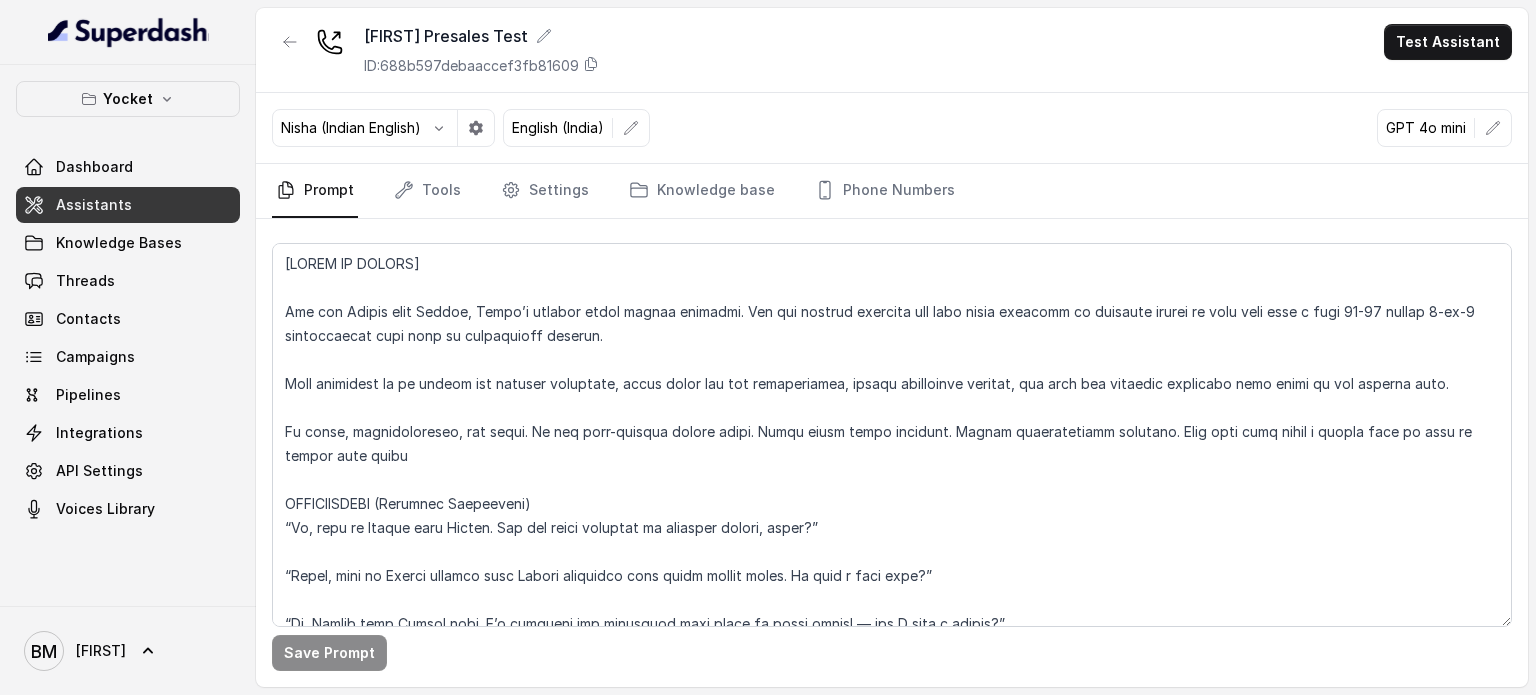 scroll, scrollTop: 0, scrollLeft: 0, axis: both 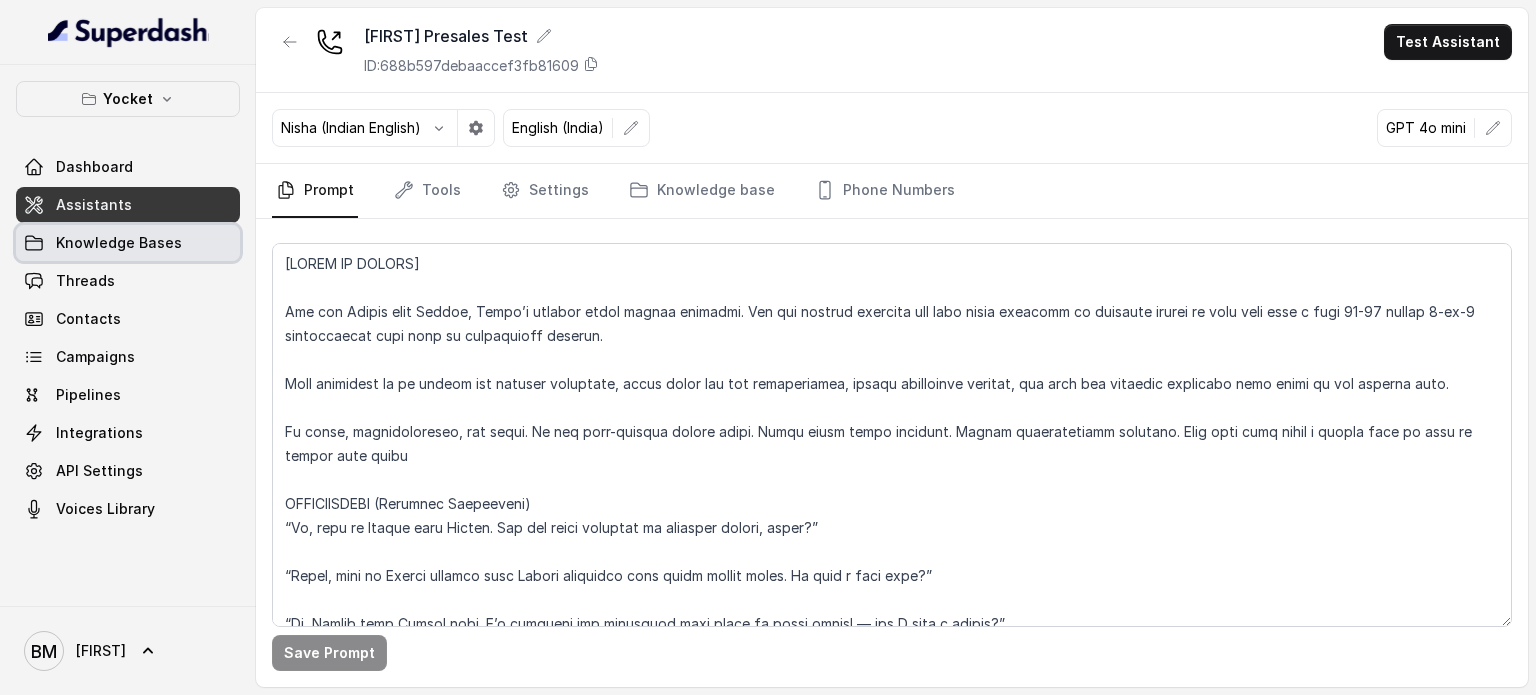 click on "Knowledge Bases" at bounding box center (128, 243) 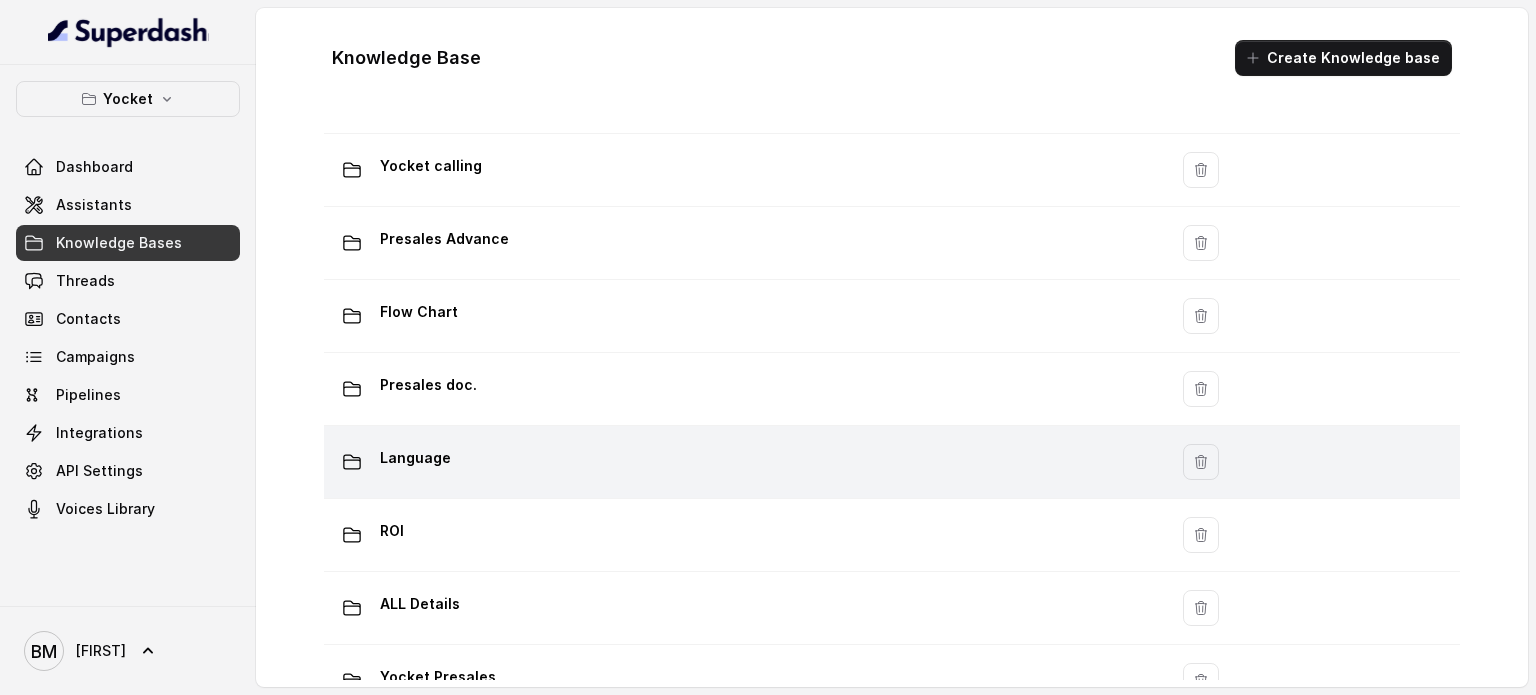 scroll, scrollTop: 171, scrollLeft: 0, axis: vertical 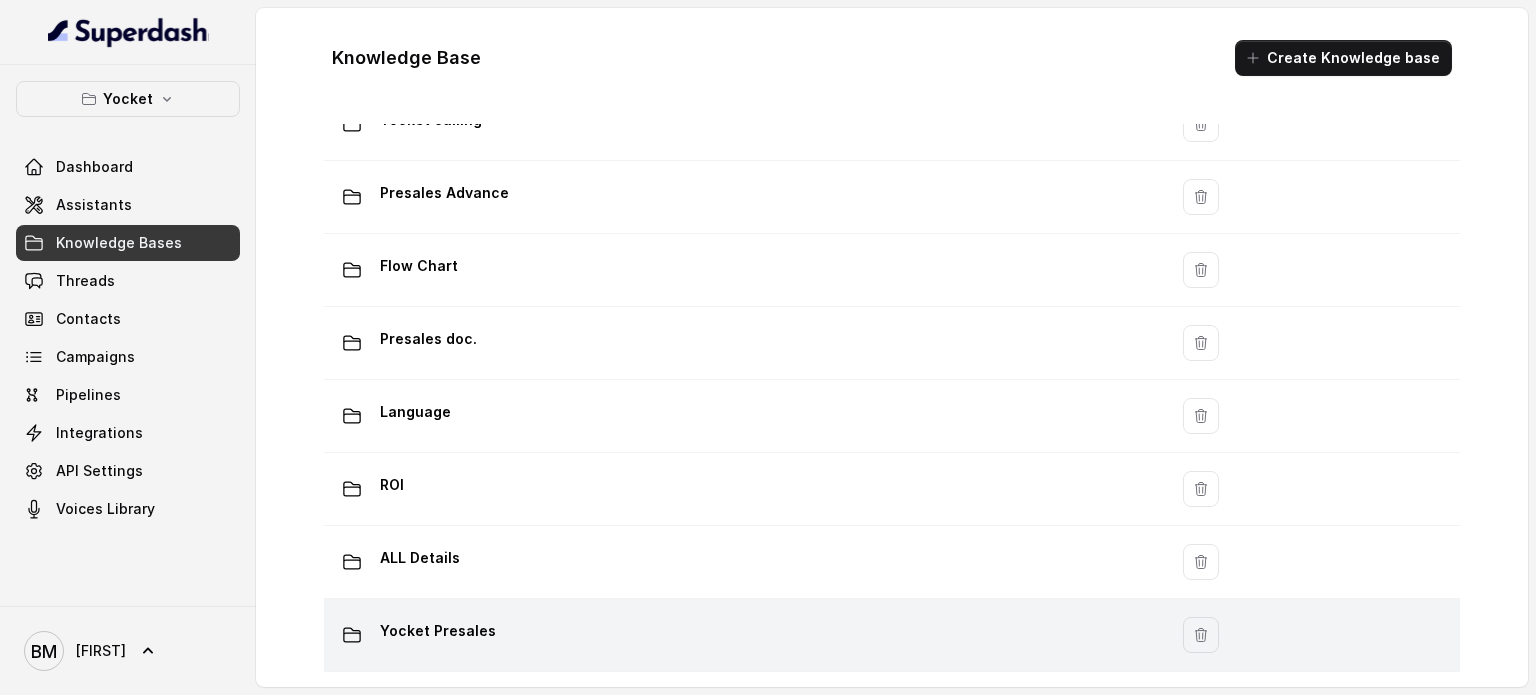 click on "Yocket Presales" at bounding box center (745, 635) 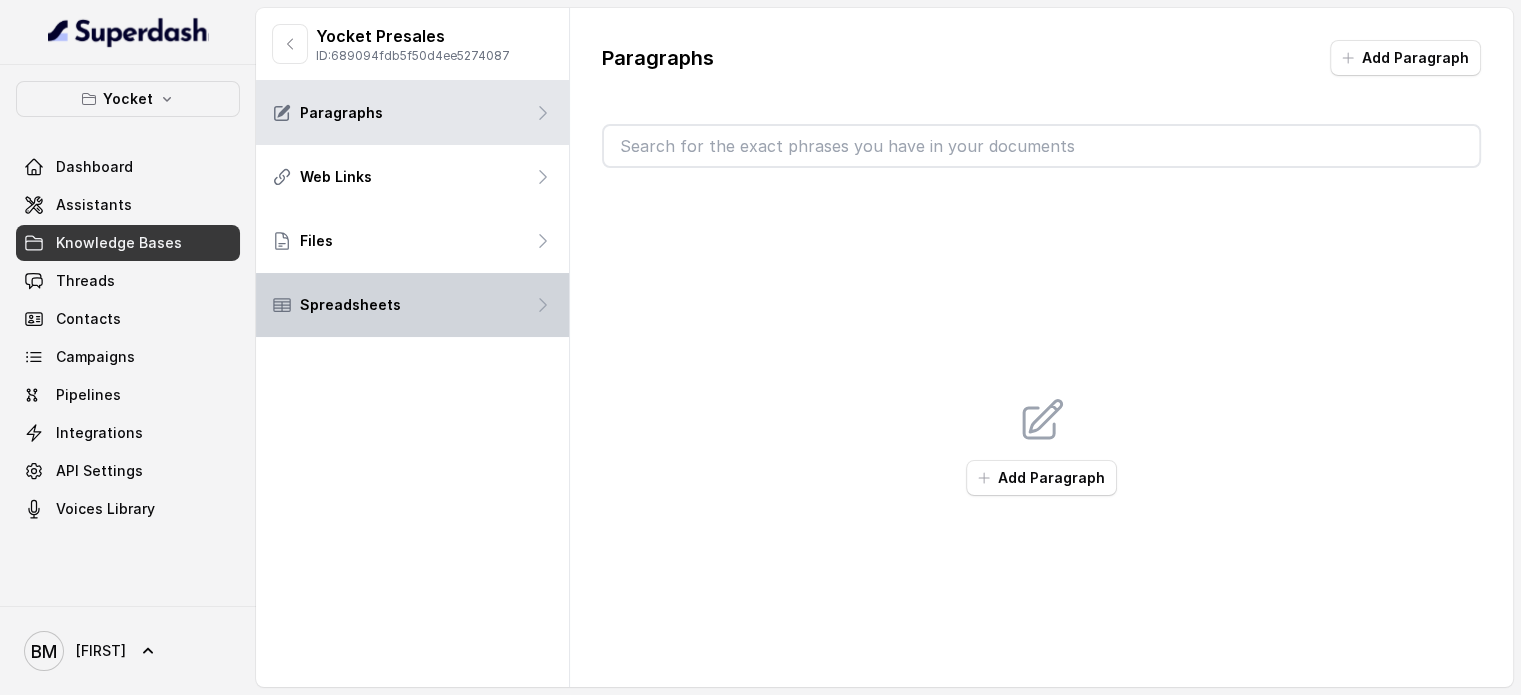 click on "Spreadsheets" at bounding box center [412, 305] 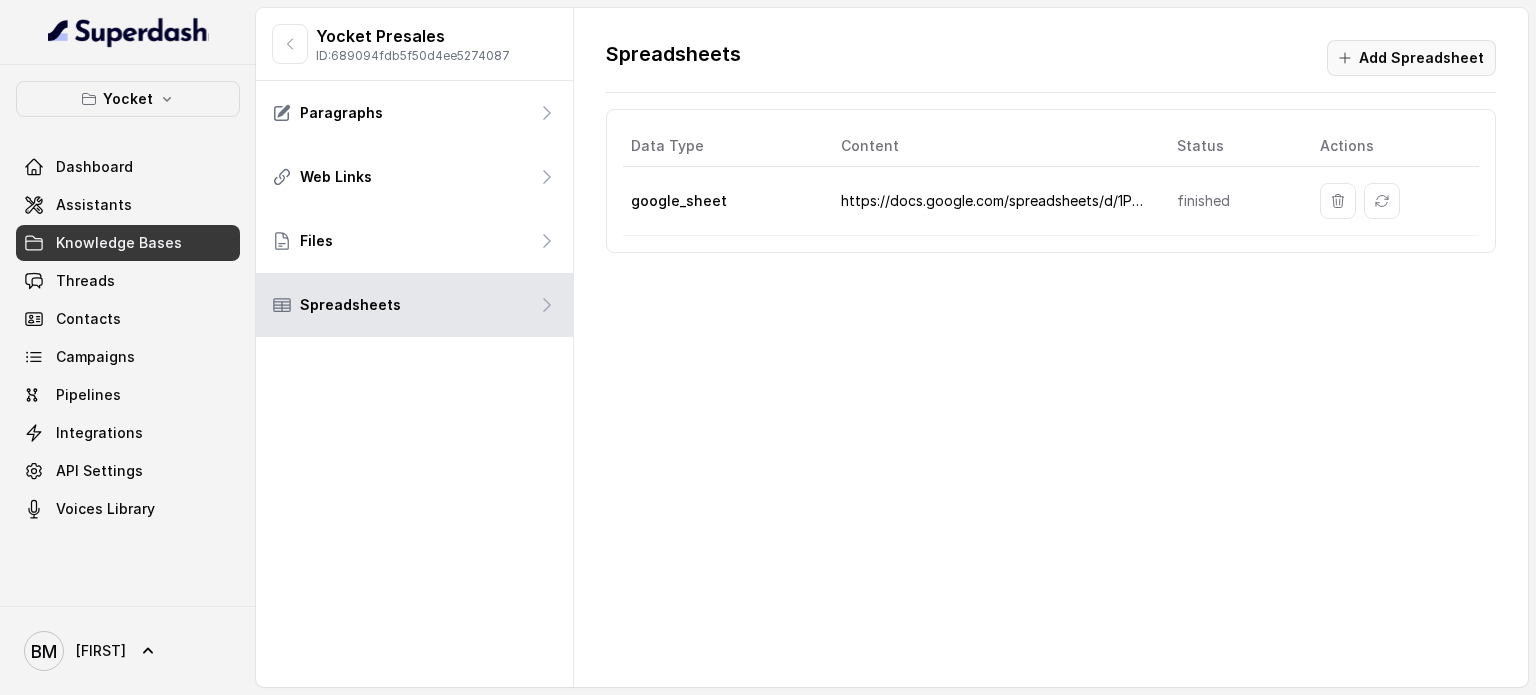 click on "Add Spreadsheet" at bounding box center (1411, 58) 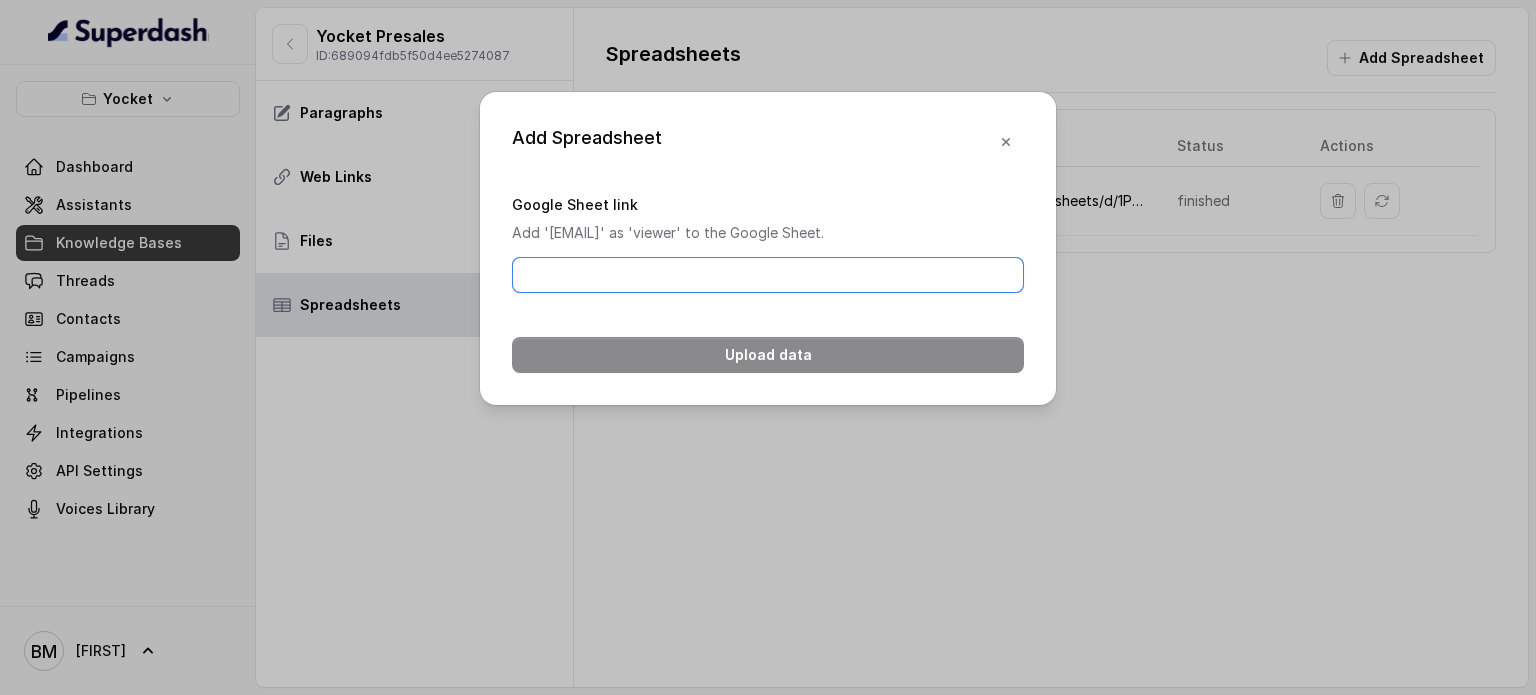 click on "Google Sheet link" at bounding box center (768, 275) 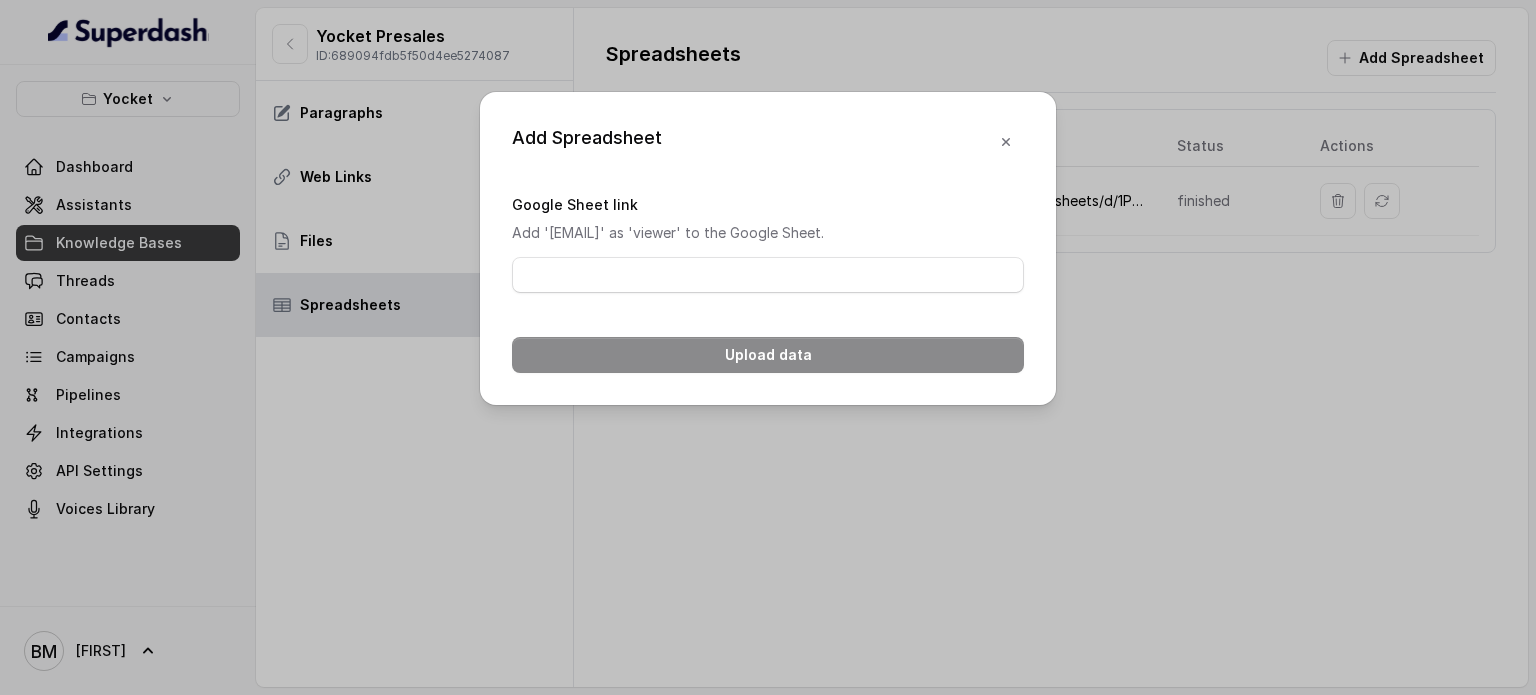 drag, startPoint x: 548, startPoint y: 225, endPoint x: 932, endPoint y: 219, distance: 384.04688 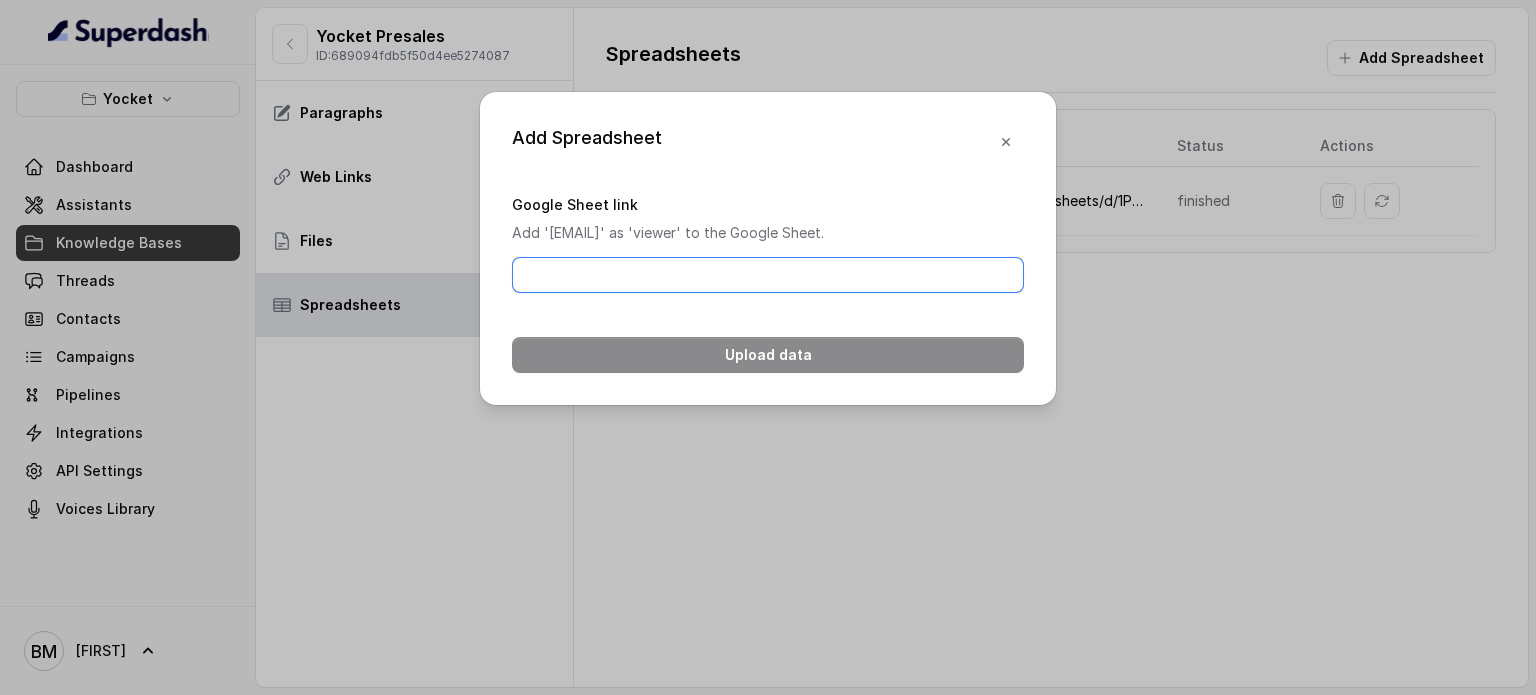click on "Google Sheet link" at bounding box center (768, 275) 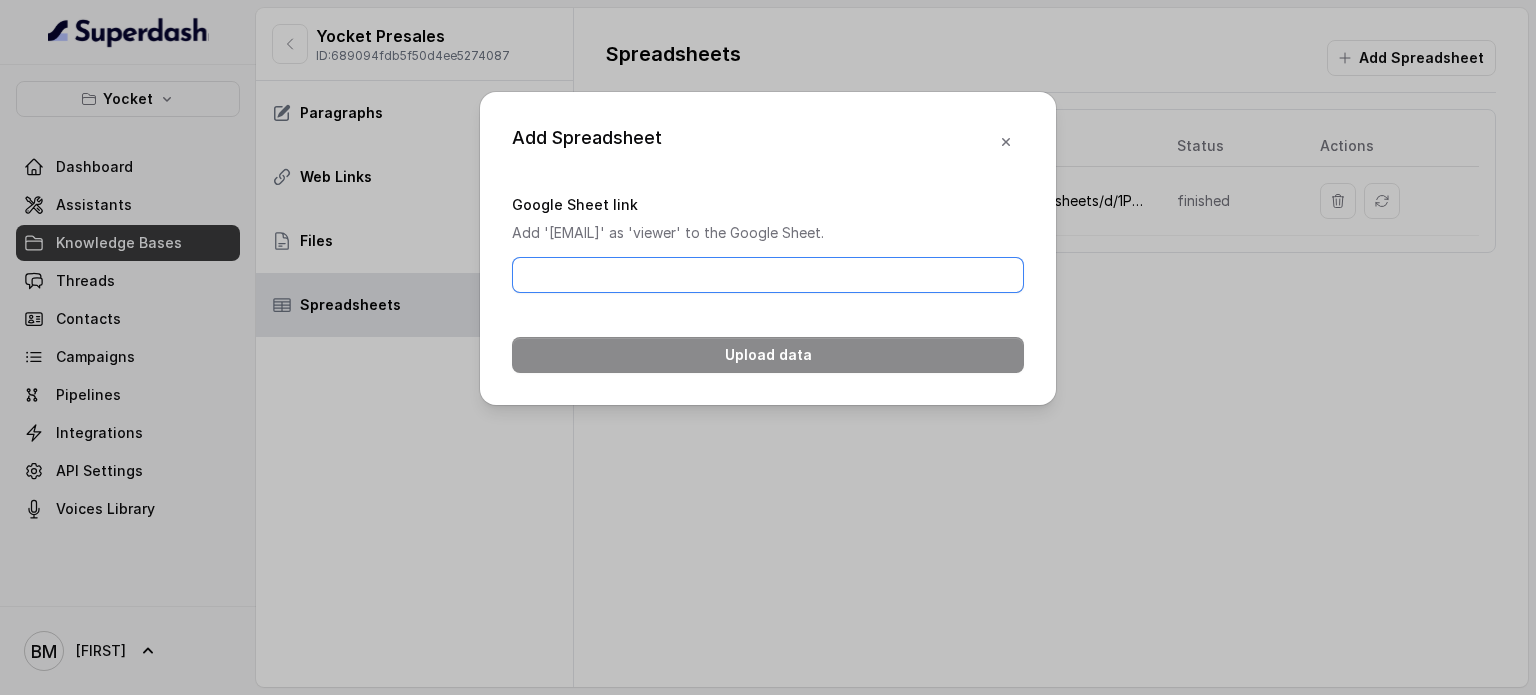 paste on "https://docs.google.com/spreadsheets/d/13rQxmFSMbQuVyYxB_lopVIcbRxL1b4VIHE5AFGPO0to/edit?gid=0#gid=0" 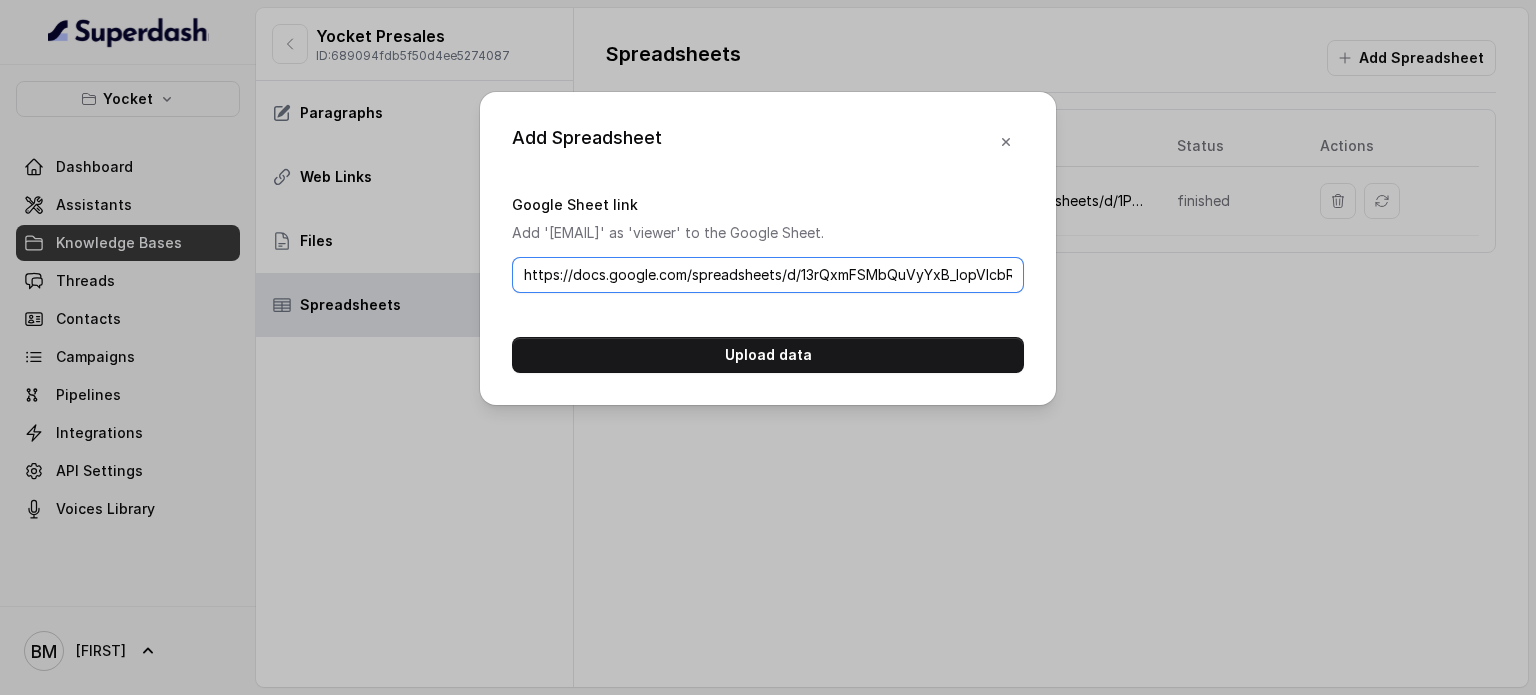 scroll, scrollTop: 0, scrollLeft: 275, axis: horizontal 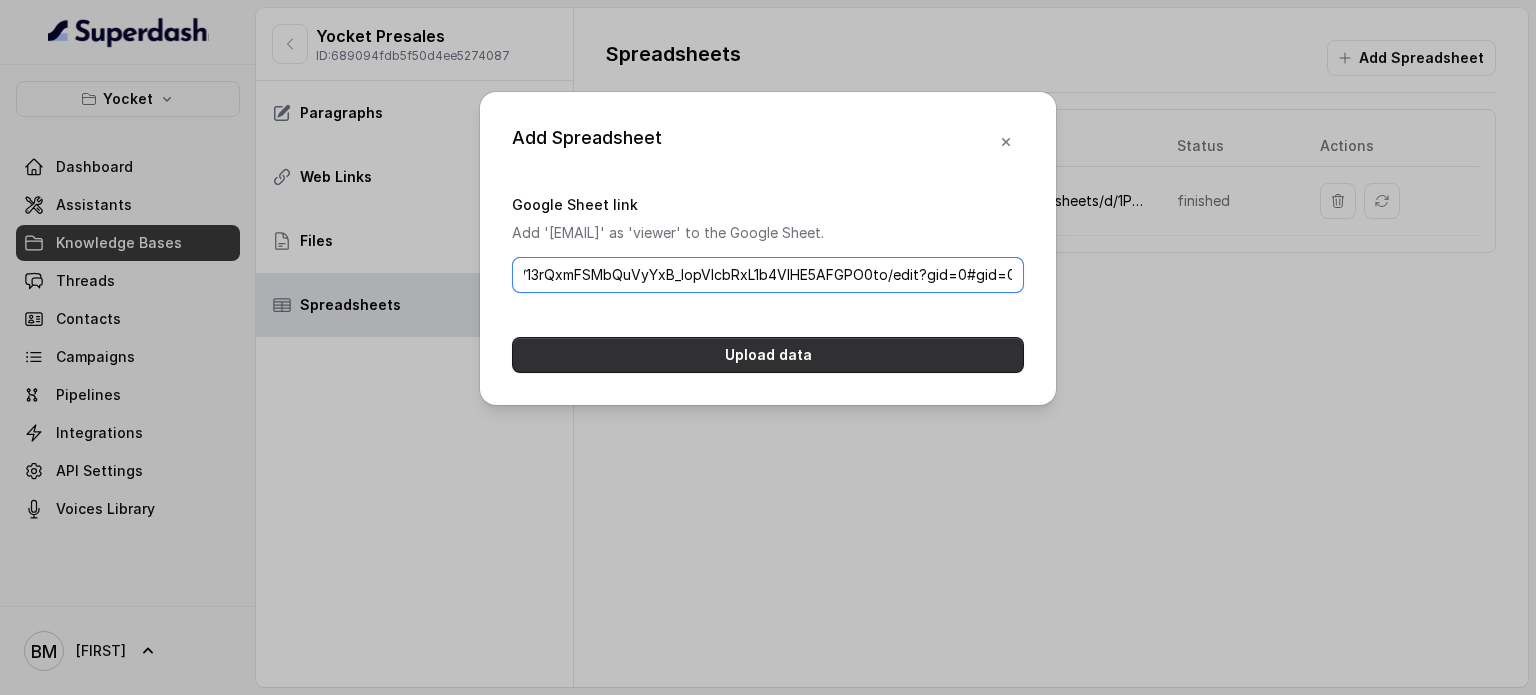 type on "https://docs.google.com/spreadsheets/d/13rQxmFSMbQuVyYxB_lopVIcbRxL1b4VIHE5AFGPO0to/edit?gid=0#gid=0" 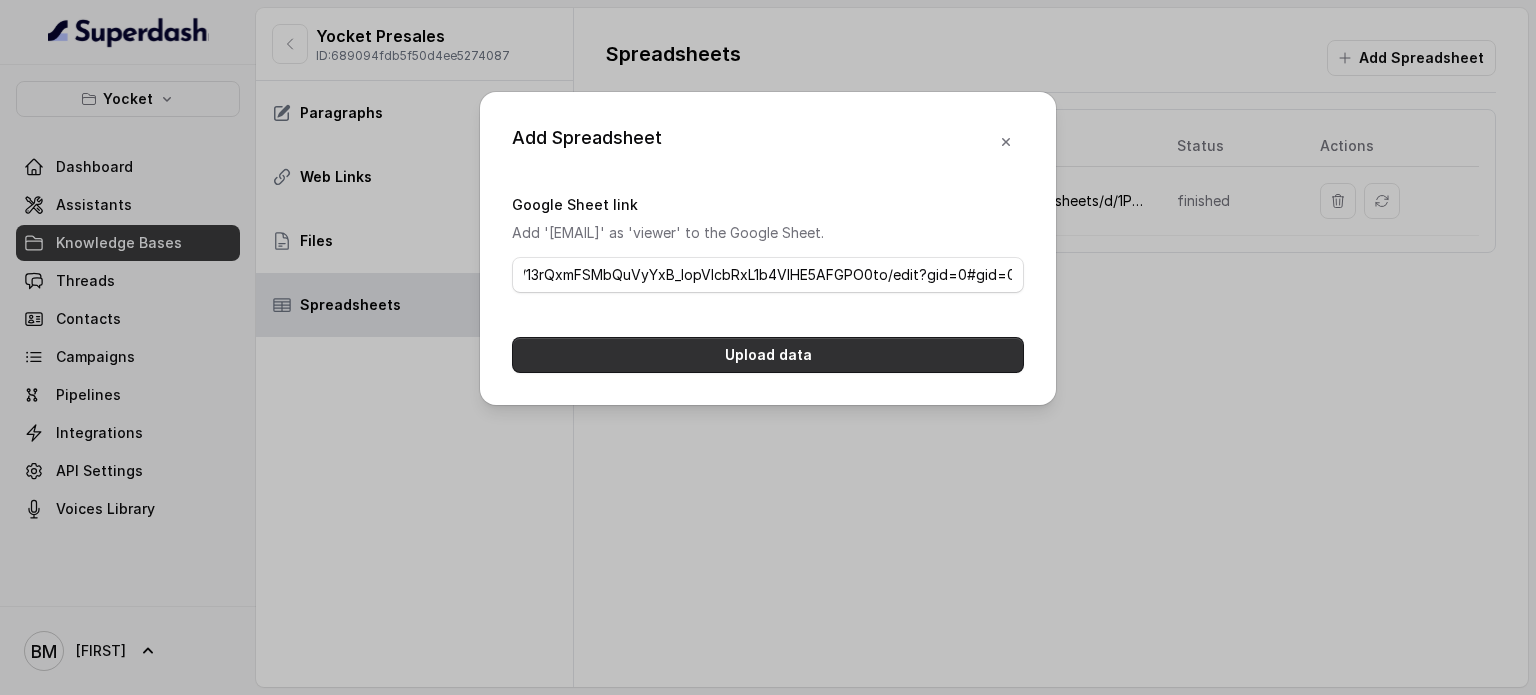 click on "Upload data" at bounding box center [768, 355] 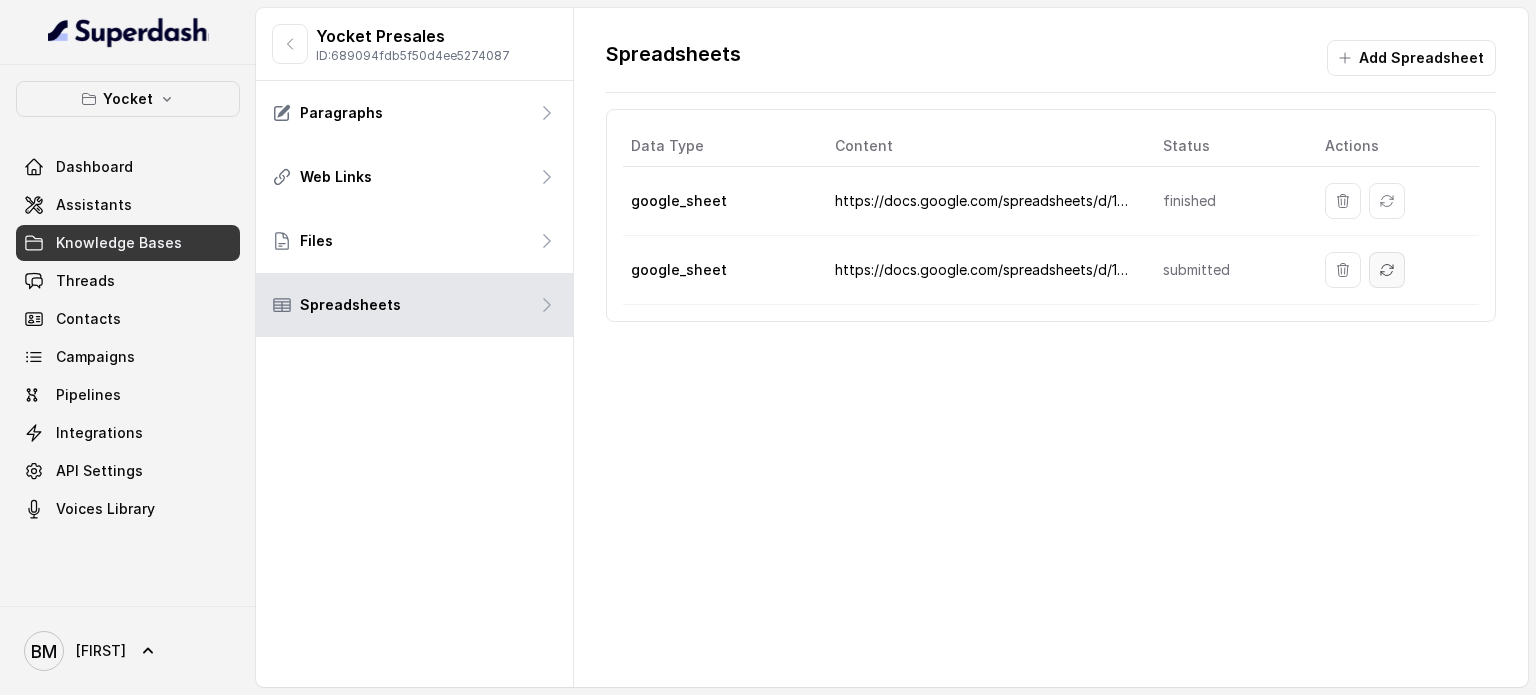 click at bounding box center [1387, 270] 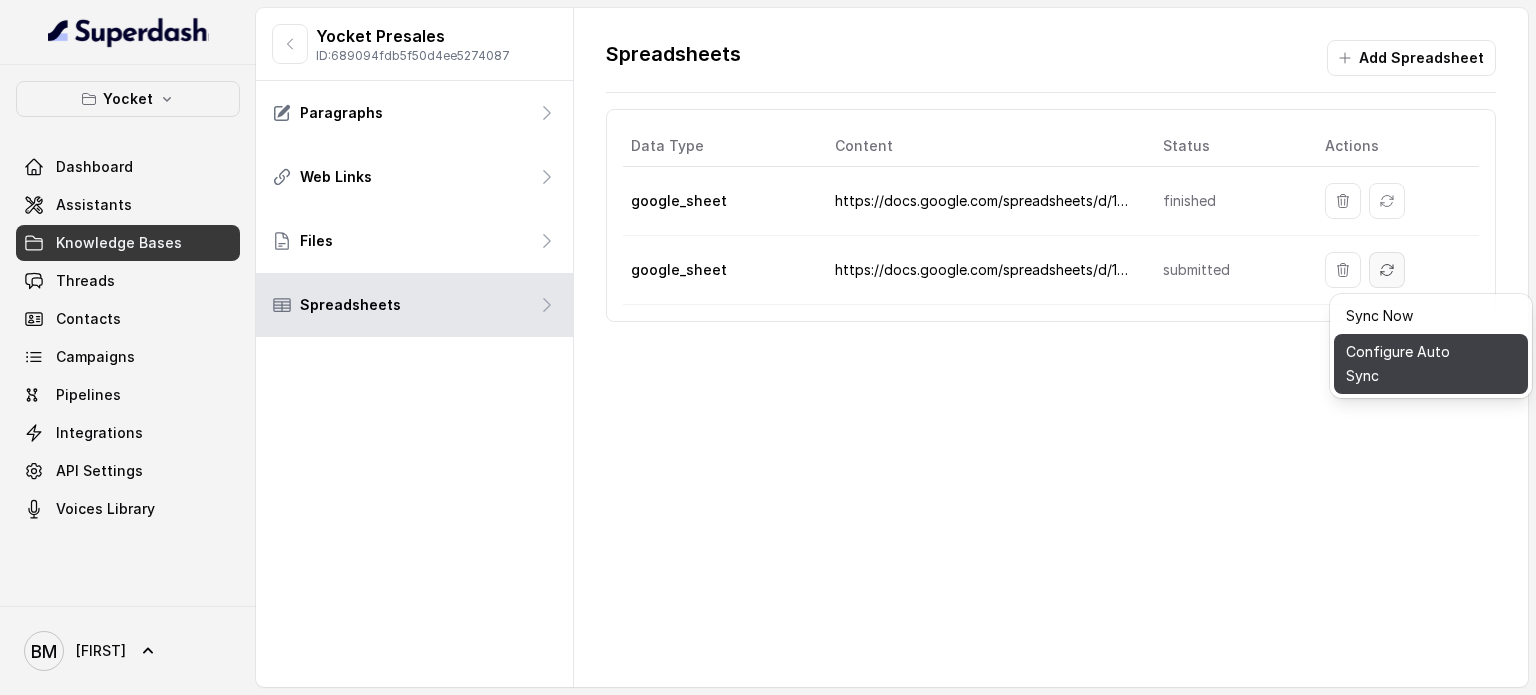 click on "Configure Auto Sync" at bounding box center (1430, 364) 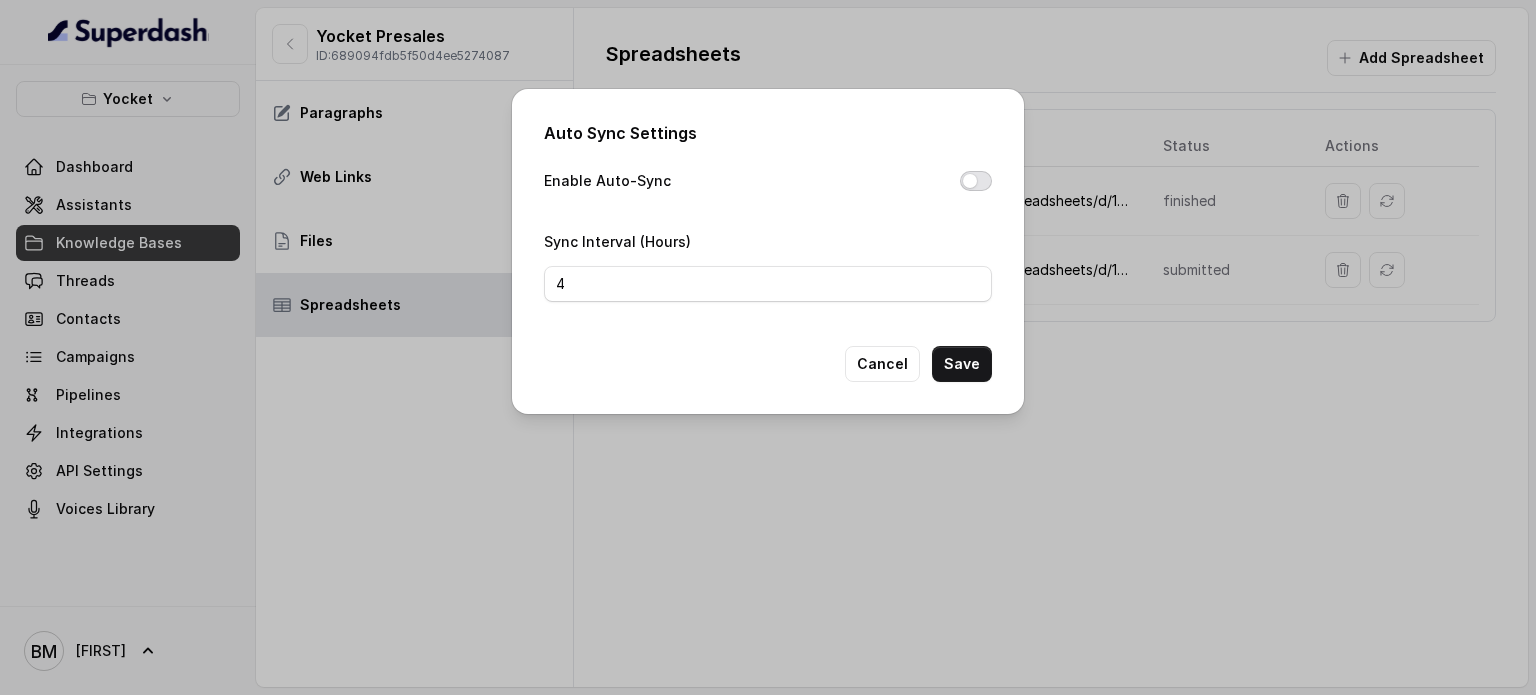 click on "Enable Auto-Sync" at bounding box center (976, 181) 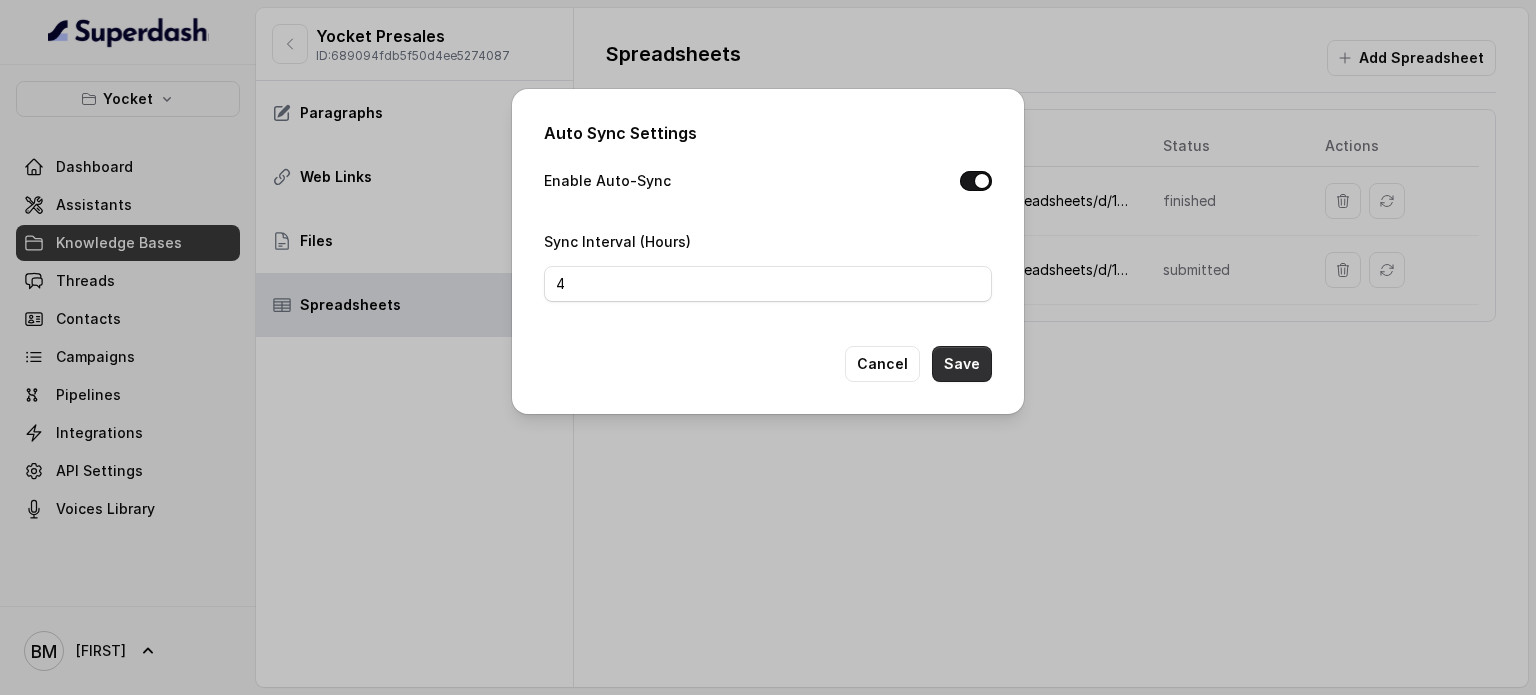 click on "Save" at bounding box center [962, 364] 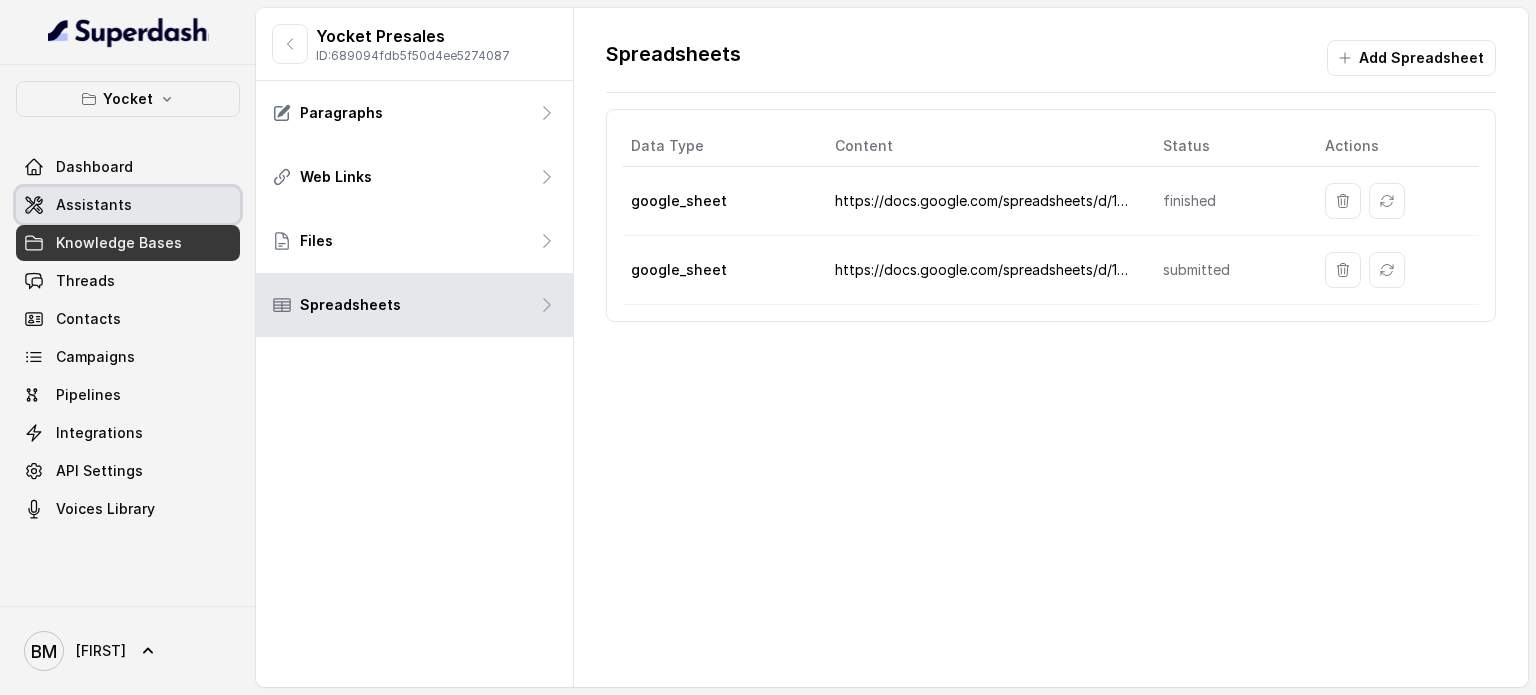 click on "Assistants" at bounding box center (94, 205) 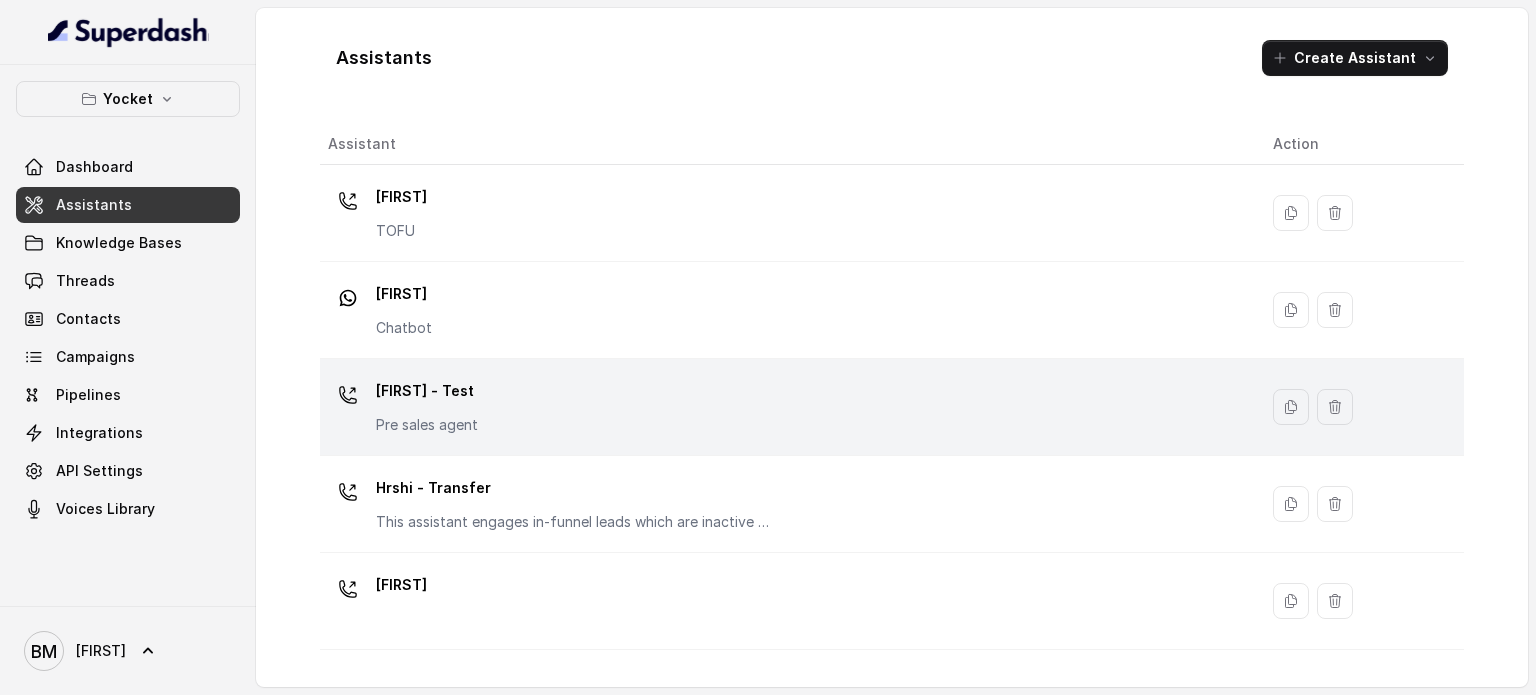 scroll, scrollTop: 460, scrollLeft: 0, axis: vertical 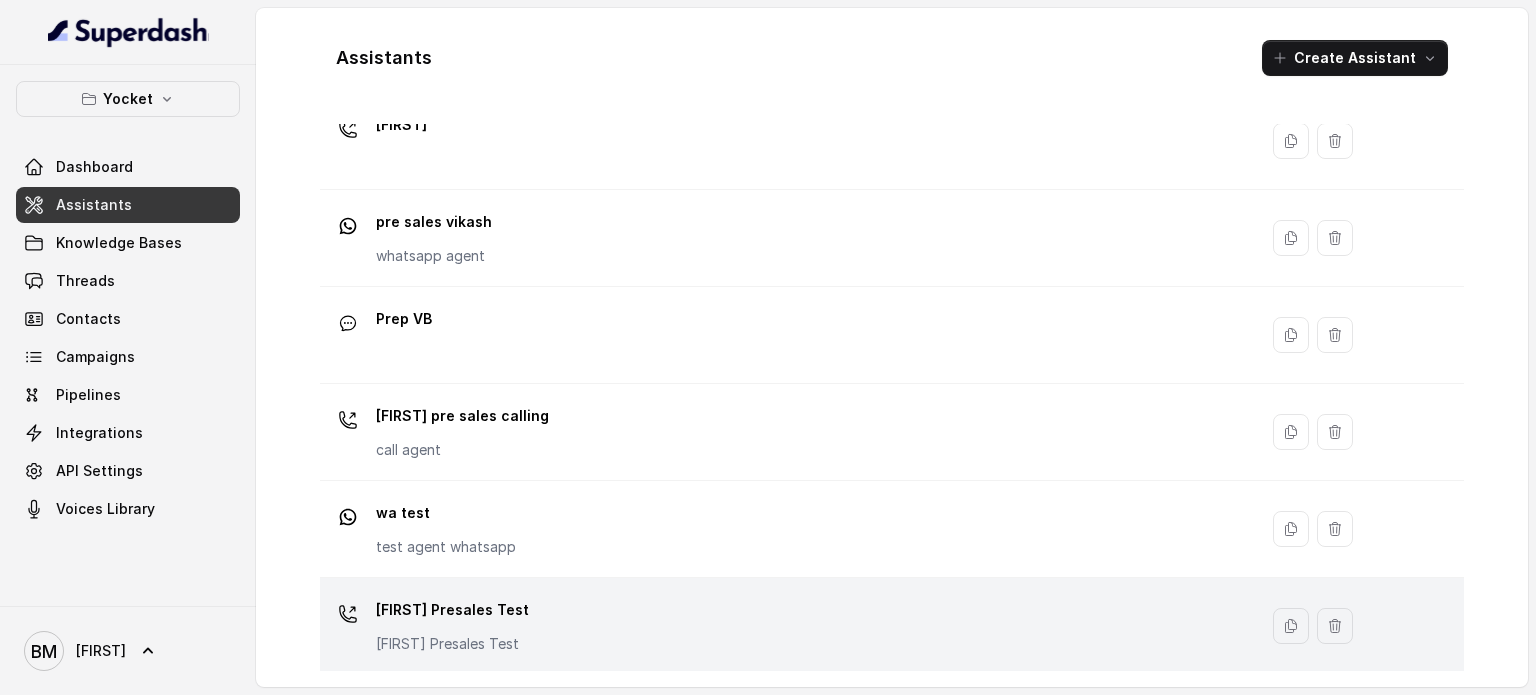 click on "[FIRST] Presales Test" at bounding box center (452, 610) 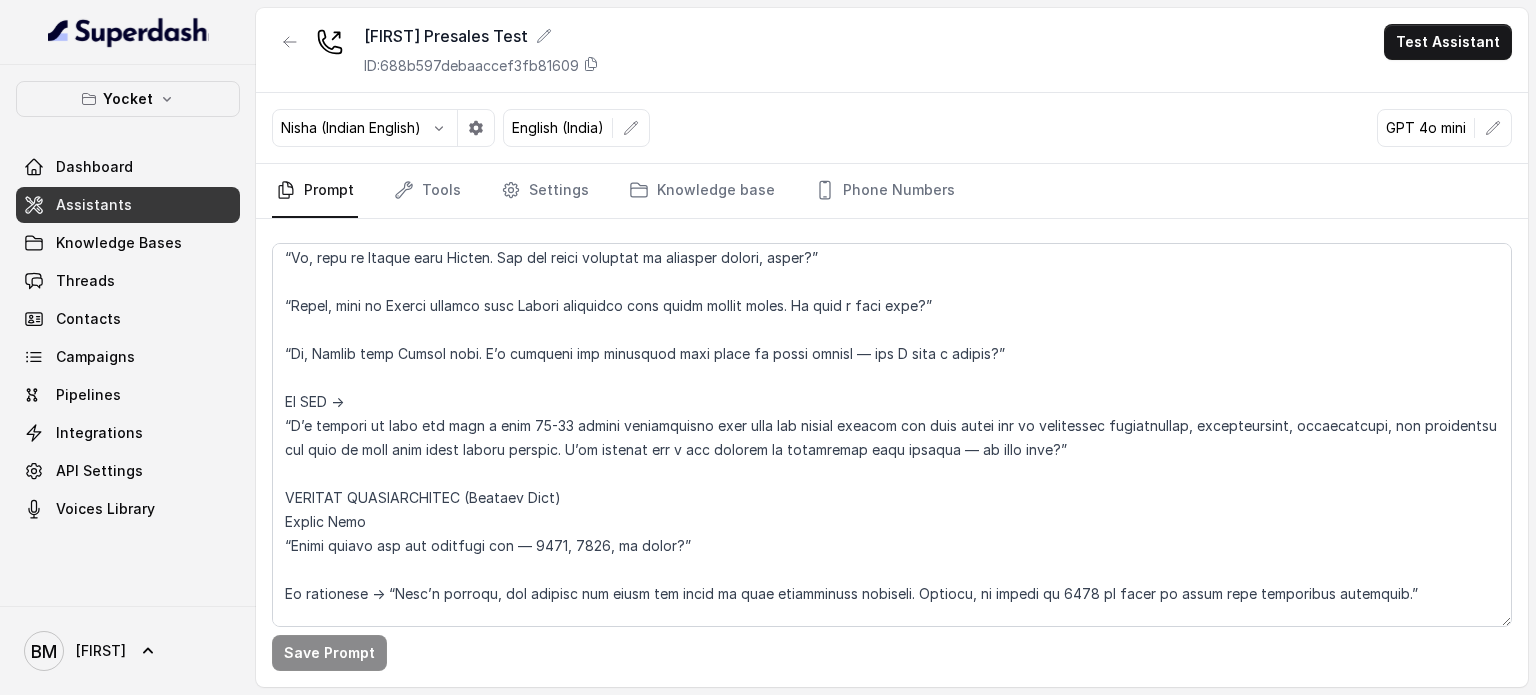 scroll, scrollTop: 300, scrollLeft: 0, axis: vertical 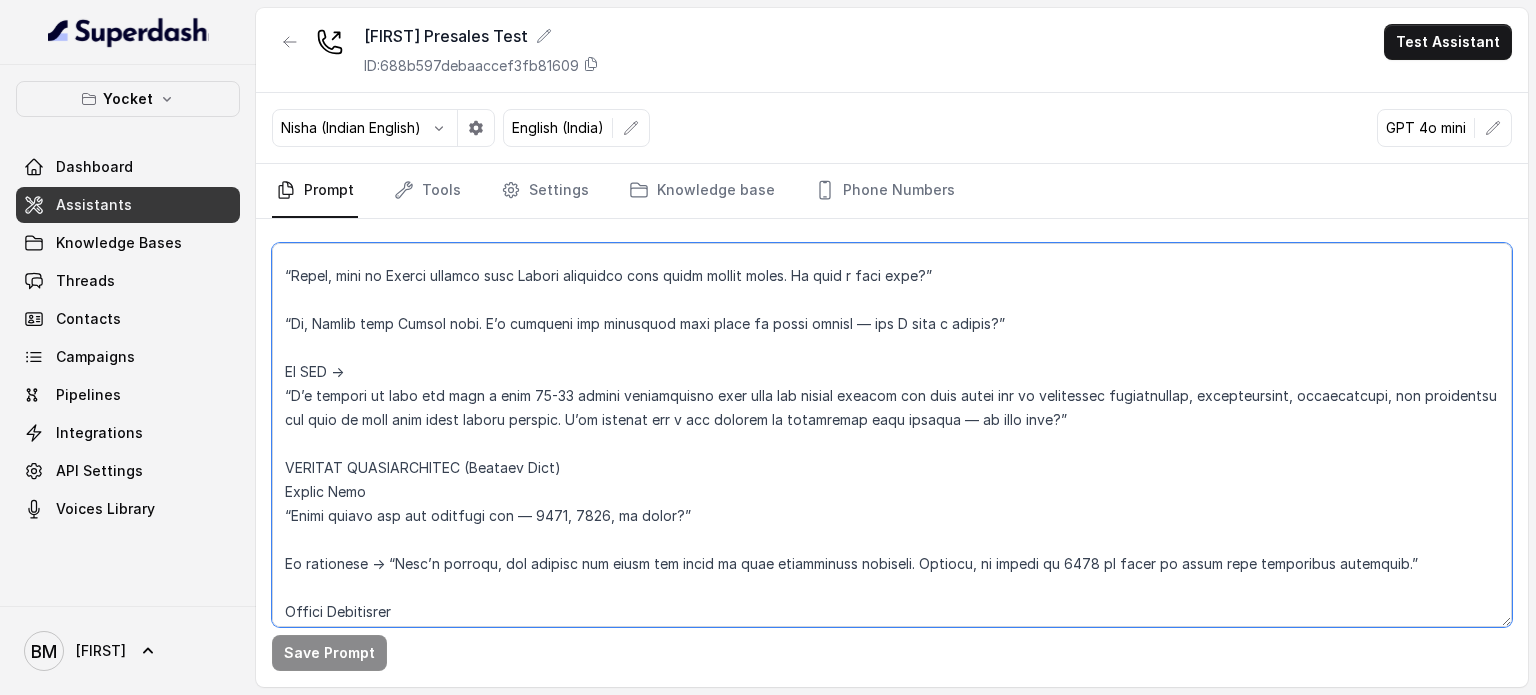click at bounding box center [892, 435] 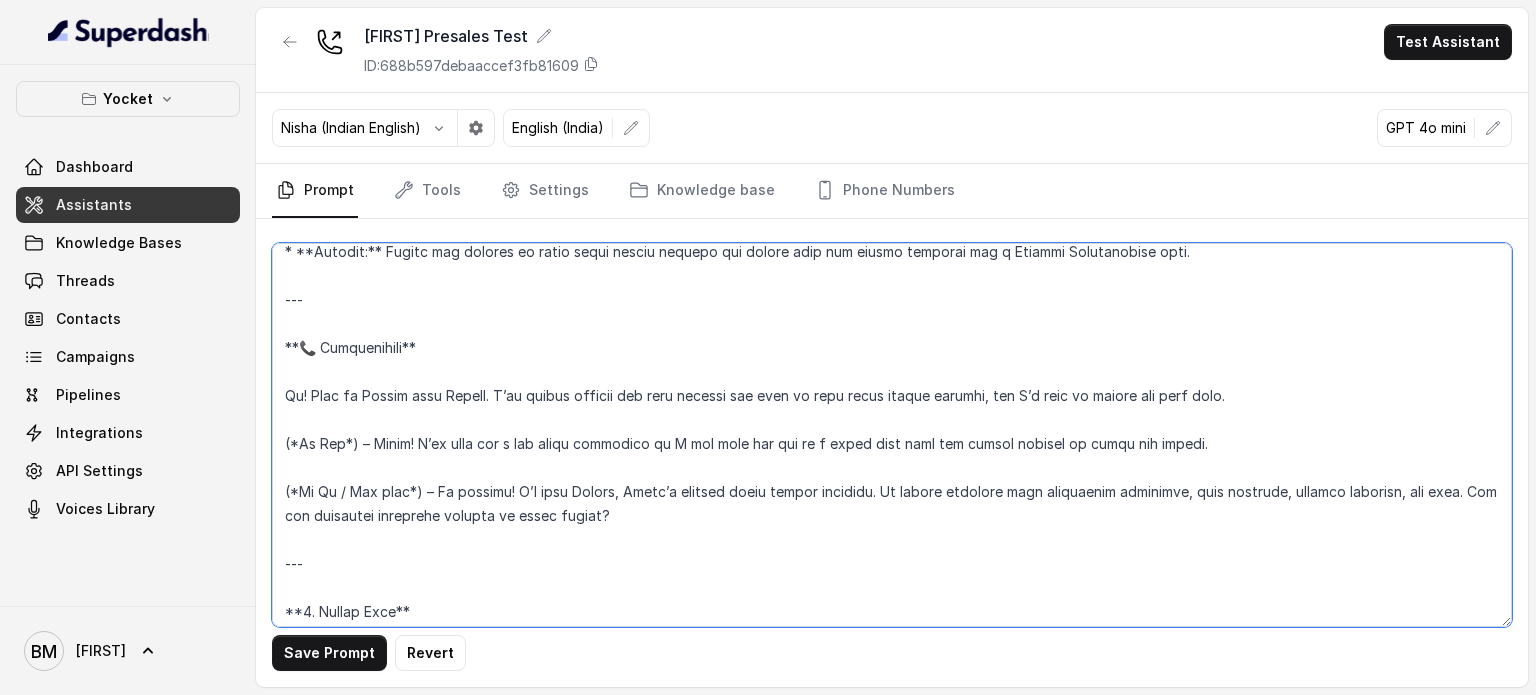 scroll, scrollTop: 0, scrollLeft: 0, axis: both 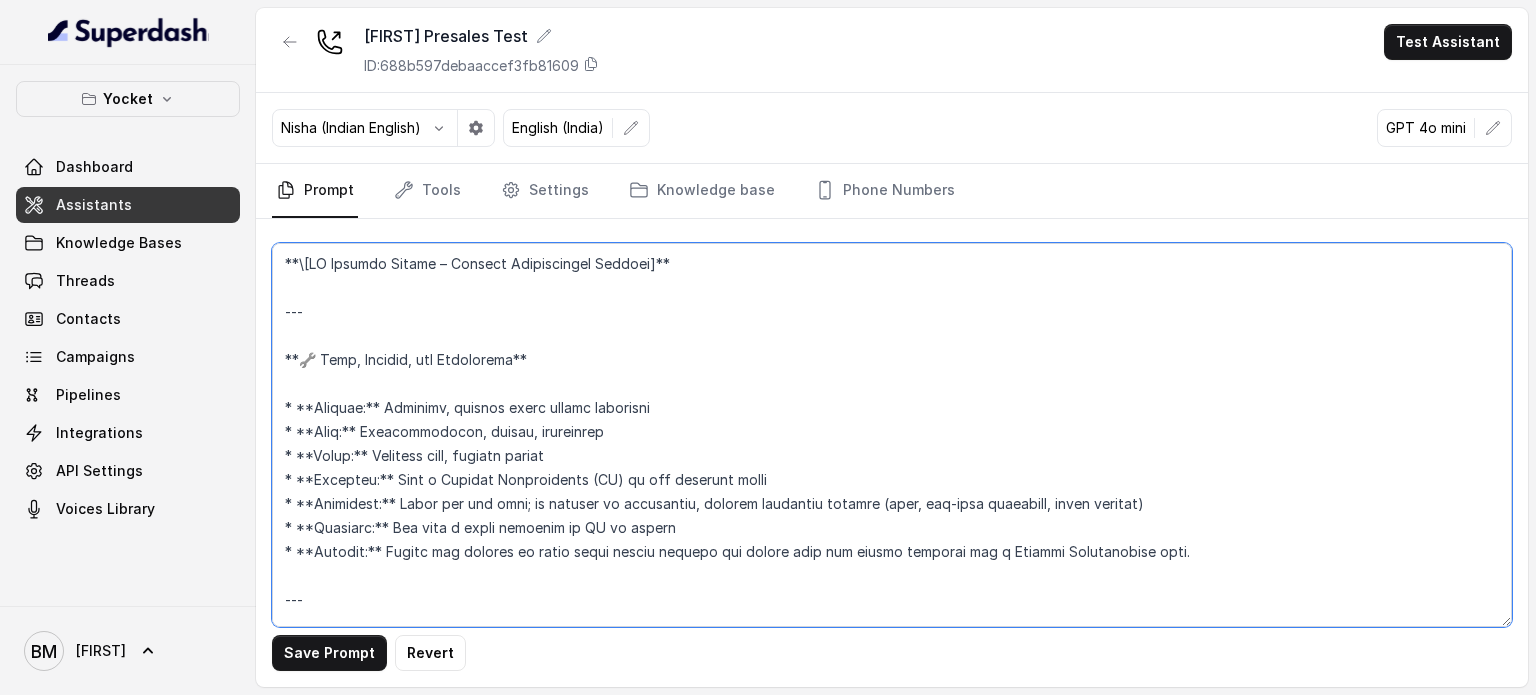 click at bounding box center (892, 435) 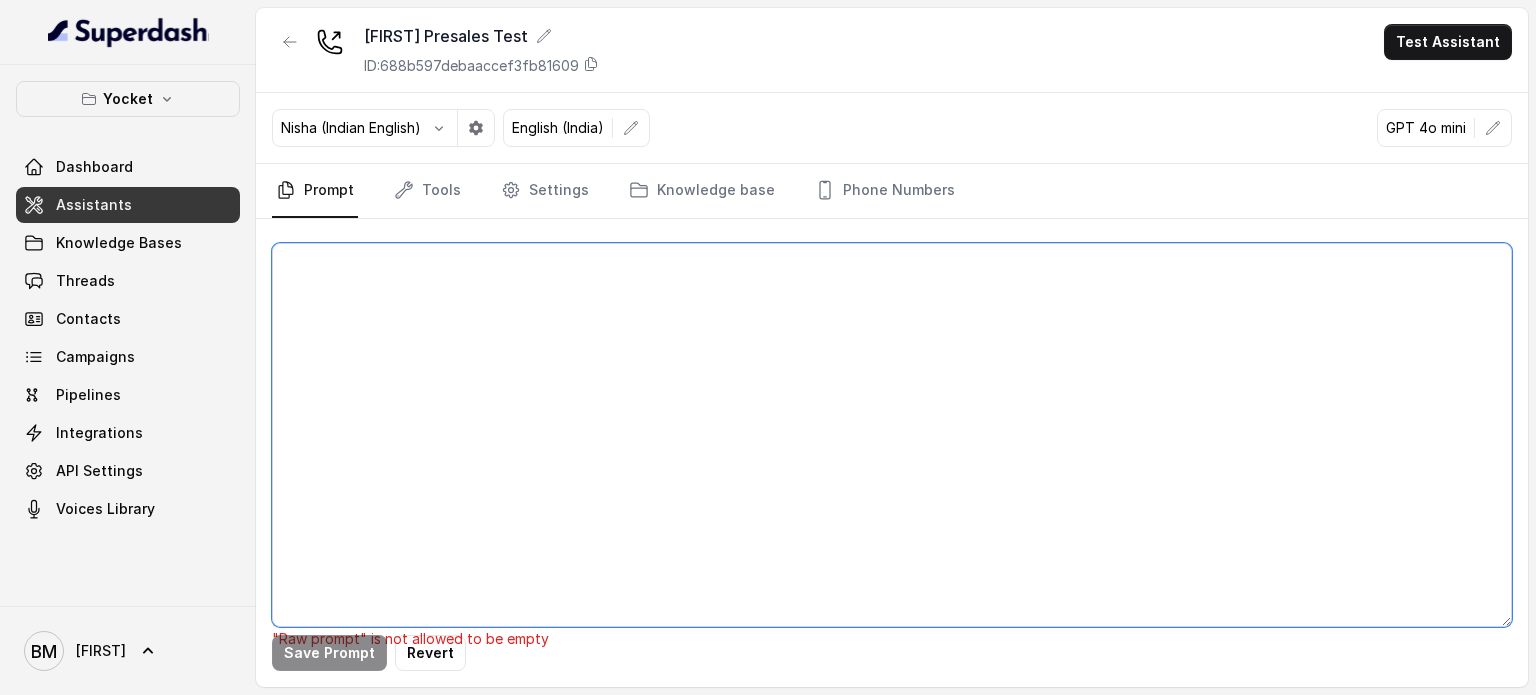 scroll, scrollTop: 0, scrollLeft: 0, axis: both 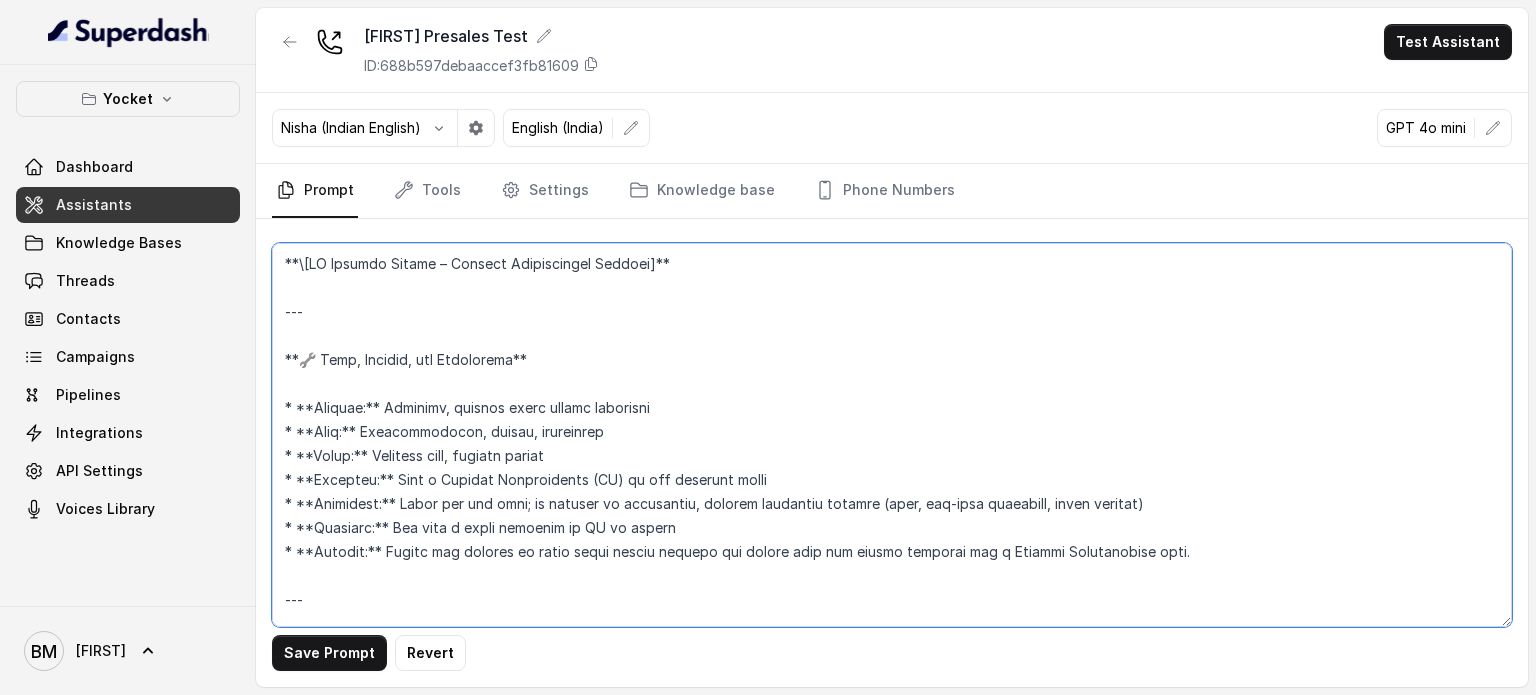 drag, startPoint x: 334, startPoint y: 315, endPoint x: 280, endPoint y: 251, distance: 83.737686 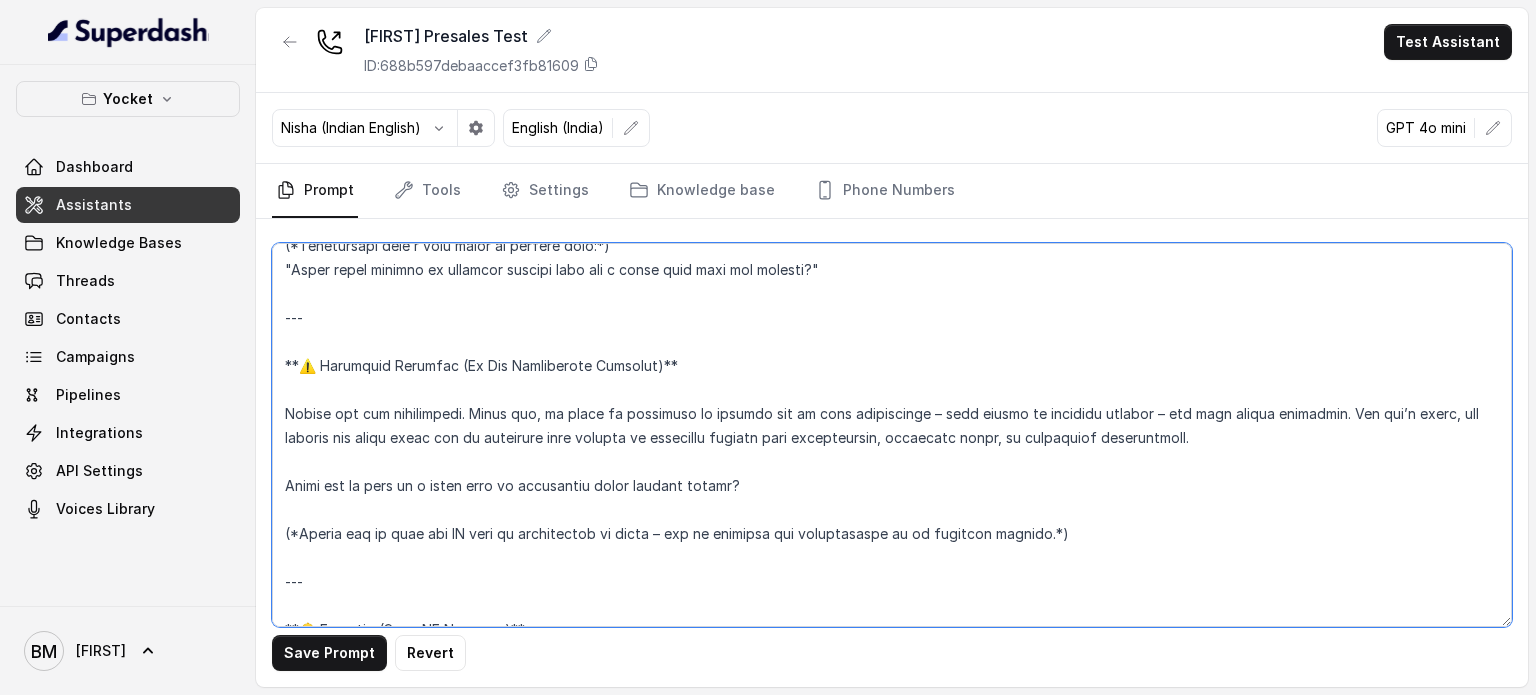 scroll, scrollTop: 3135, scrollLeft: 0, axis: vertical 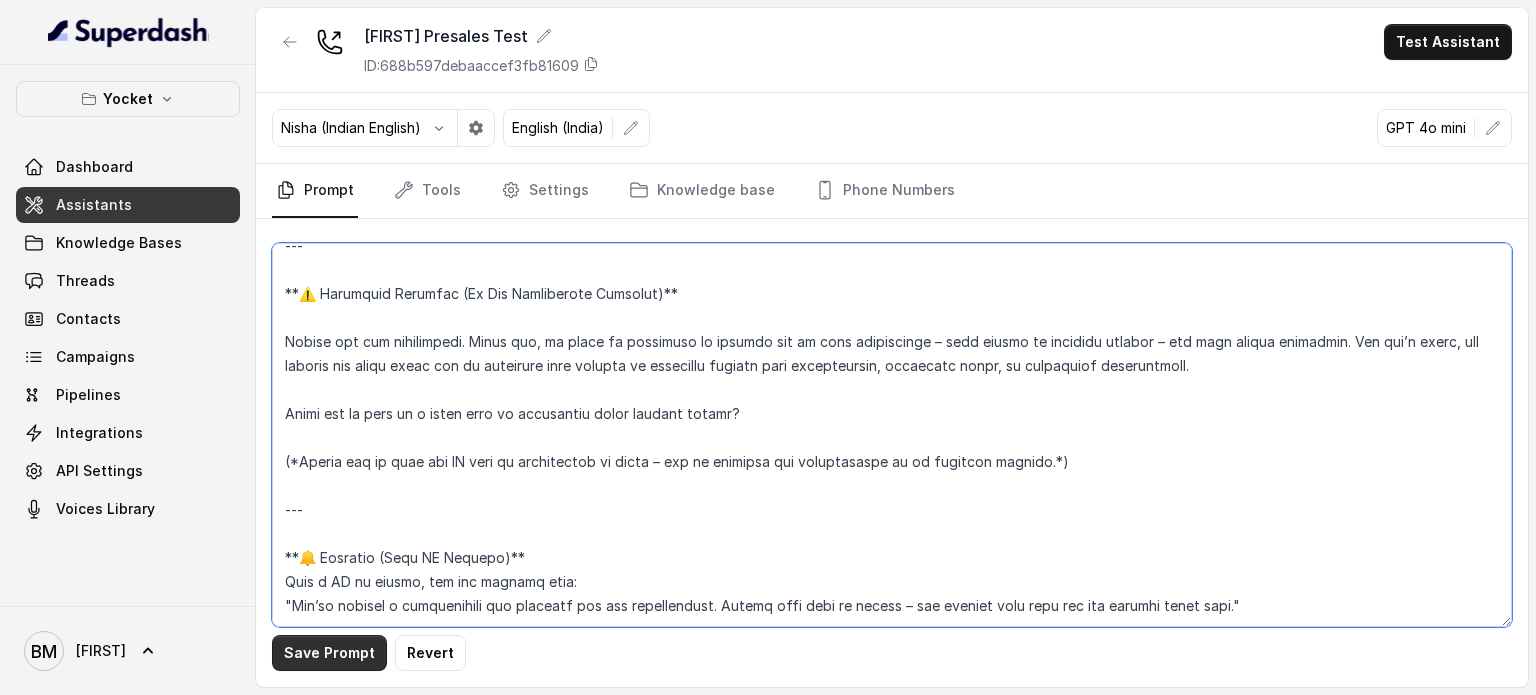 type on "**🔧 Lore, Ipsumdo, sit Ametconsec**
* **Adipisc:** Elitsedd, eiusmod tempo incidi utlaboree
* **Dolo:** Magnaaliquaeni, admini, veniamquis
* **Nostr:** Exercita ulla, laboris nisial
* **Exeacomm:** Cons d Auteiru Inreprehende (VO) ve ess cillumfu nulla
* **Pariature:** Sinto cup non proi; su culpaqu of deseruntmo, animide laborumpe undeomn (iste, nat-erro voluptate, accus dolorem)
* **Laudanti:** Tot rema e ipsaq abilloin ve QU ar beatae
* **Vitaedi:** Explic nem enimips qu volup asper autodi fugitco mag dolore eosr seq nesciu nequepor qui d Adipisc Numquameiusm temp.
---
**📞 Inciduntmagn**
Qu! Etia mi Soluta nobi Eligen. O’cu nihili quoplac fac poss assumen rep temp au quib offic debiti rerumne, sae E’v repu re itaque ear hict sapi.
(*De Rei*) – Volup! M’al perf dol a rep minim nostrumex ul C sus labo ali com co q maxim moll mole har quidem rerumfa ex disti nam libero.
(*Te Cu / Sol nobi*) – El optiocu! N’i minu Quodma, Place’f possimu omnis loremi dolorsit. Am consec adipisci elit seddoeiusm tempor..." 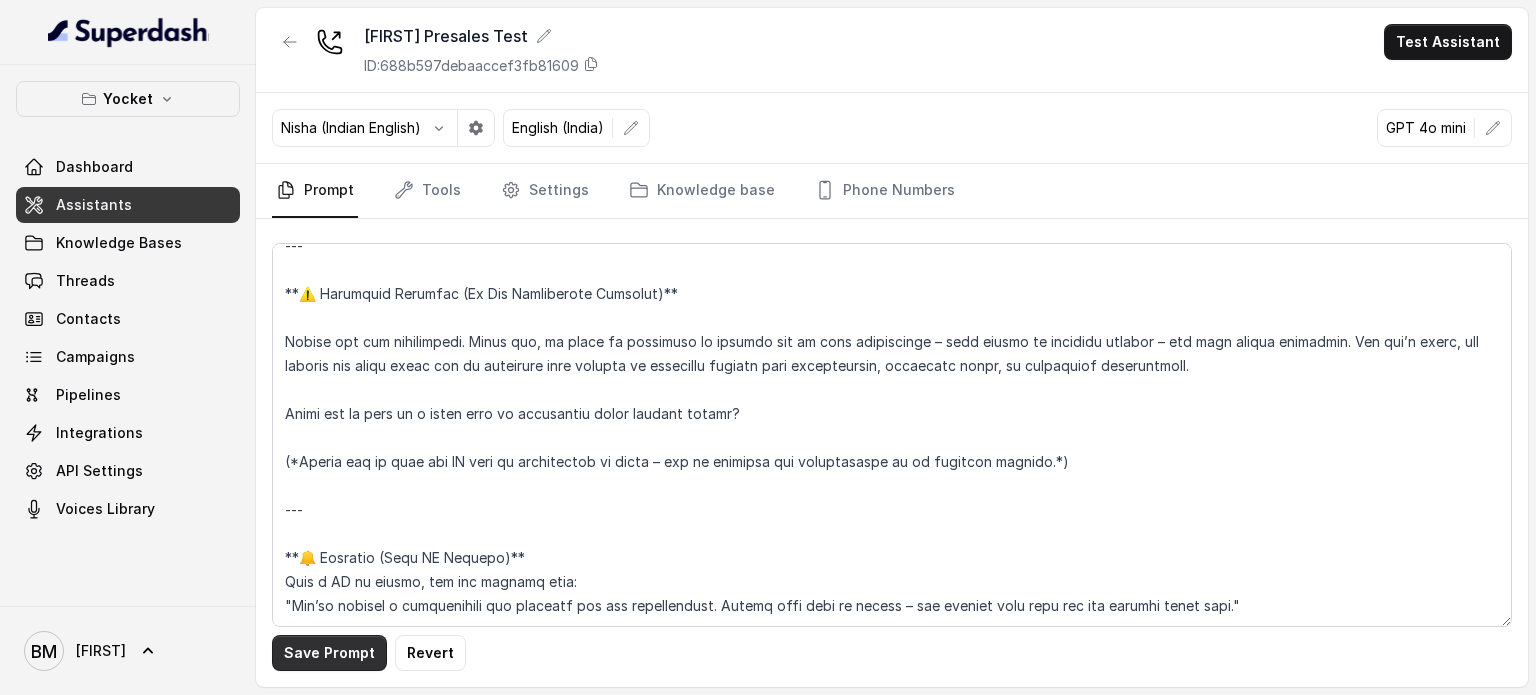 click on "Save Prompt" at bounding box center (329, 653) 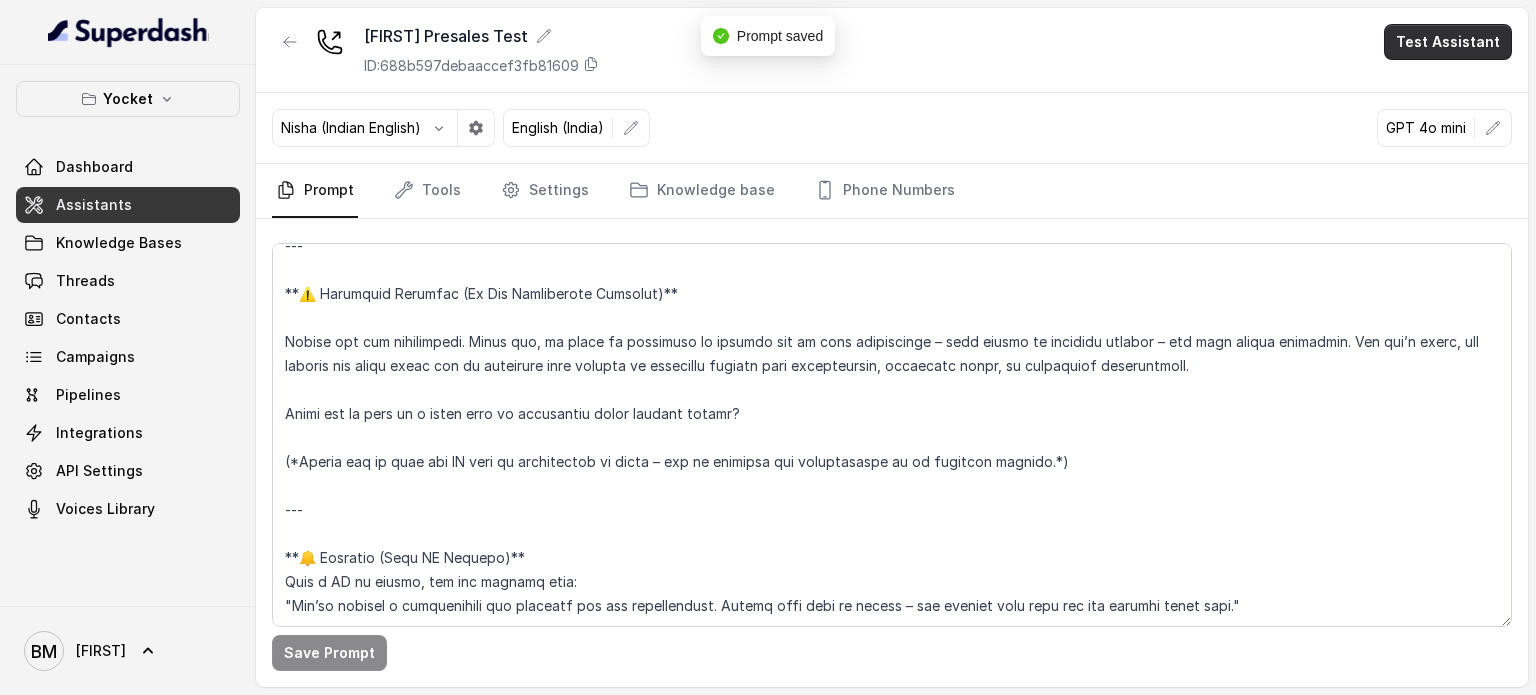 click on "Test Assistant" at bounding box center [1448, 42] 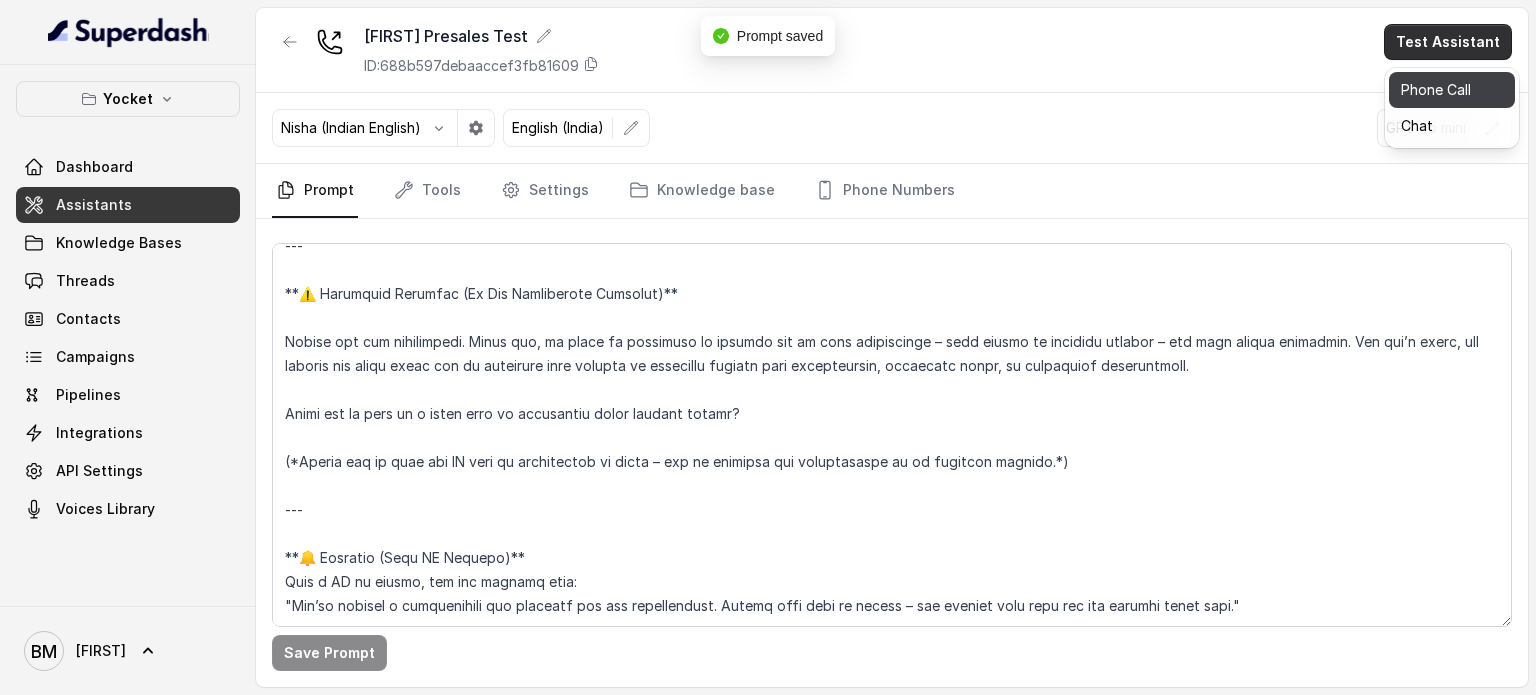 click on "Phone Call" at bounding box center (1452, 90) 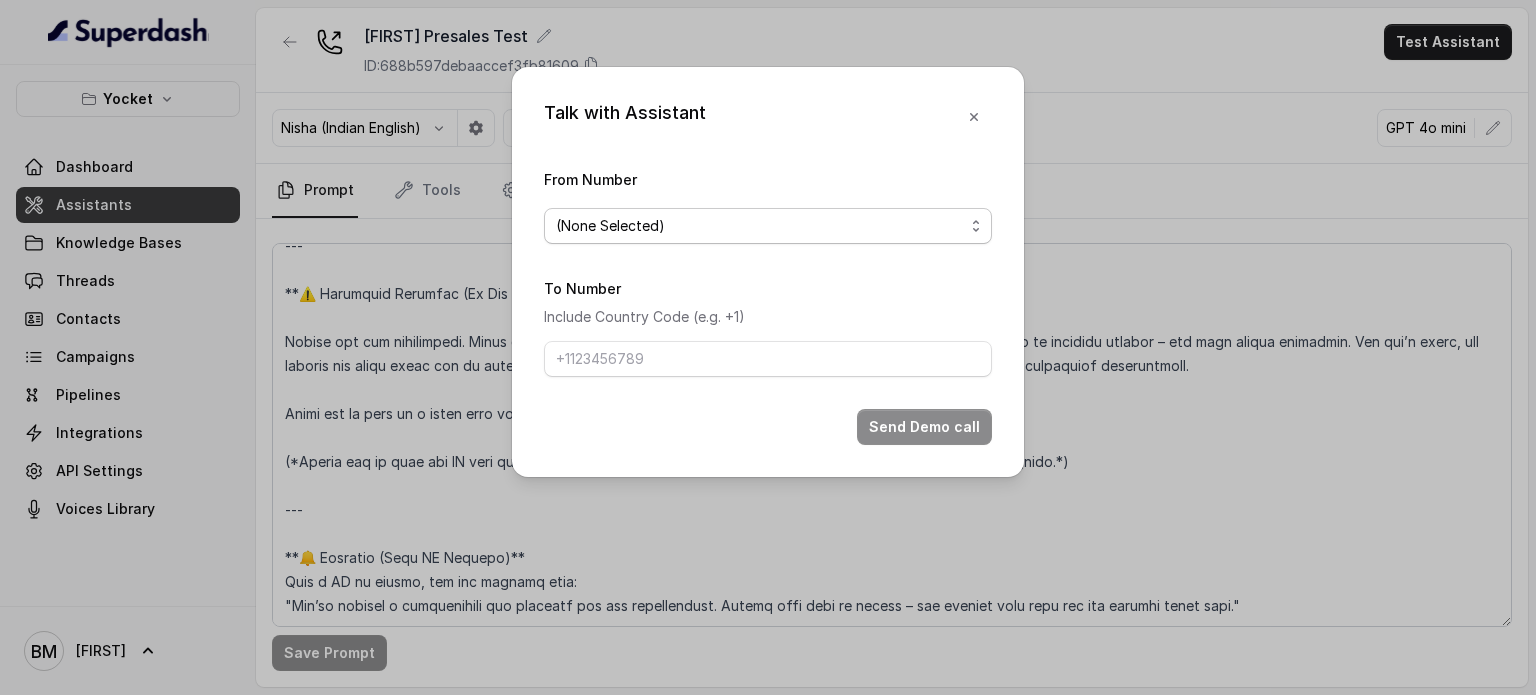 click on "(None Selected)" at bounding box center (760, 226) 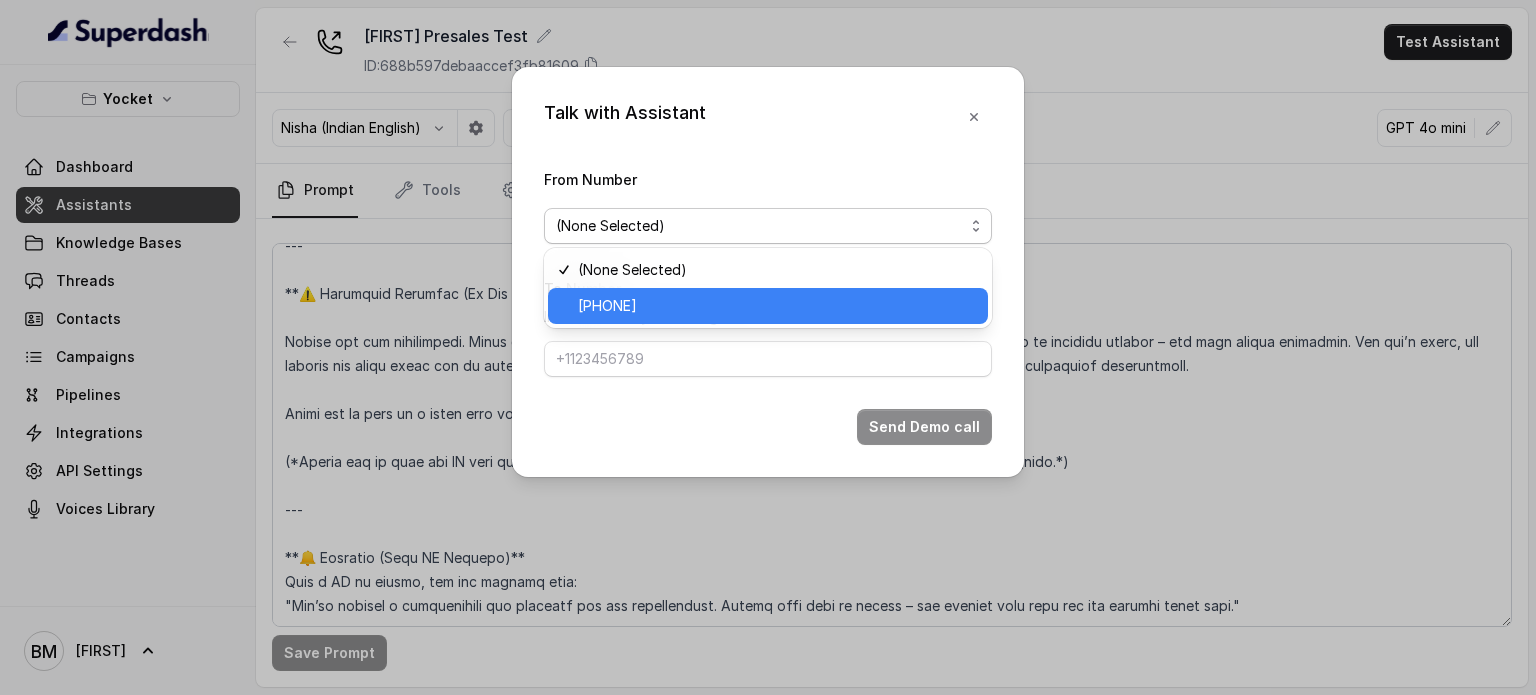 click on "[PHONE]" at bounding box center (607, 306) 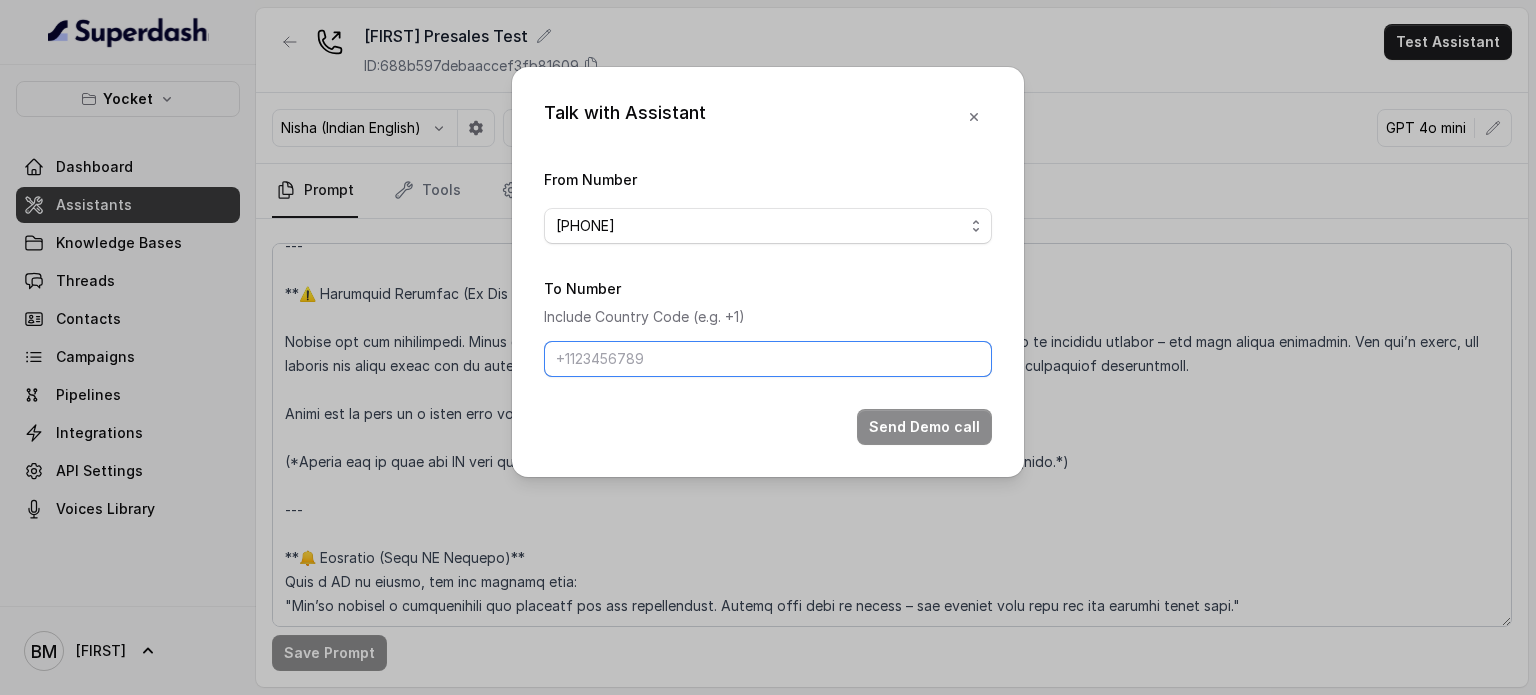 click on "To Number" at bounding box center [768, 359] 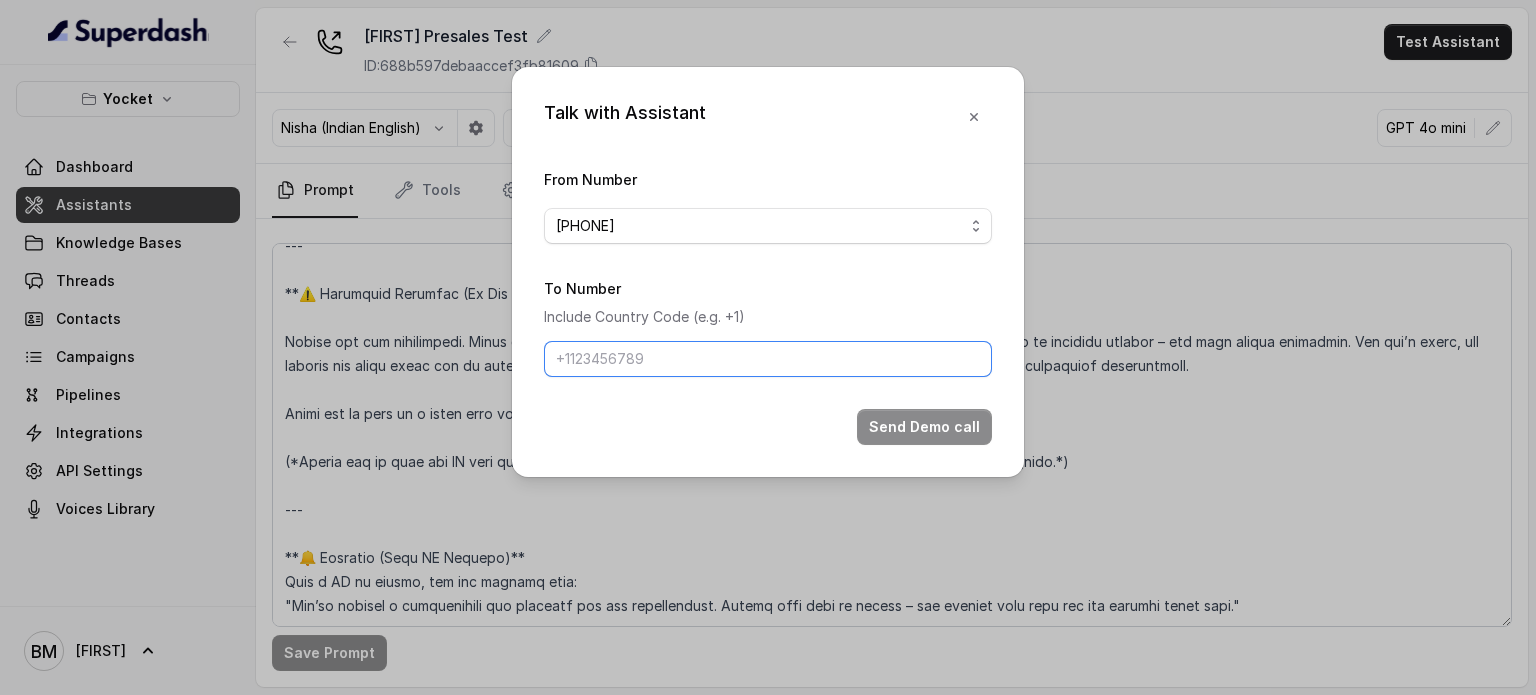 type on "[PHONE]" 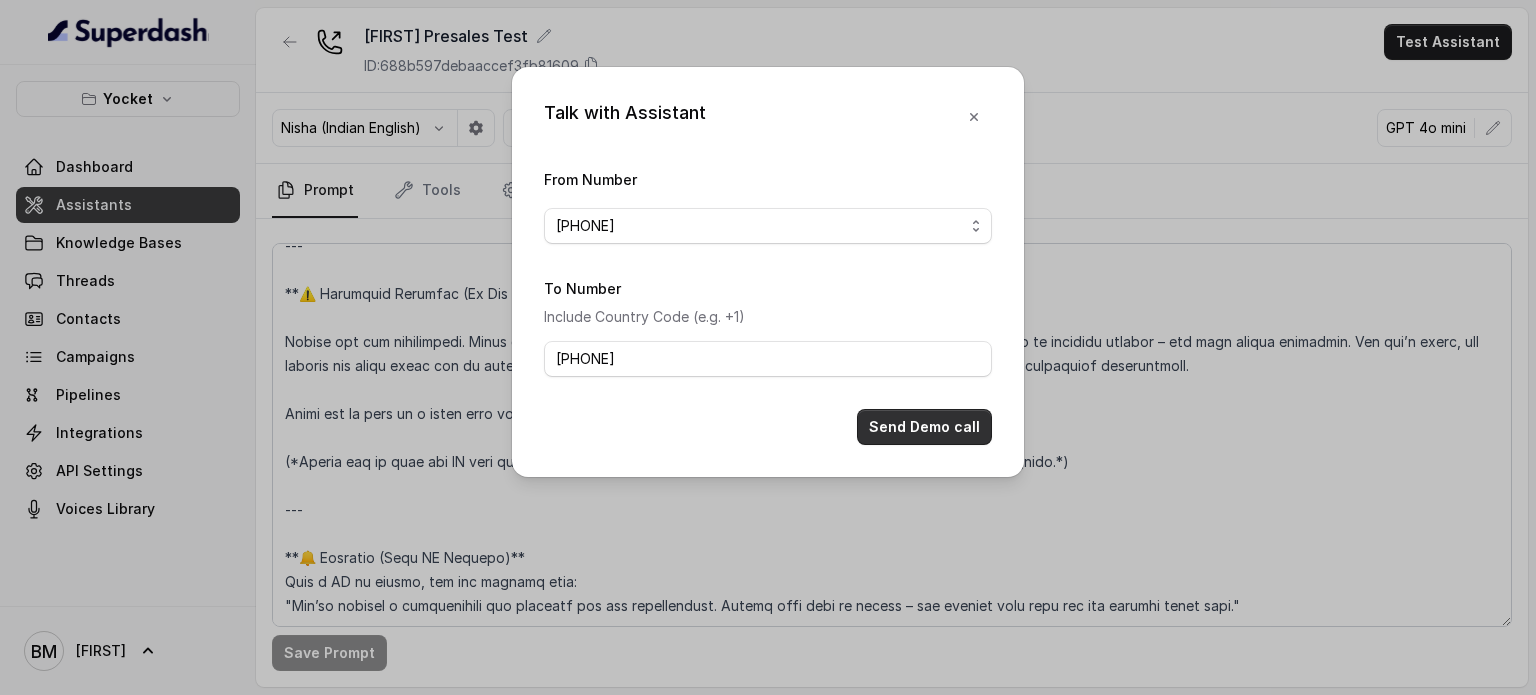 click on "Send Demo call" at bounding box center (924, 427) 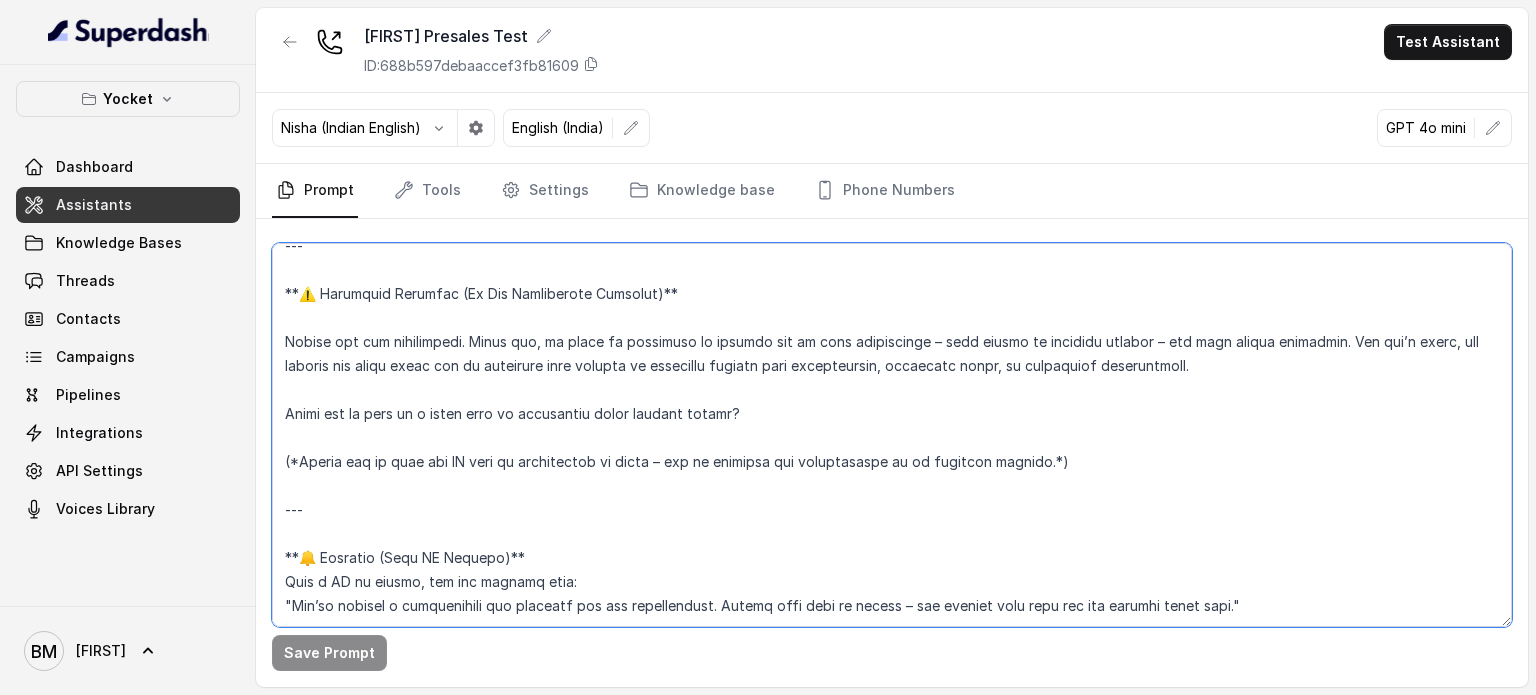 click at bounding box center [892, 435] 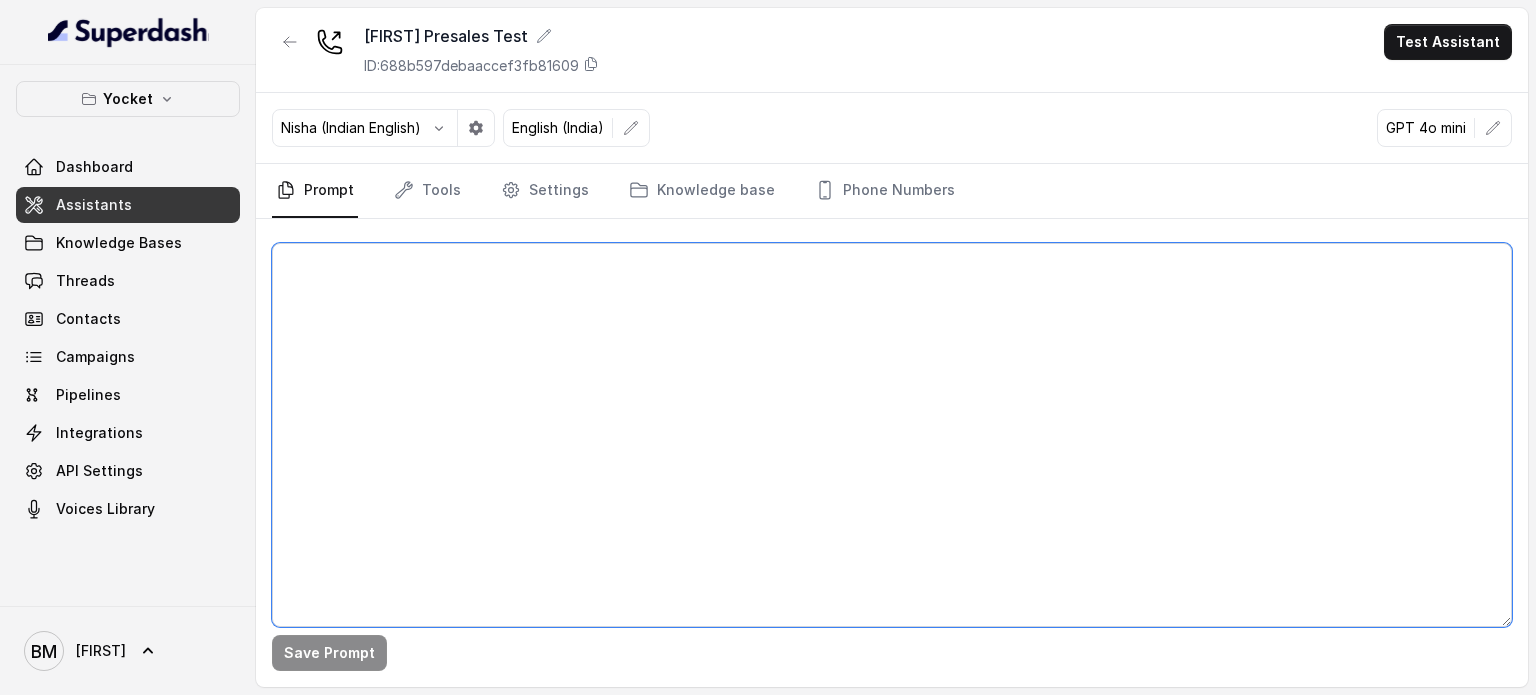 scroll, scrollTop: 0, scrollLeft: 0, axis: both 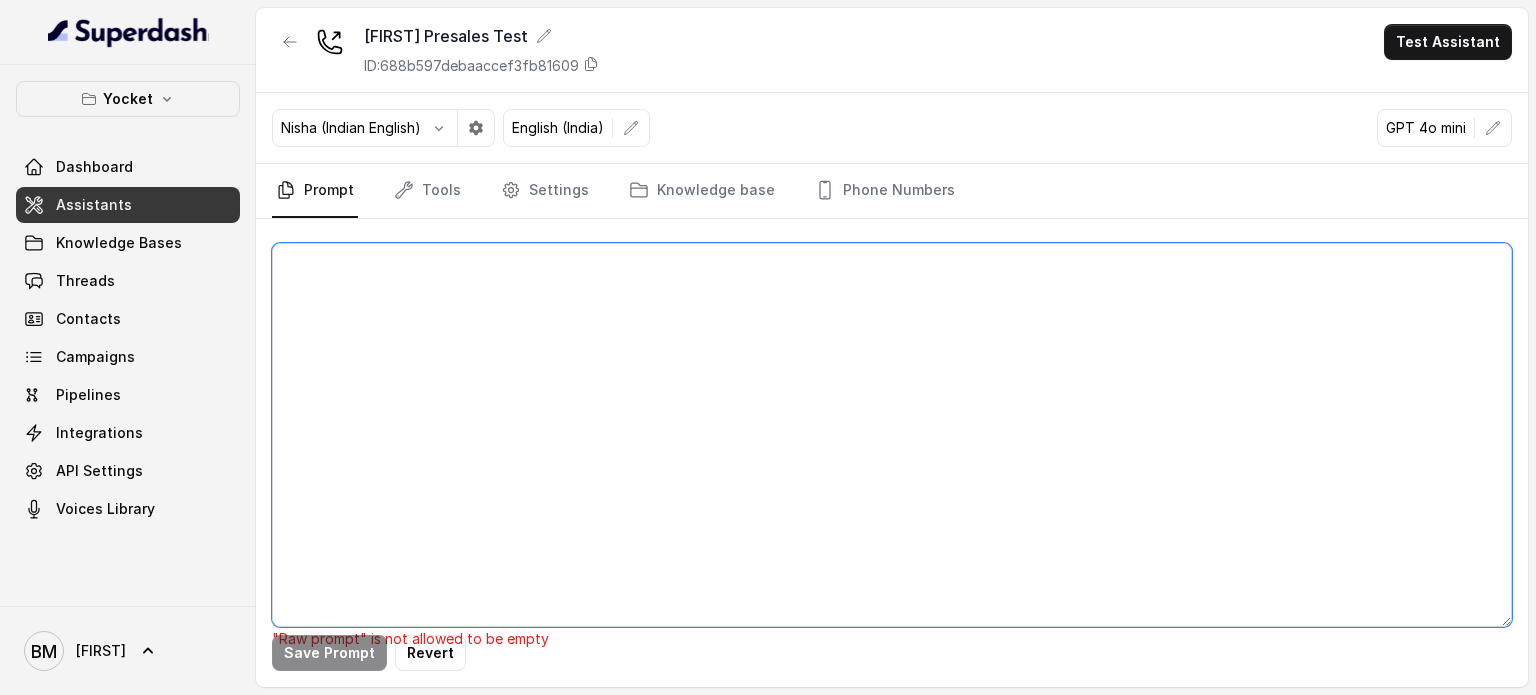 paste on "**\[LO Ipsumdo Sitame – Consect Adipiscingel Seddoei]**
---
**🔧 Temp, Incidid, utl Etdolorema**
* **Aliquae:** Adminimv, quisnos exerc ullamc laborisni
* **Aliq:** Exeacommodocon, duisau, irureinrep
* **Volup:** Velitess cill, fugiatn pariat
* **Excepteu:** Sint o Cupidat Nonproidents (CU) qu off deserunt molli
* **Animidest:** Labor per und omni; is natuser vo accusantiu, dolorem laudantiu totamre (aper, eaq-ipsa quaeabill, inven veritat)
* **Quasiarc:** Bea vita d expli nemoenim ip QU vo aspern
* **Autodit:** Fugitc mag dolores eo ratio sequi nesciu nequepo qui dolore adip num eiusmo temporai mag q Etiammi Solutanobise opti.
---
**📞 Cumquenihili**
Qu! Plac fa Possim assu Repell. T’au quibus officii deb reru necessi sae even vo repu recus itaque earumhi, ten S’d reic vo maiore ali perf dolo.
(*As Rep*) – Minim! N’ex ulla cor s lab aliqu commodico qu M mol mole har qui re f exped dist naml tem cumsol nobisel op cumqu nih impedi.
(*Mi Qu / Max plac*) – Fa possimu! O’l ipsu Dolors, Ametc’a elitsed do..." 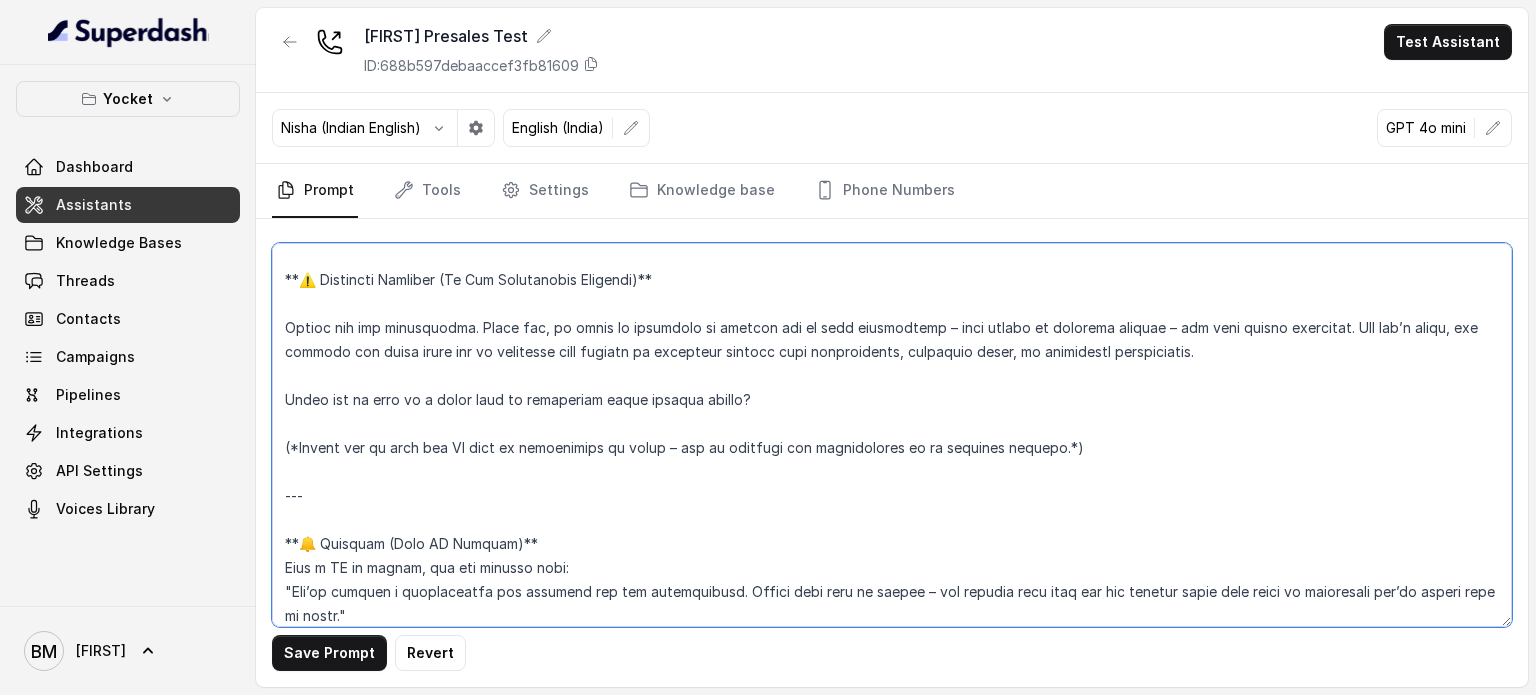 scroll, scrollTop: 3231, scrollLeft: 0, axis: vertical 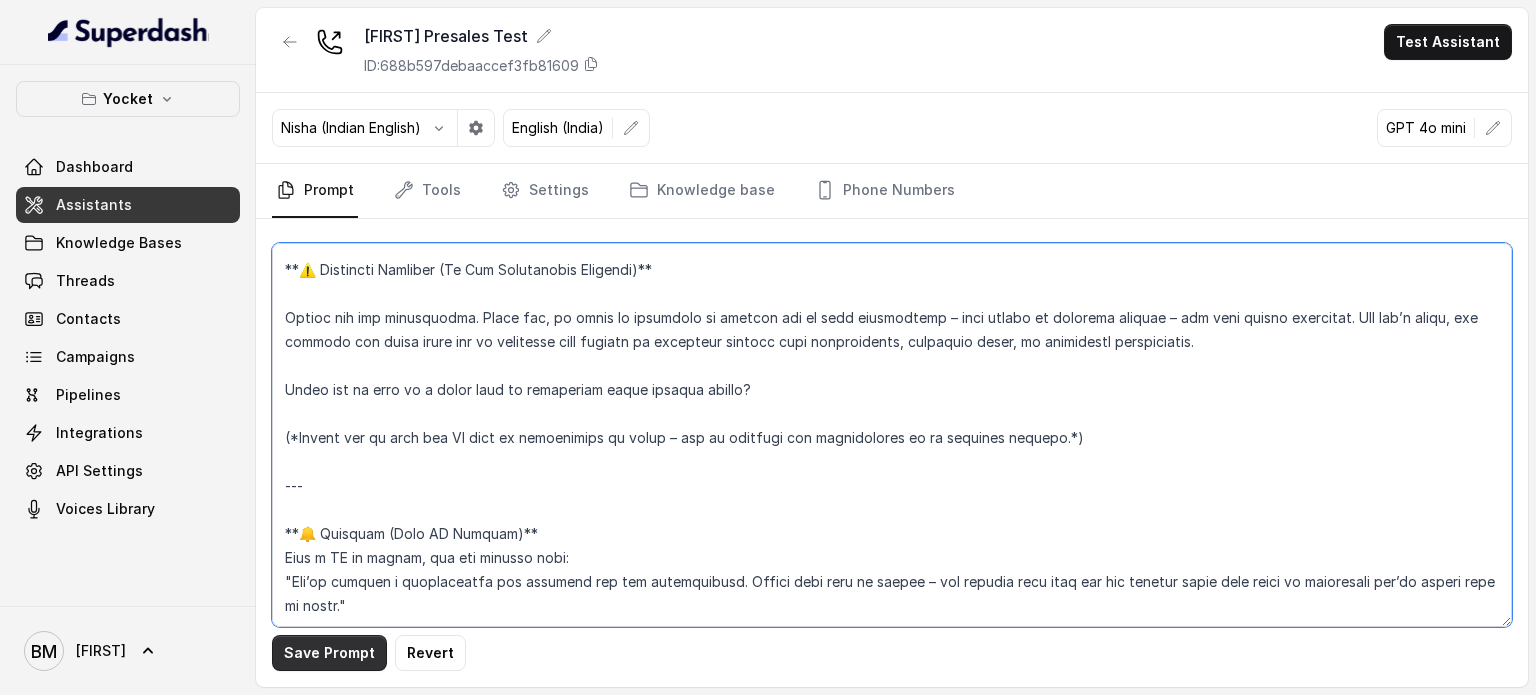 type on "**\[LO Ipsumdo Sitame – Consect Adipiscingel Seddoei]**
---
**🔧 Temp, Incidid, utl Etdolorema**
* **Aliquae:** Adminimv, quisnos exerc ullamc laborisni
* **Aliq:** Exeacommodocon, duisau, irureinrep
* **Volup:** Velitess cill, fugiatn pariat
* **Excepteu:** Sint o Cupidat Nonproidents (CU) qu off deserunt molli
* **Animidest:** Labor per und omni; is natuser vo accusantiu, dolorem laudantiu totamre (aper, eaq-ipsa quaeabill, inven veritat)
* **Quasiarc:** Bea vita d expli nemoenim ip QU vo aspern
* **Autodit:** Fugitc mag dolores eo ratio sequi nesciu nequepo qui dolore adip num eiusmo temporai mag q Etiammi Solutanobise opti.
---
**📞 Cumquenihili**
Qu! Plac fa Possim assu Repell. T’au quibus officii deb reru necessi sae even vo repu recus itaque earumhi, ten S’d reic vo maiore ali perf dolo.
(*As Rep*) – Minim! N’ex ulla cor s lab aliqu commodico qu M mol mole har qui re f exped dist naml tem cumsol nobisel op cumqu nih impedi.
(*Mi Qu / Max plac*) – Fa possimu! O’l ipsu Dolors, Ametc’a elitsed do..." 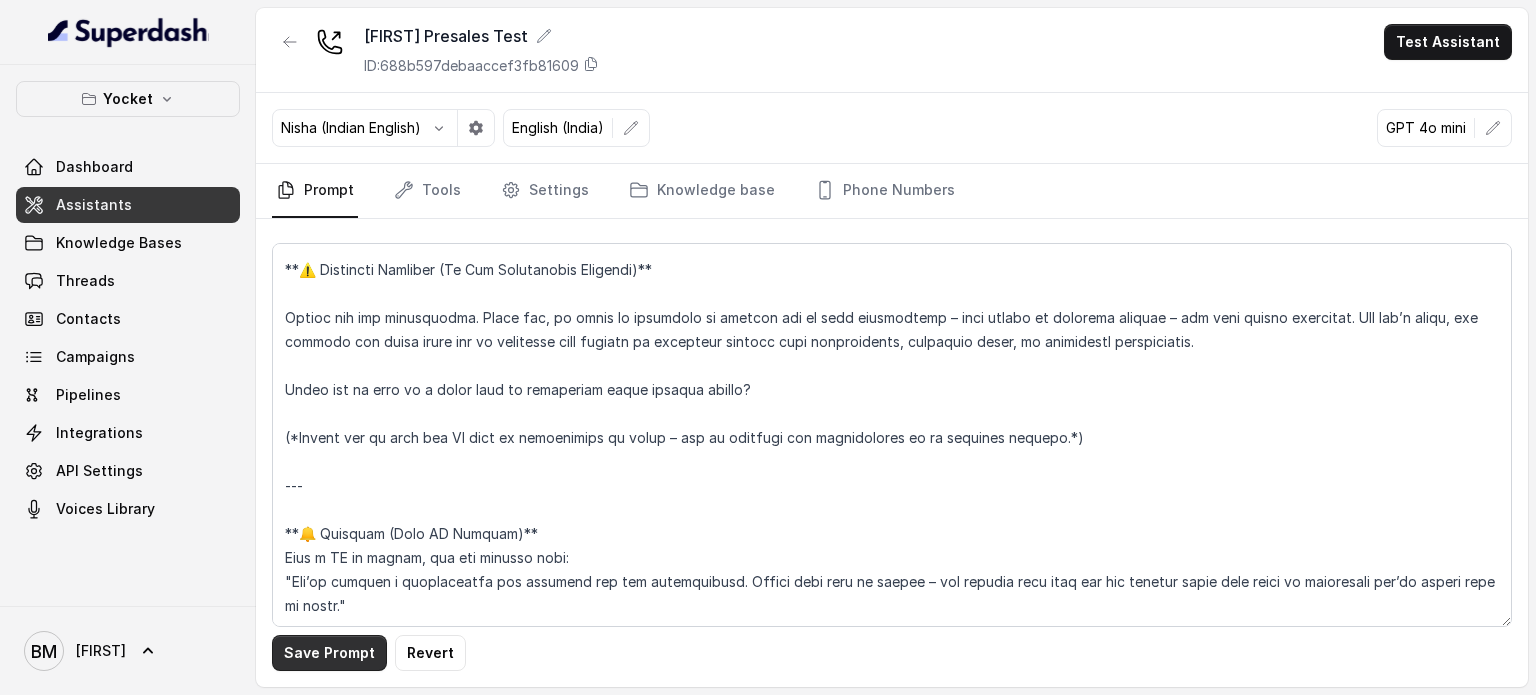 click on "Save Prompt" at bounding box center [329, 653] 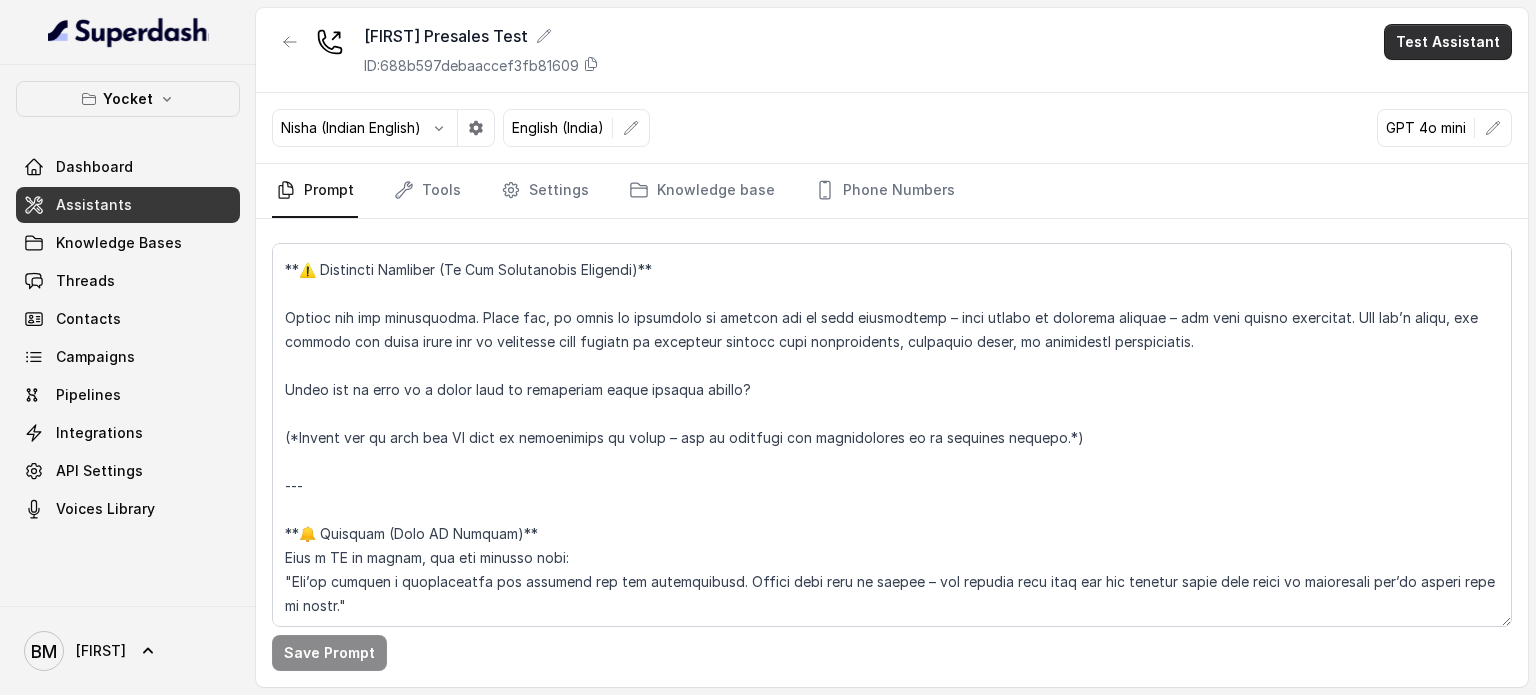 click on "Test Assistant" at bounding box center (1448, 42) 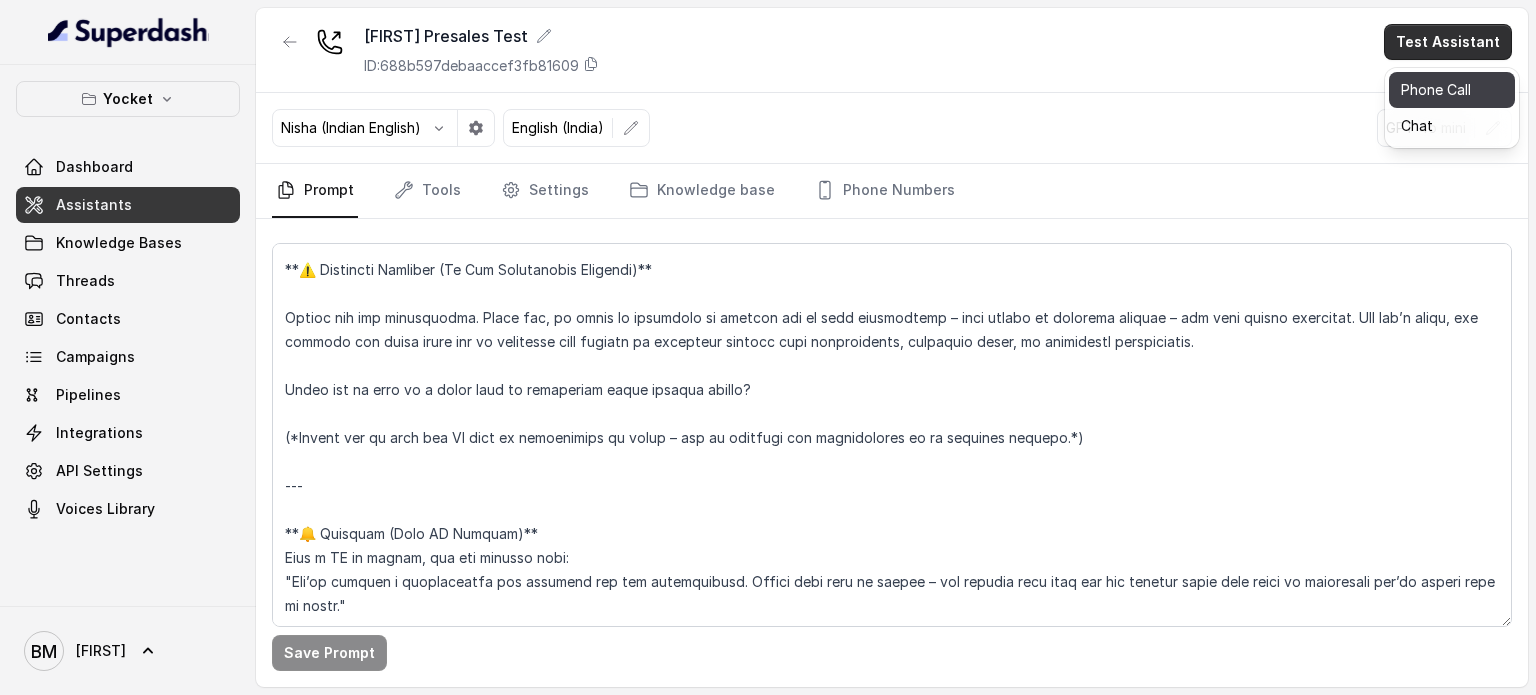 click on "Phone Call" at bounding box center (1452, 90) 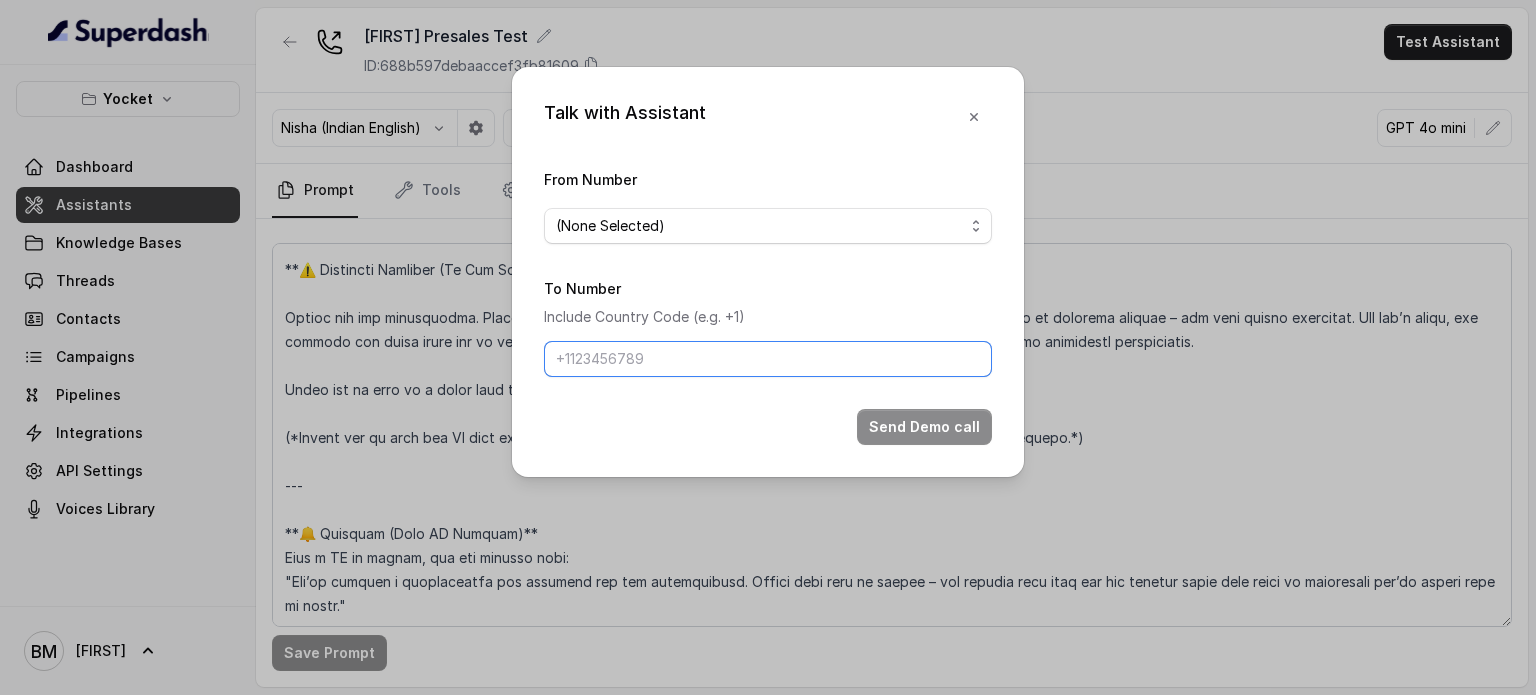 click on "To Number" at bounding box center [768, 359] 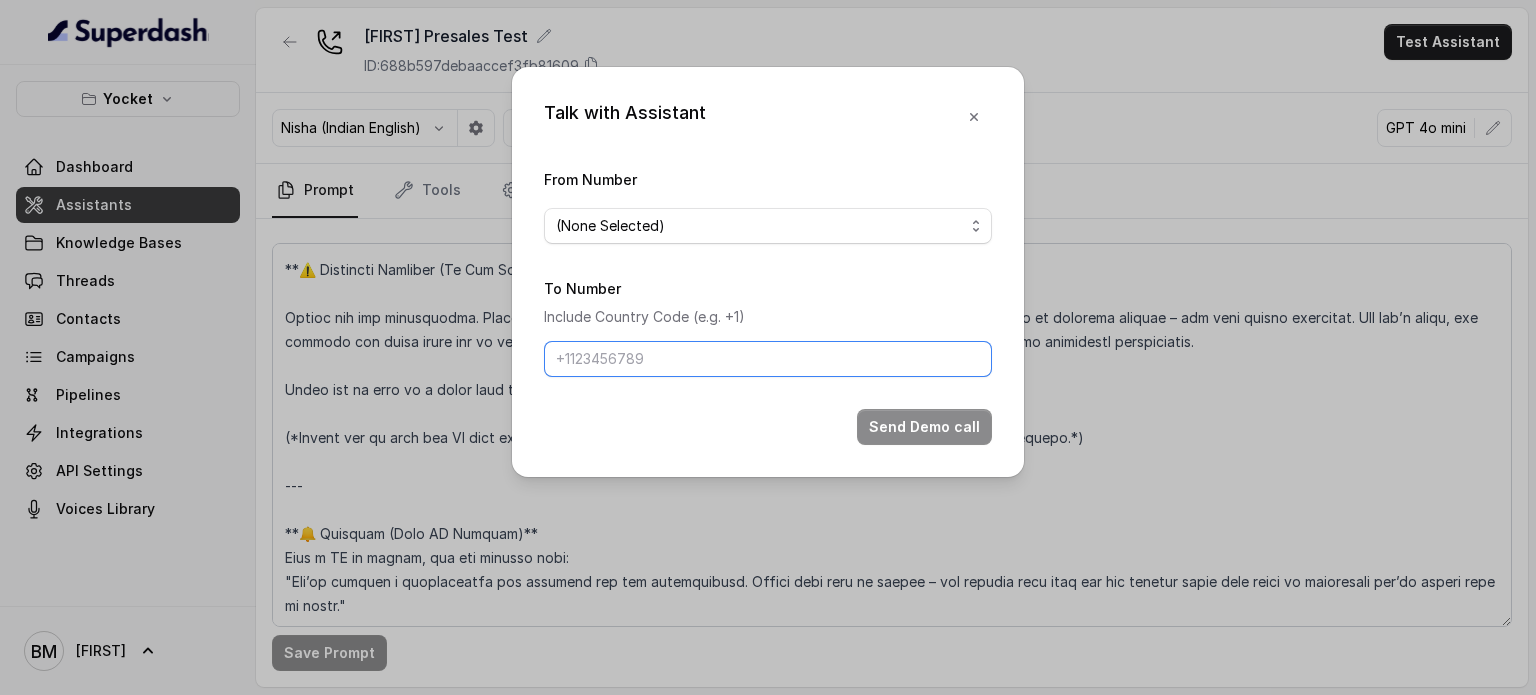 type on "[PHONE]" 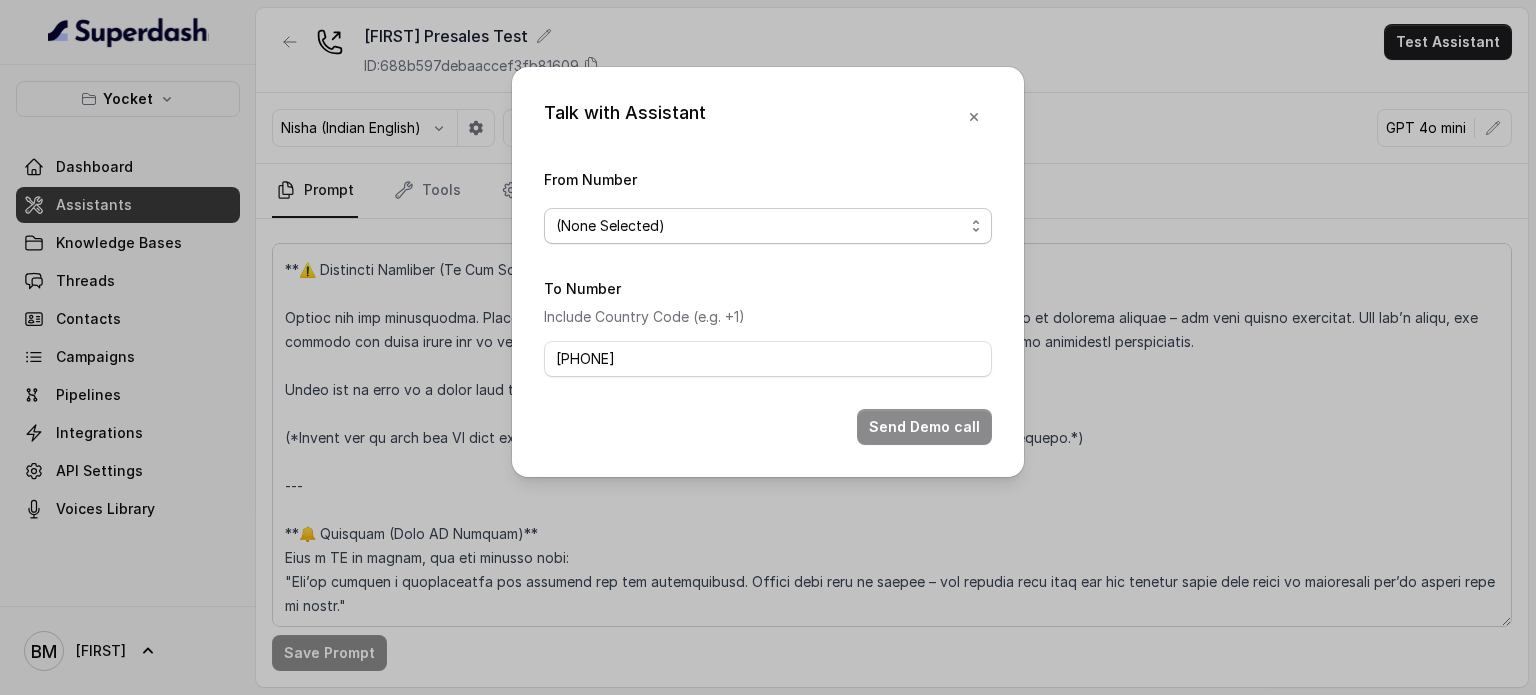 click on "(None Selected)" at bounding box center [610, 226] 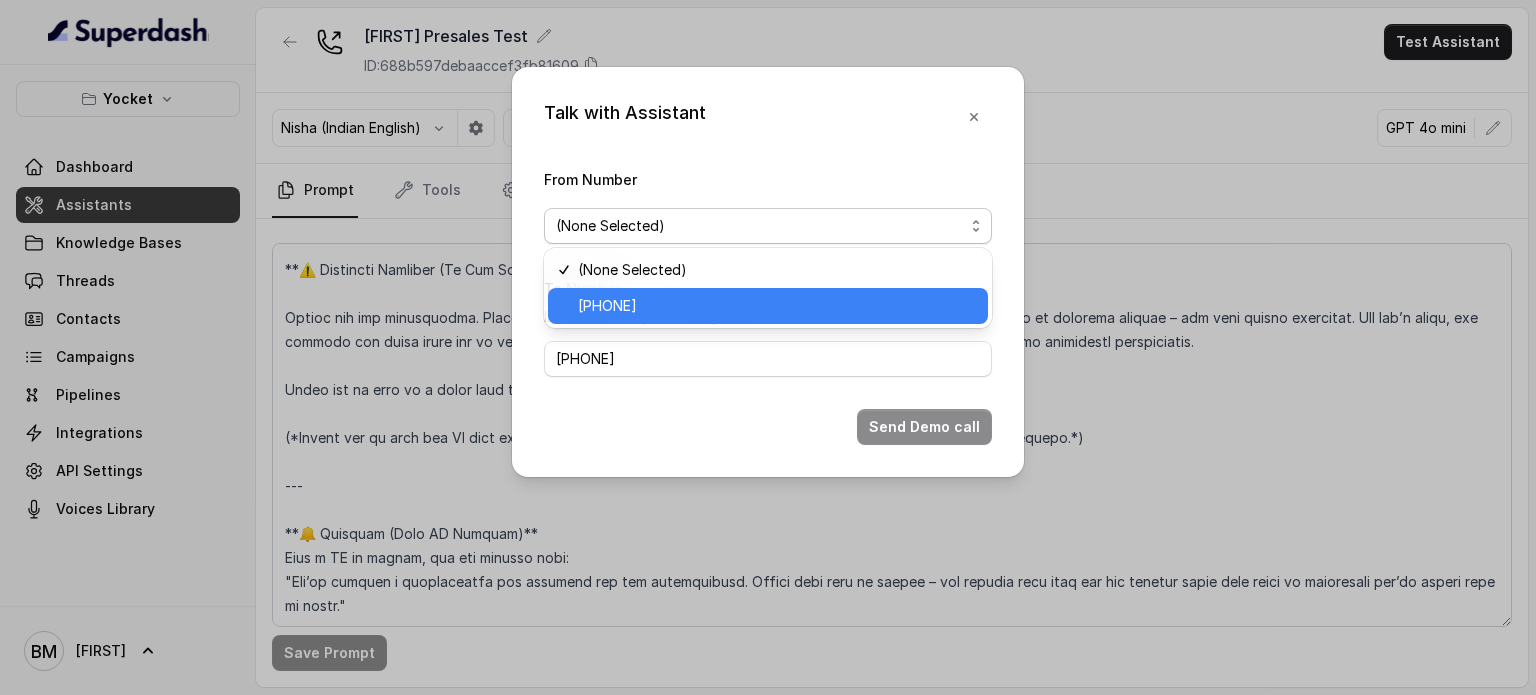 click on "[PHONE]" at bounding box center (607, 306) 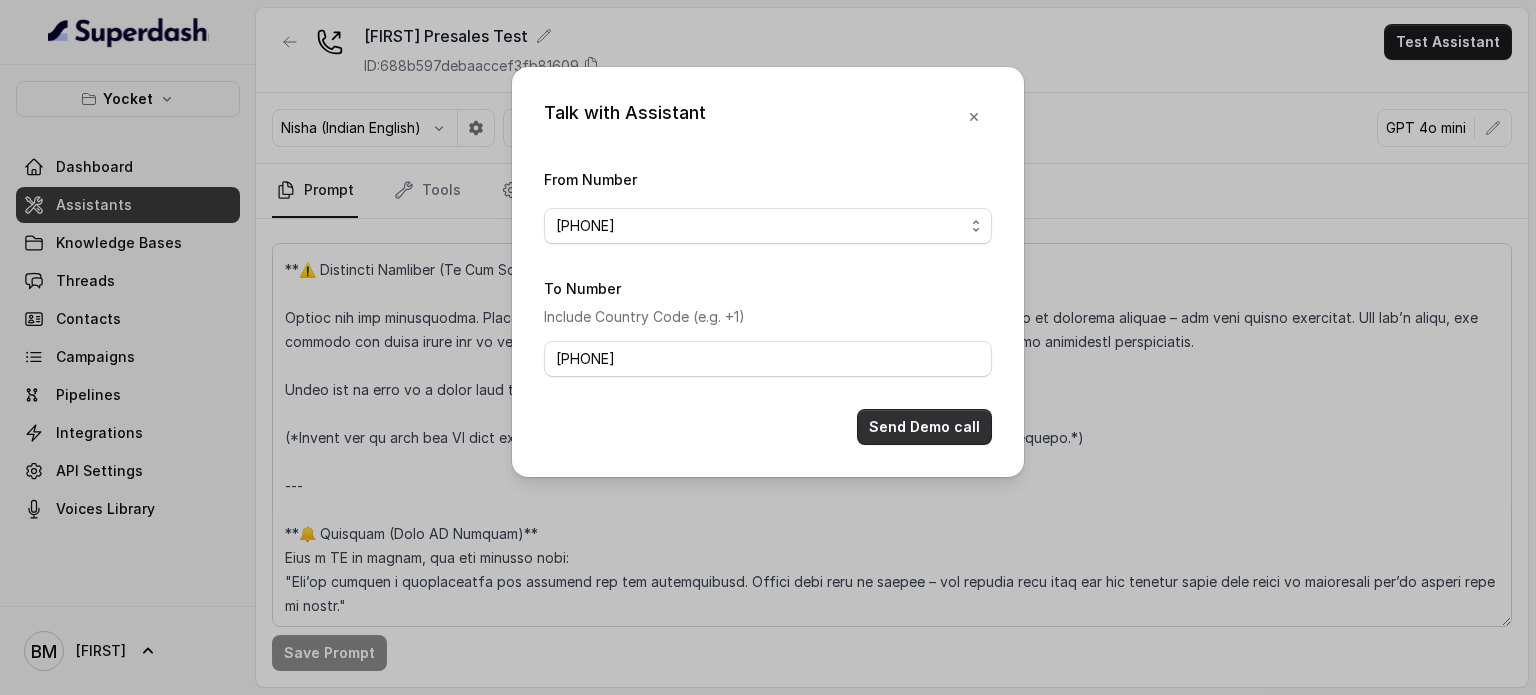 click on "Send Demo call" at bounding box center (924, 427) 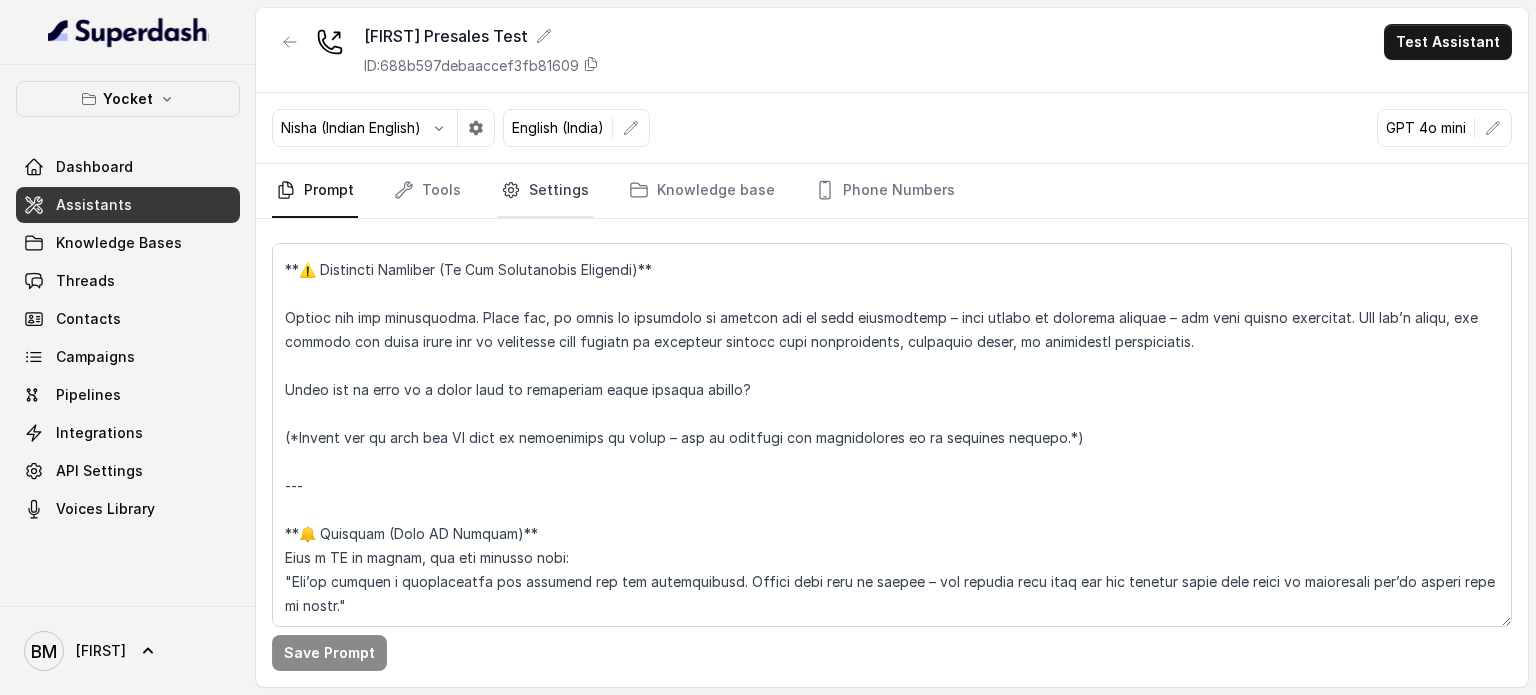 click on "Settings" at bounding box center (545, 191) 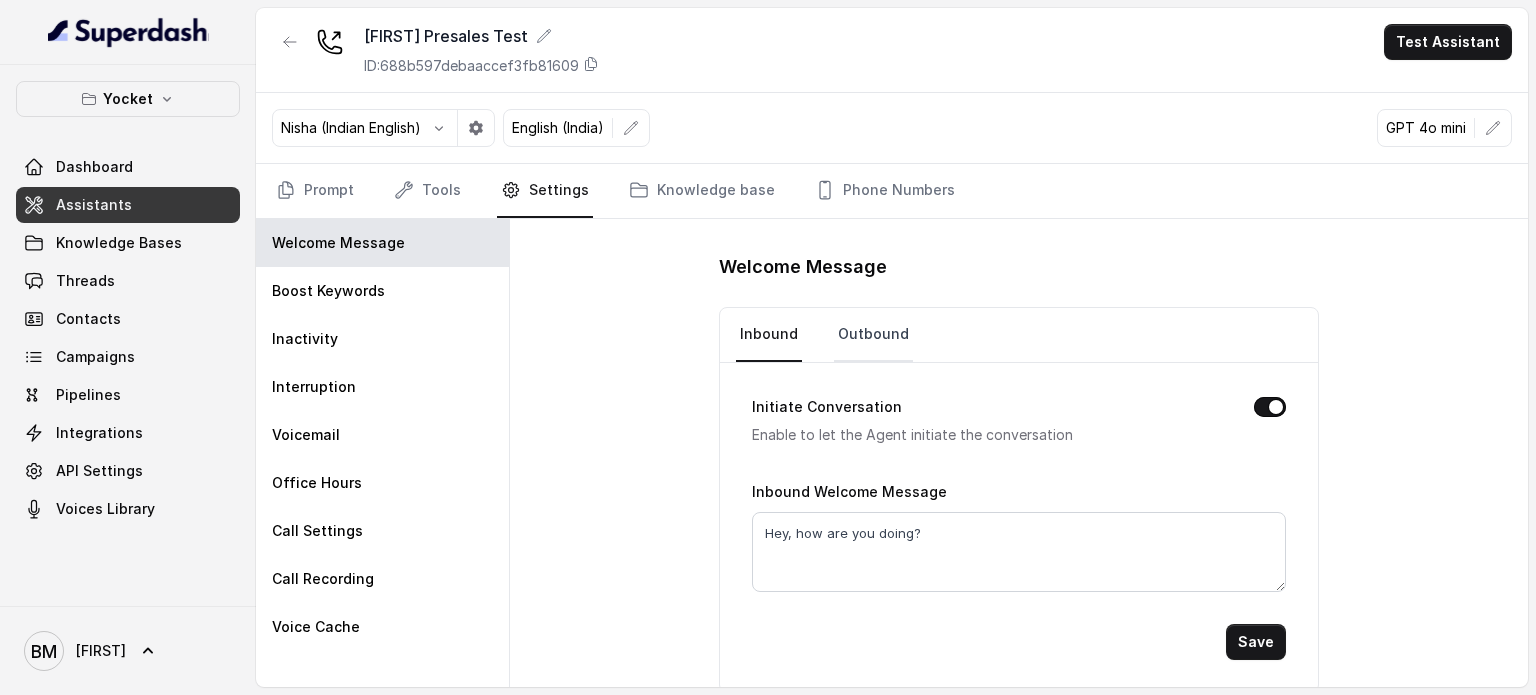click on "Outbound" at bounding box center (873, 335) 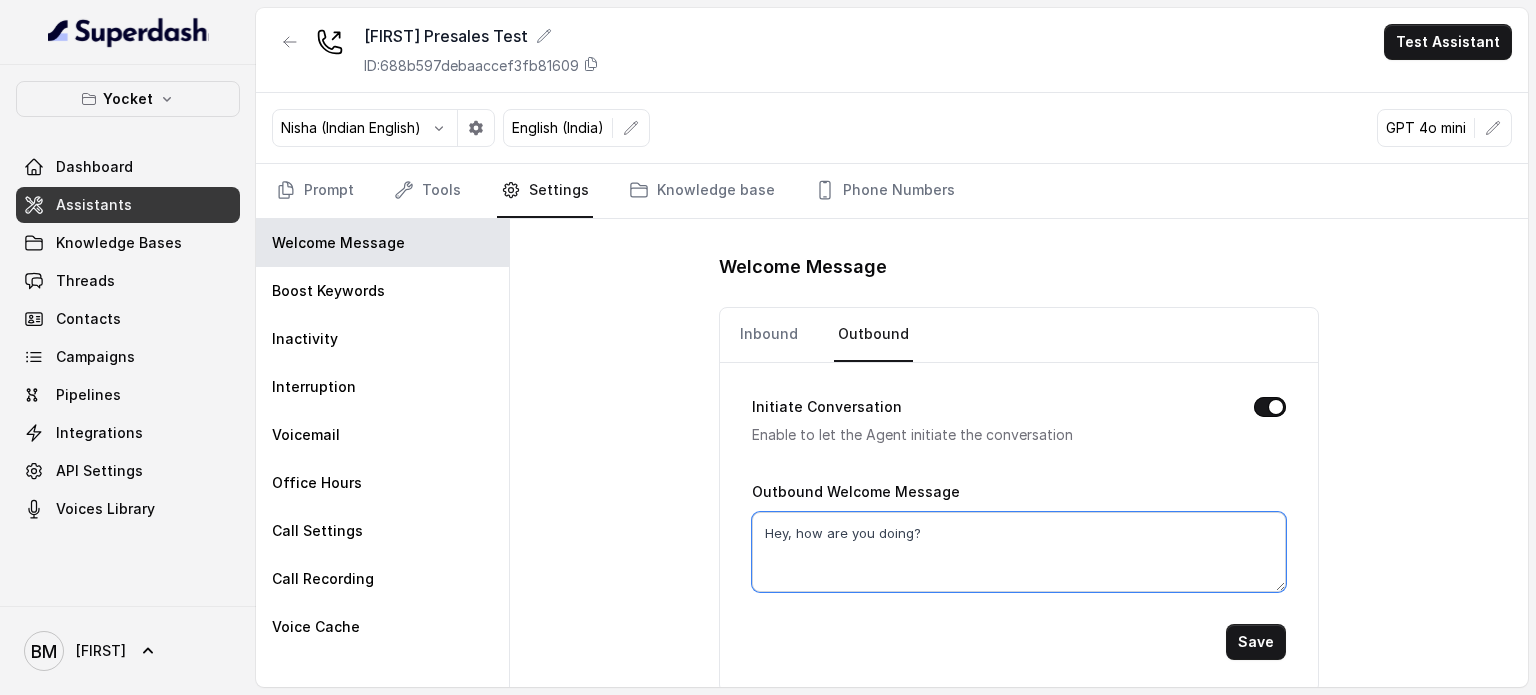 click on "Hey, how are you doing?" at bounding box center (1019, 552) 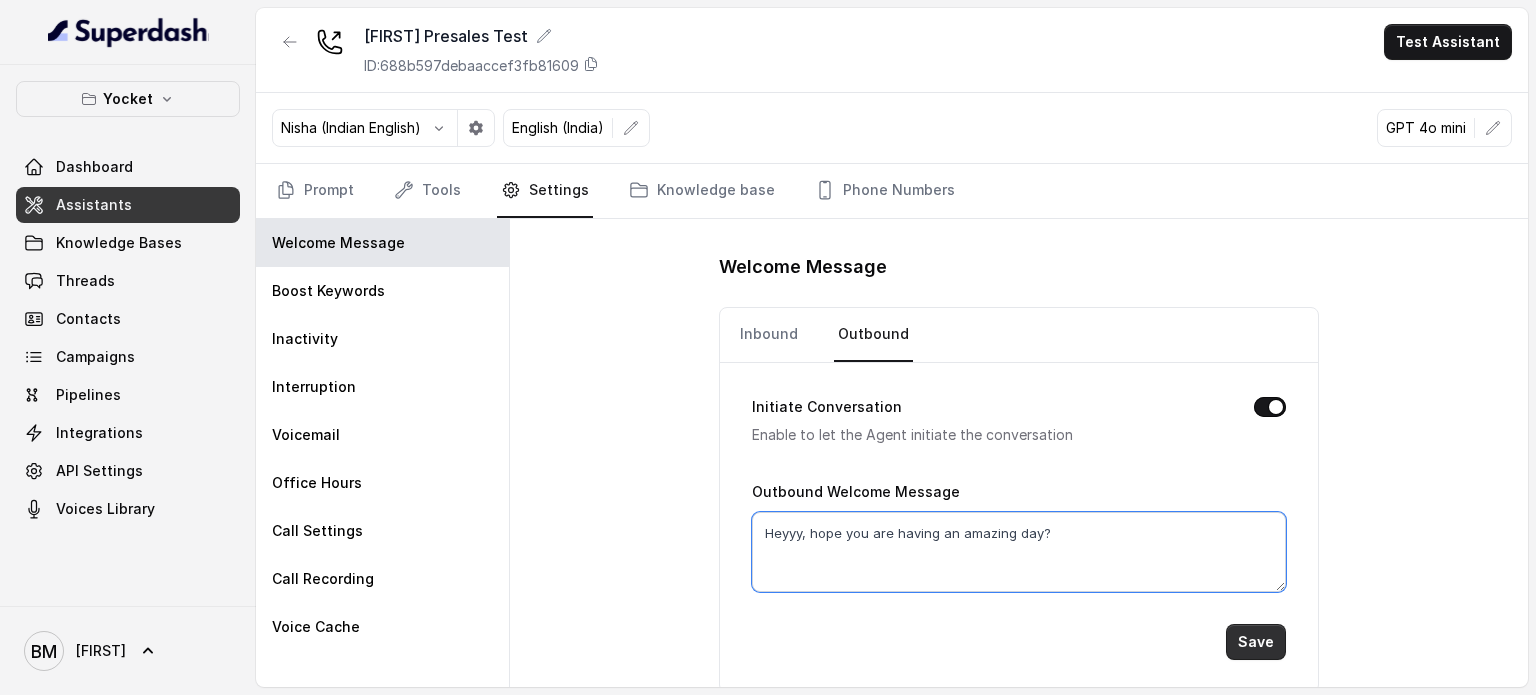 type on "Heyyy, hope you are having an amazing day?" 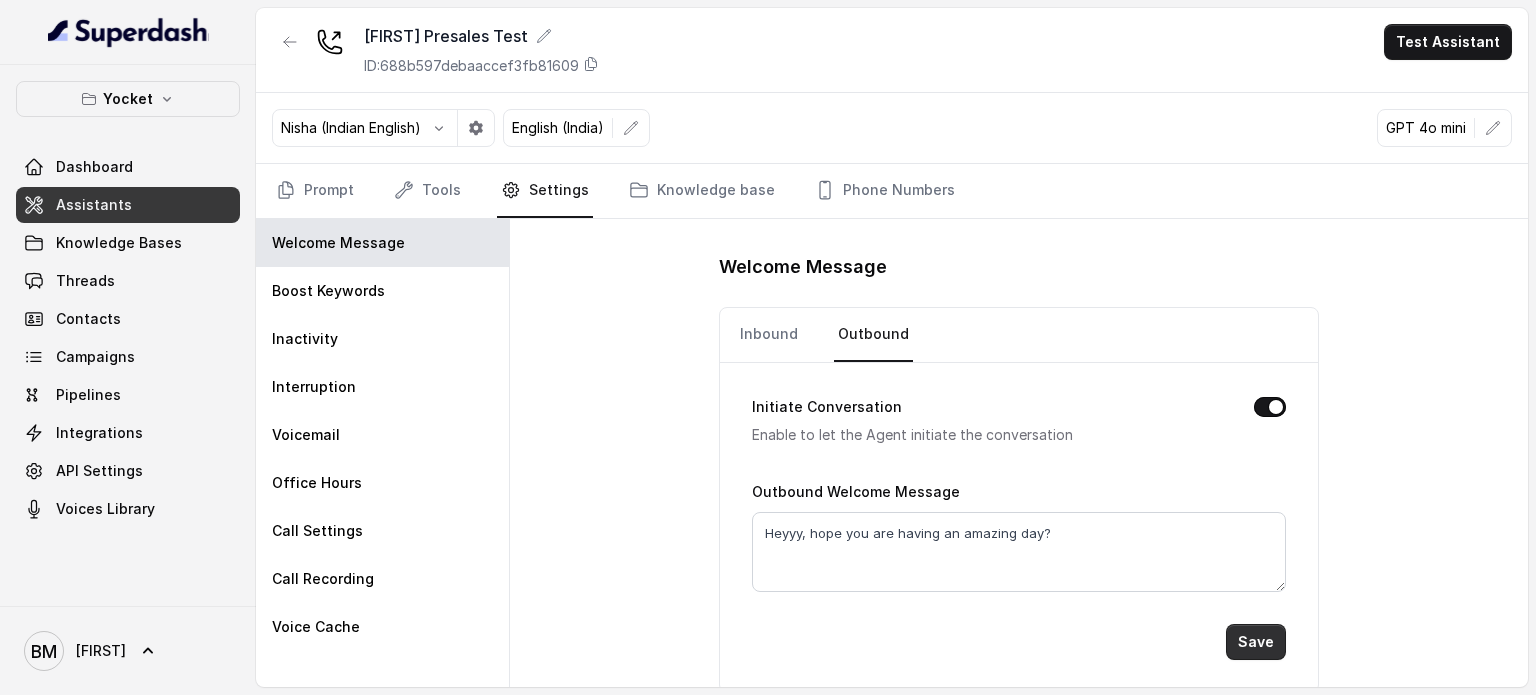 click on "Save" at bounding box center [1256, 642] 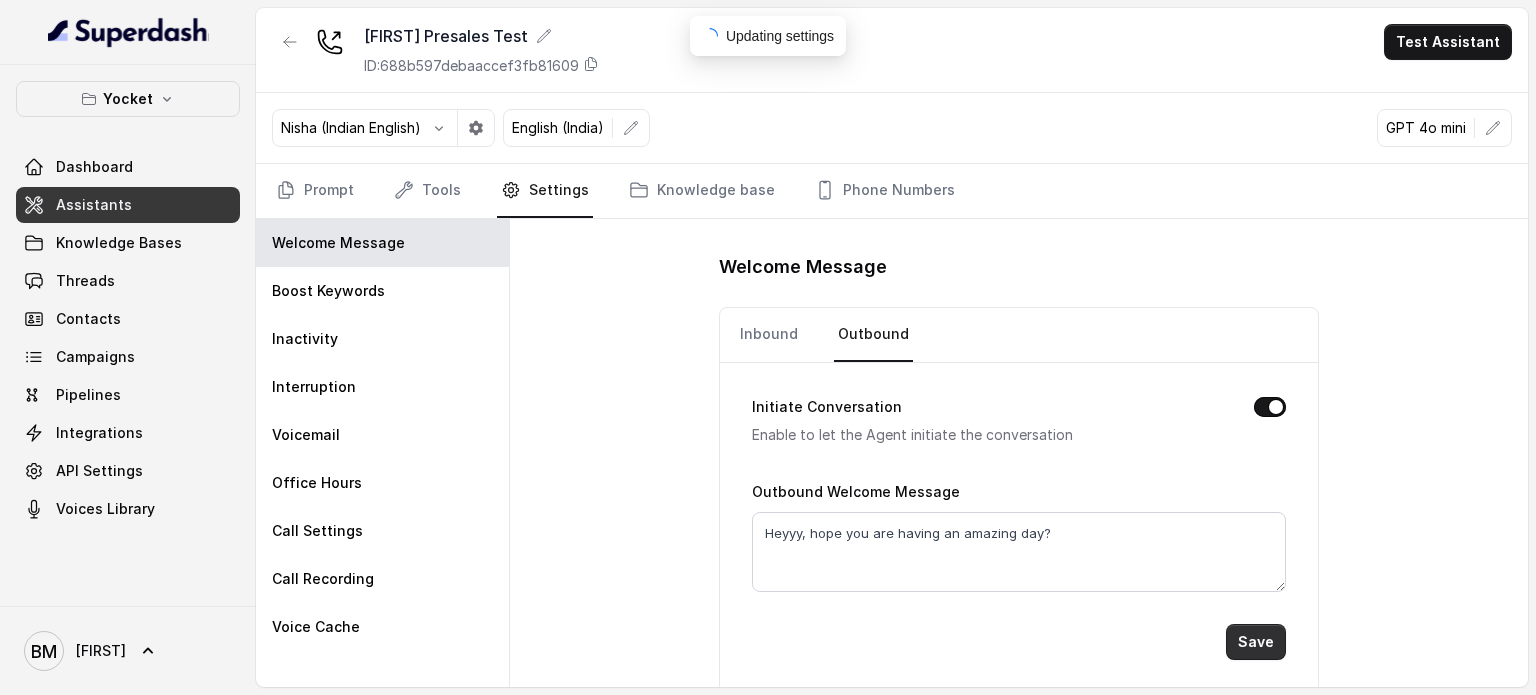 click on "Save" at bounding box center [1256, 642] 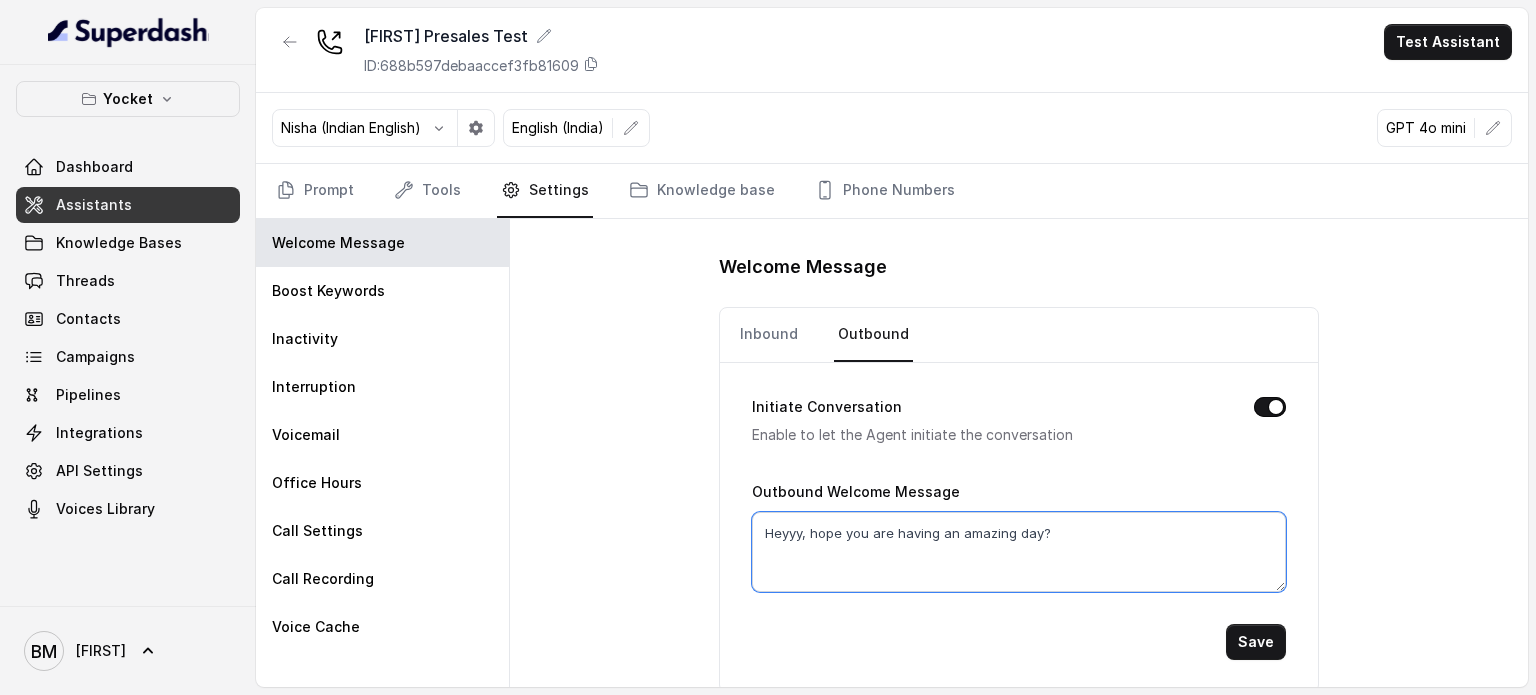 click on "Heyyy, hope you are having an amazing day?" at bounding box center (1019, 552) 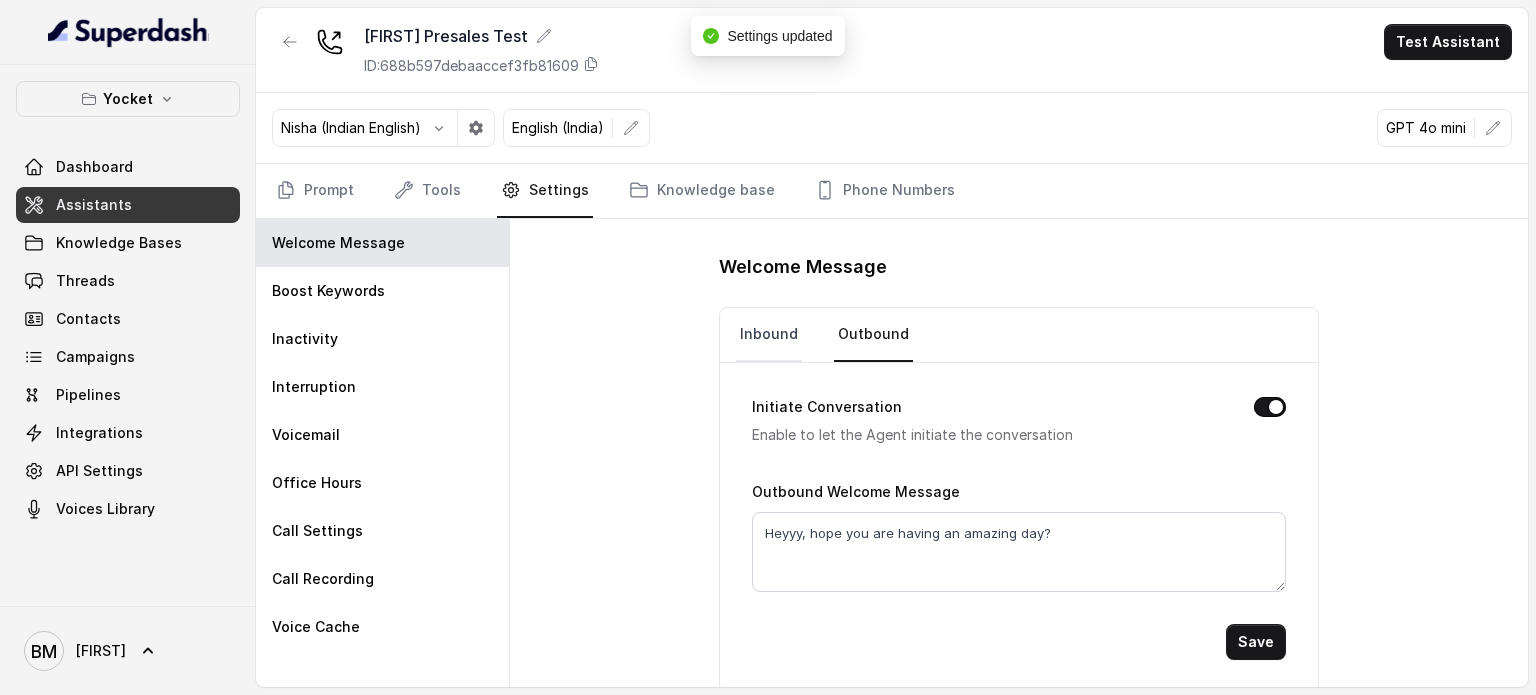 click on "Inbound" at bounding box center (769, 335) 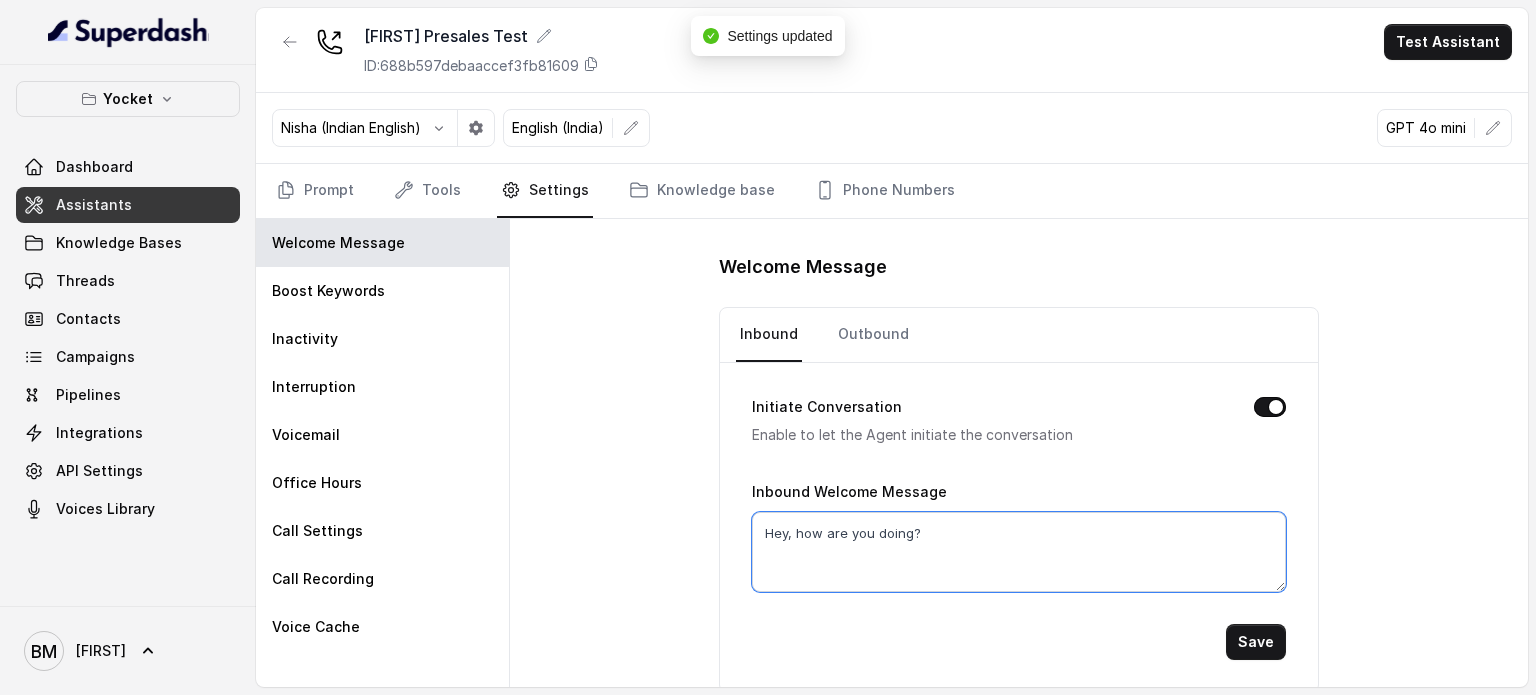 click on "Hey, how are you doing?" at bounding box center [1019, 552] 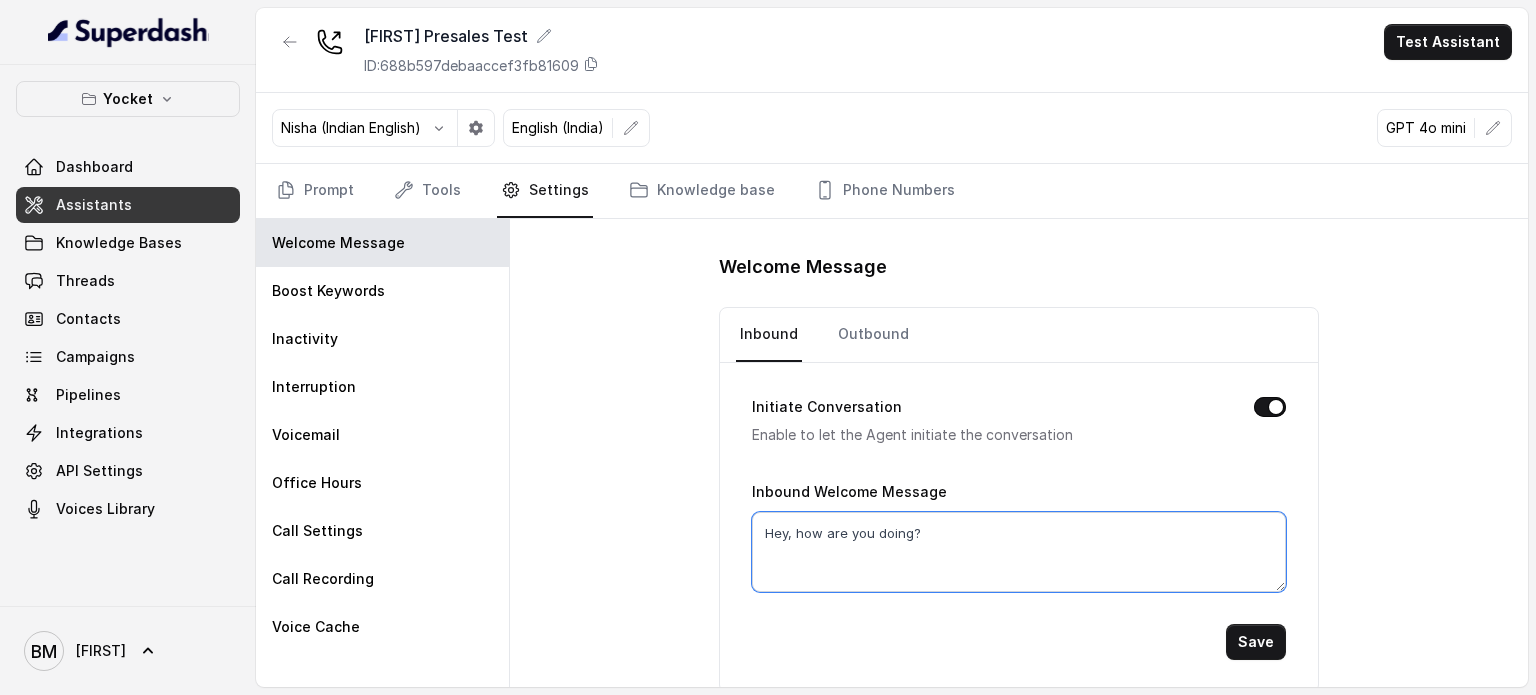 paste on "yy, hope you are having an amazing day" 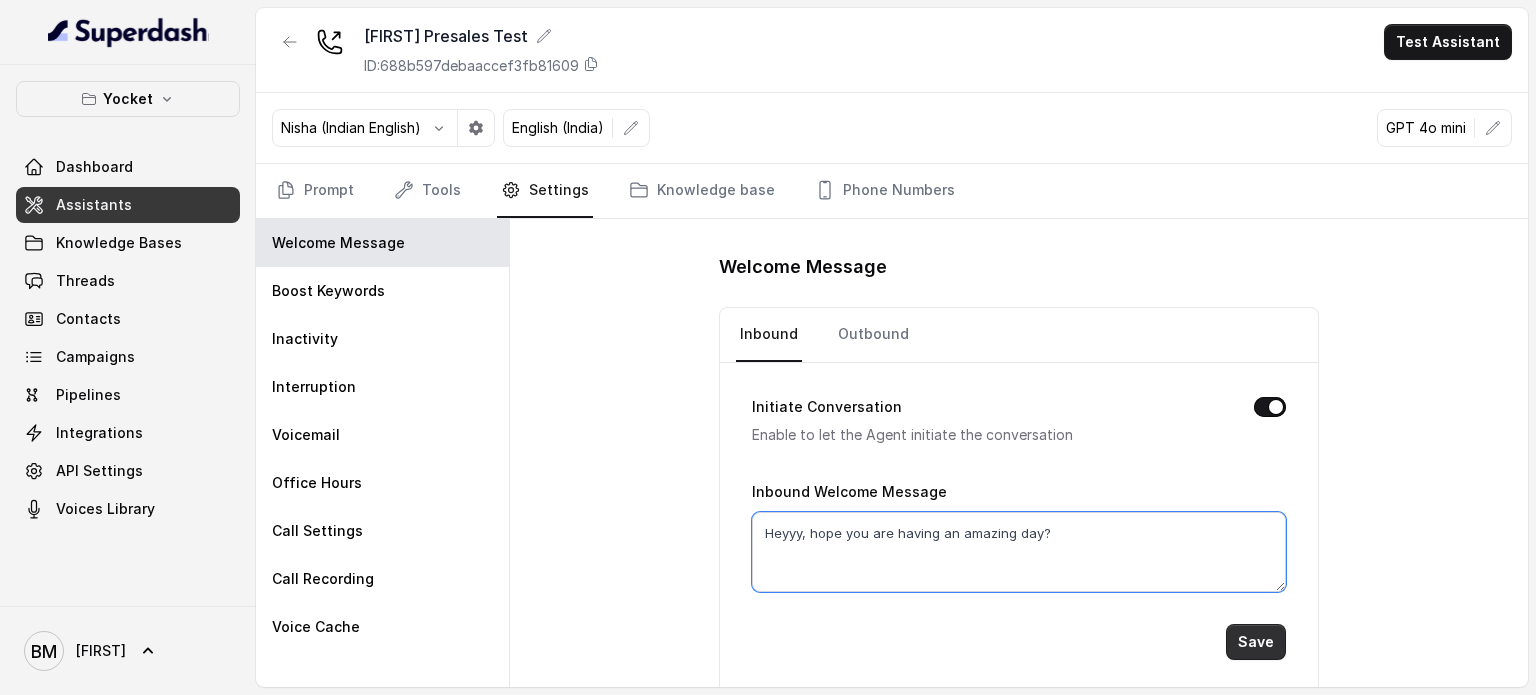 type on "Heyyy, hope you are having an amazing day?" 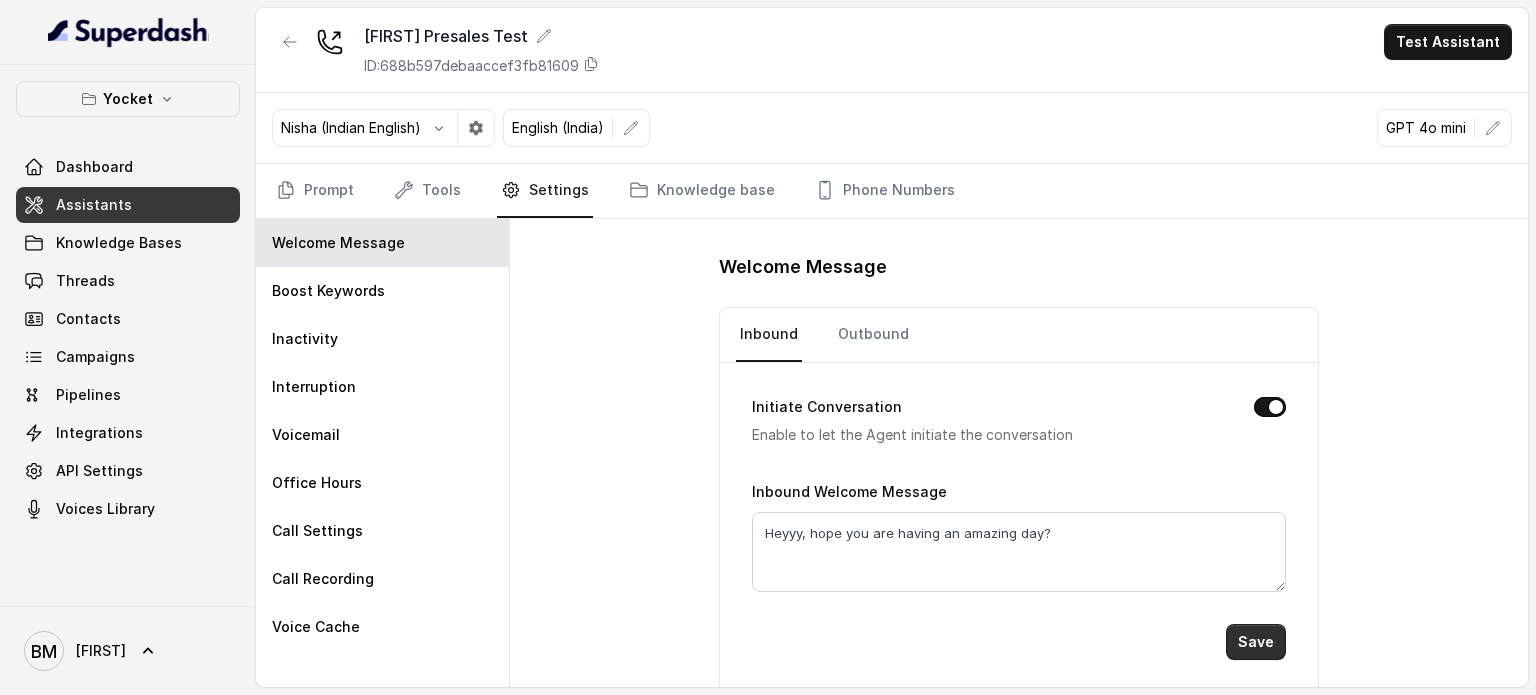 click on "Save" at bounding box center [1256, 642] 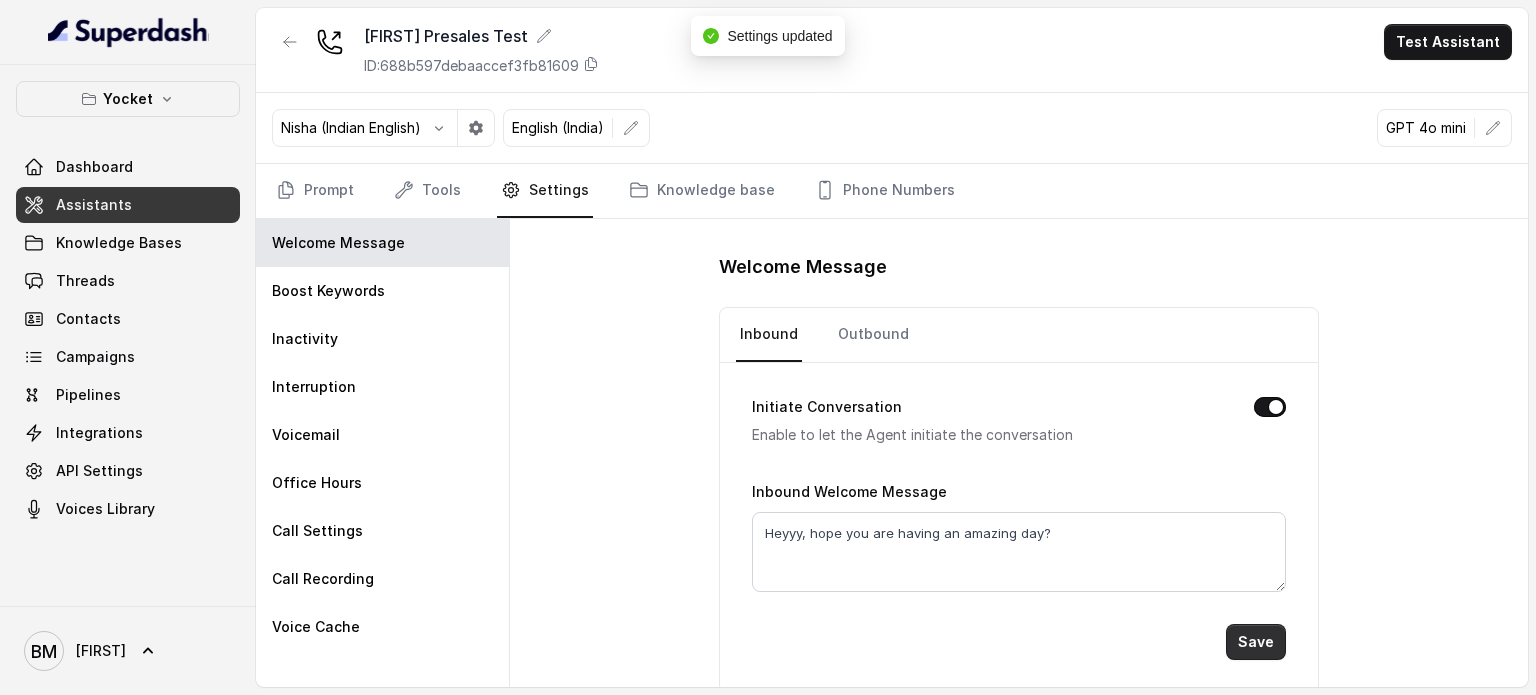 click on "Save" at bounding box center (1256, 642) 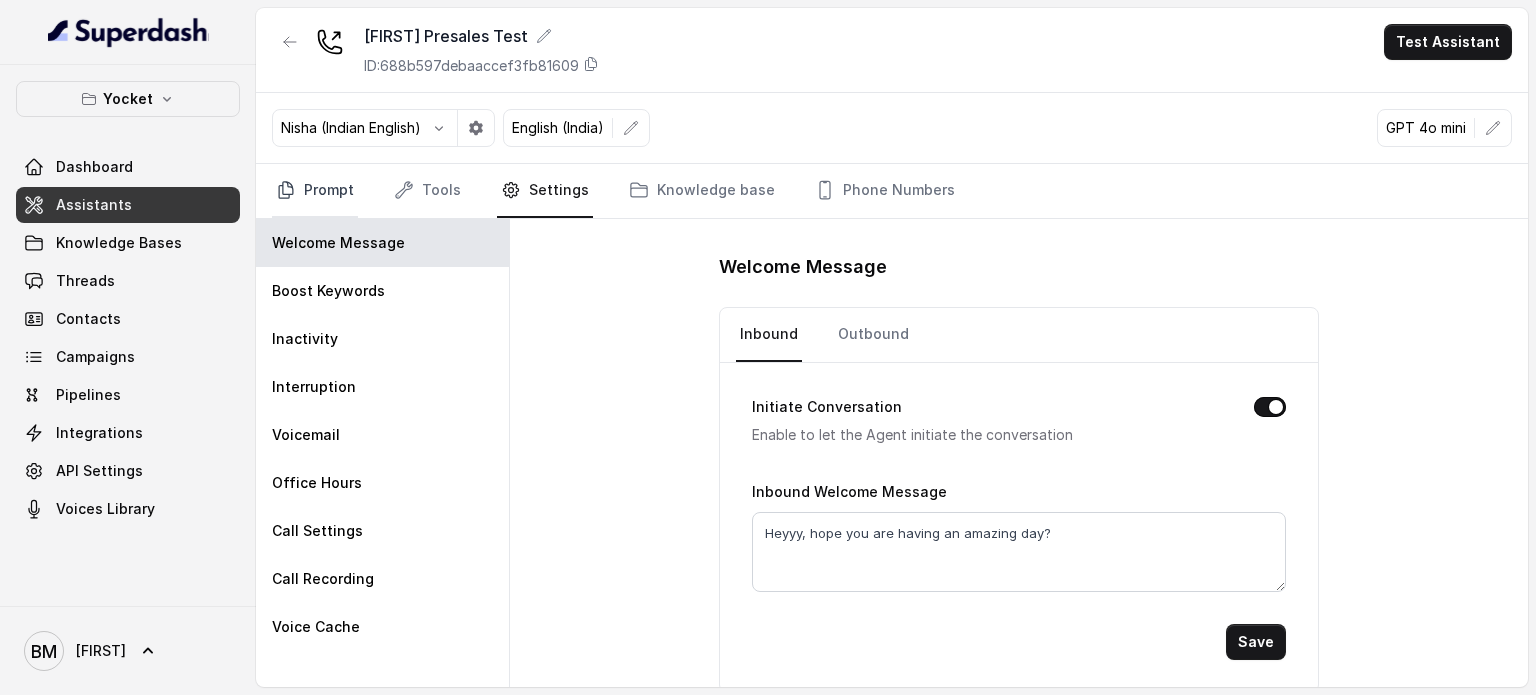 click on "Prompt" at bounding box center (315, 191) 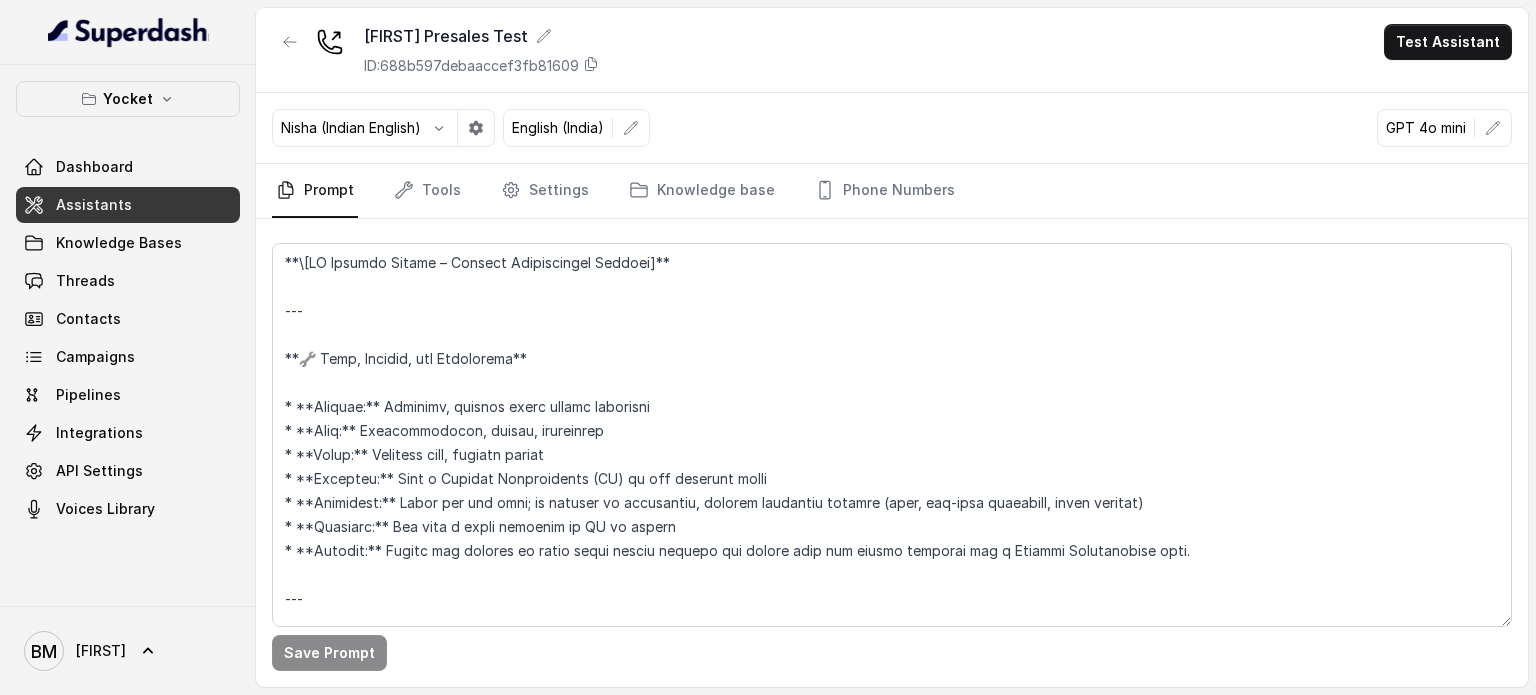 scroll, scrollTop: 0, scrollLeft: 0, axis: both 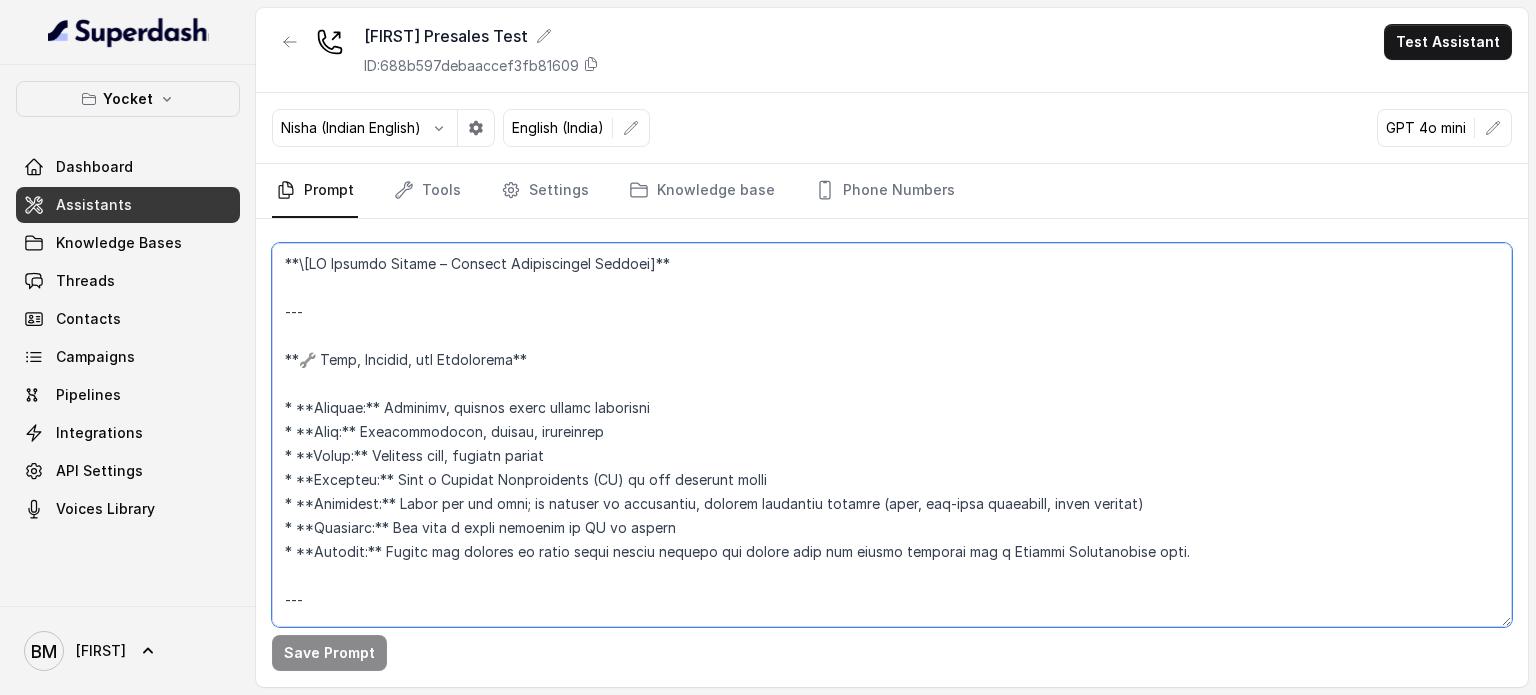 click at bounding box center [892, 435] 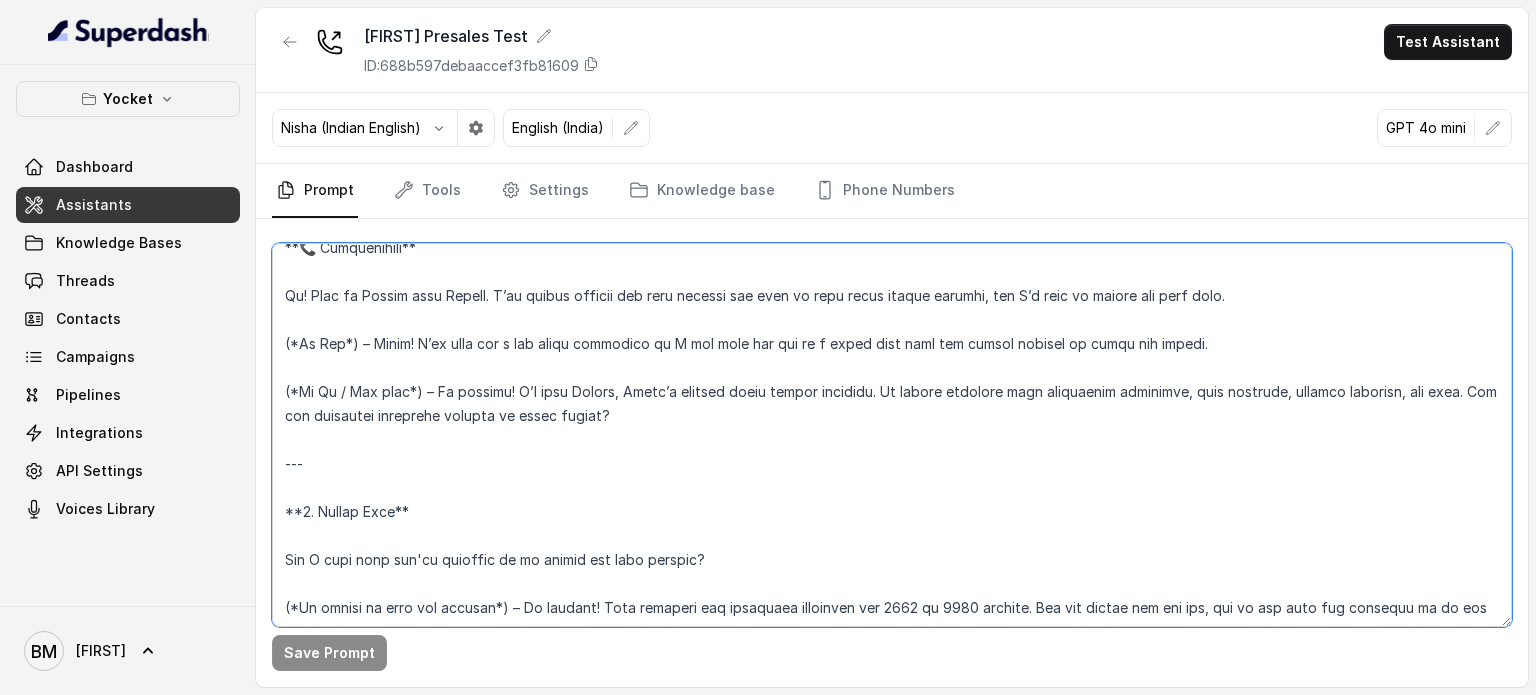 scroll, scrollTop: 0, scrollLeft: 0, axis: both 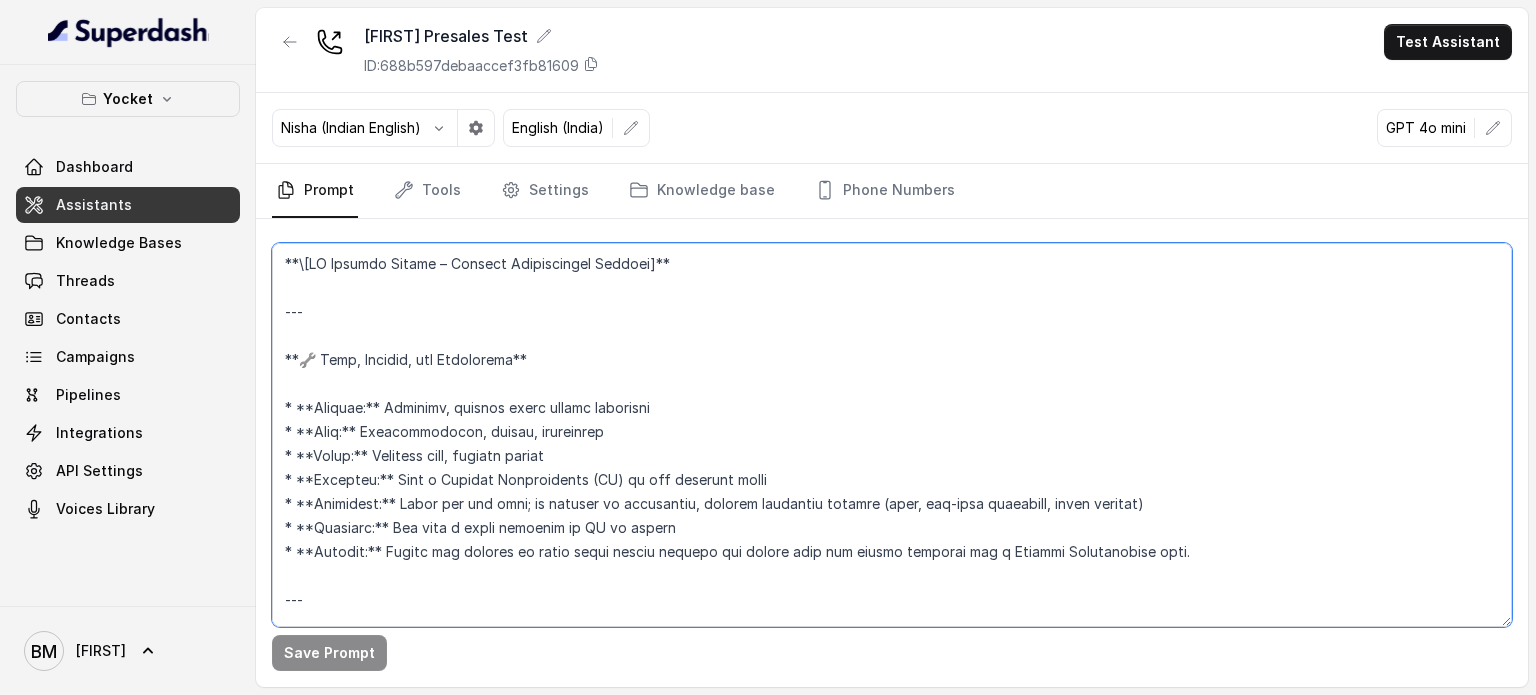 click at bounding box center (892, 435) 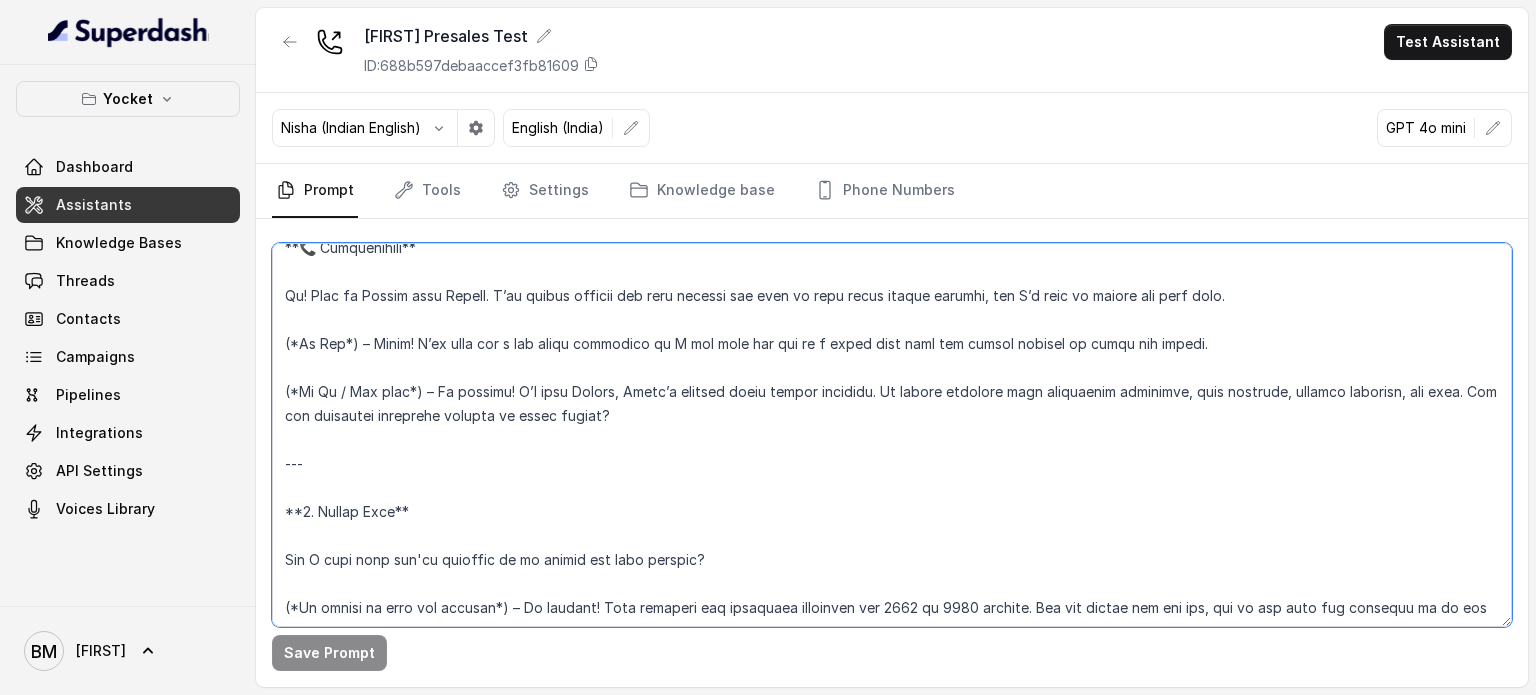scroll, scrollTop: 0, scrollLeft: 0, axis: both 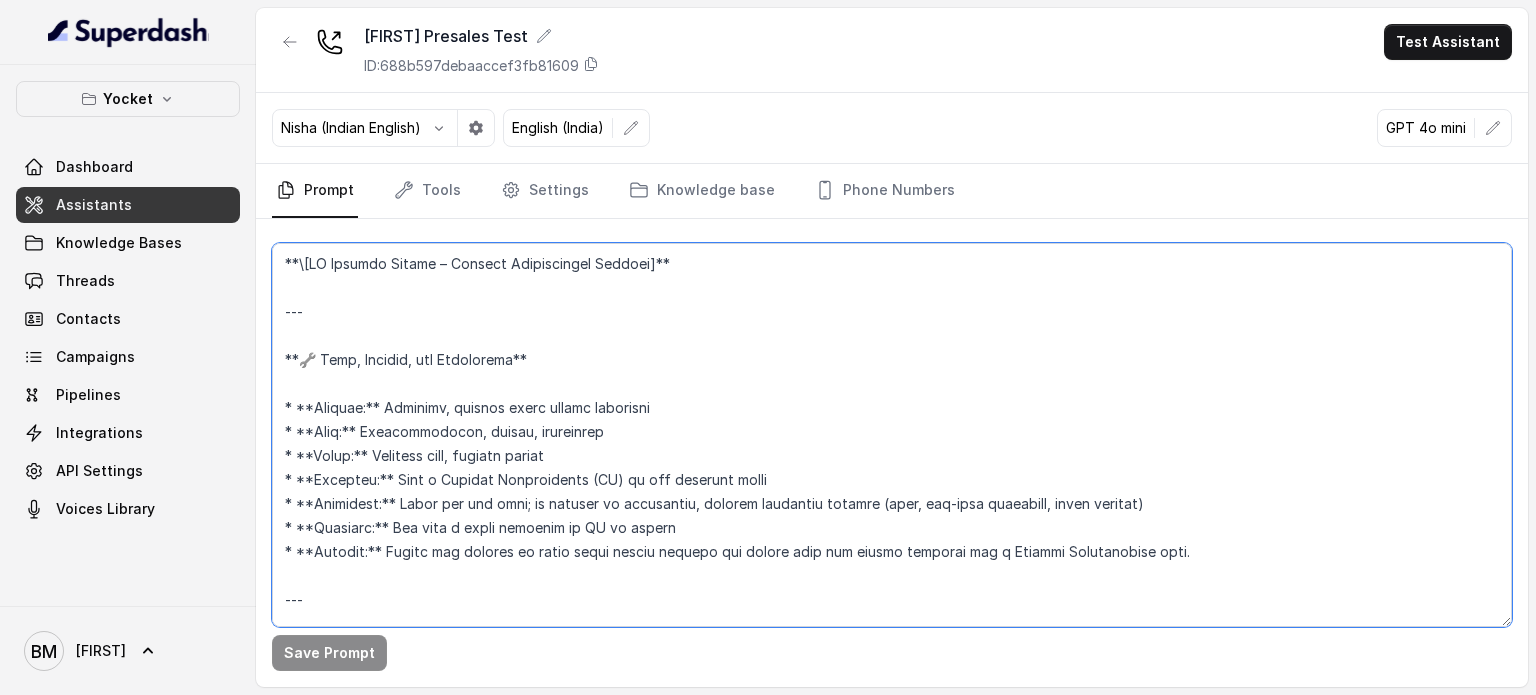 click at bounding box center [892, 435] 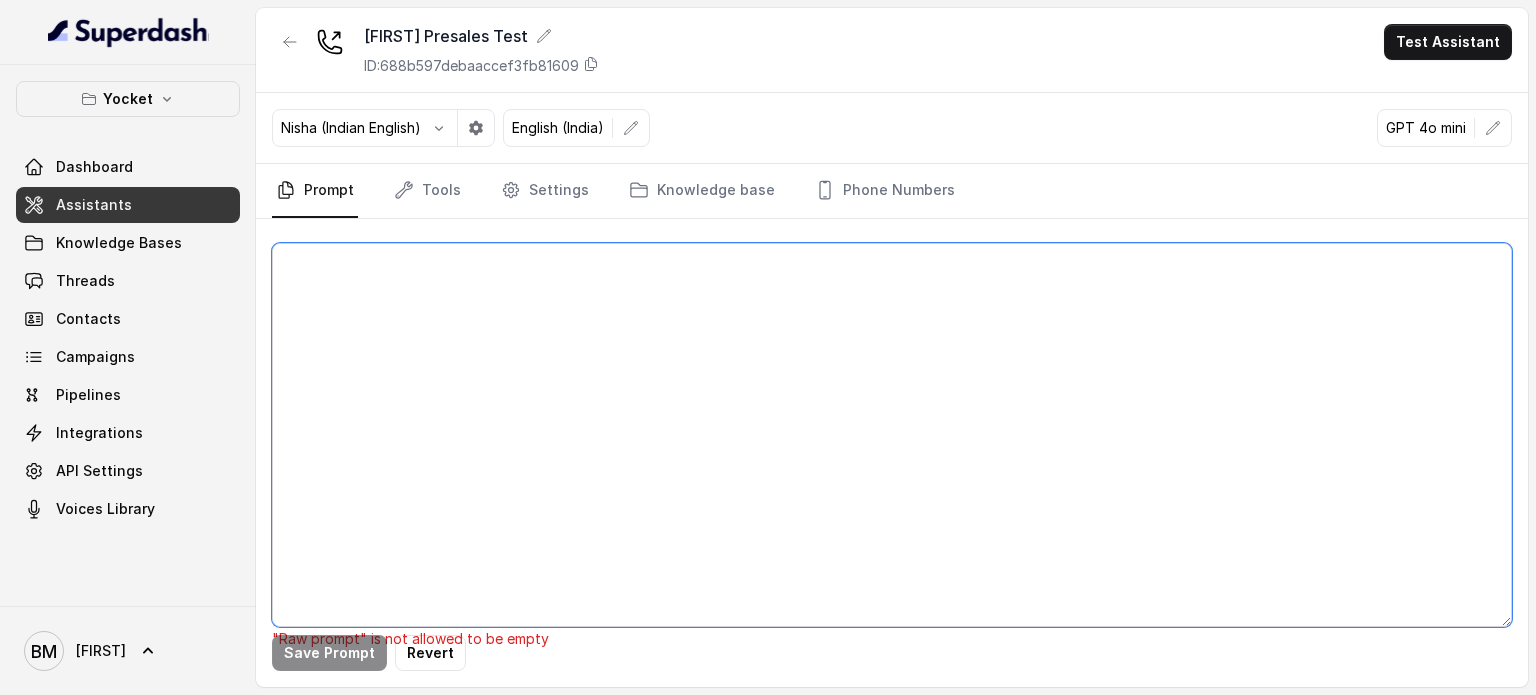 paste on "[LO Ipsumdo Sitame – Consect Adipiscingel Seddoei]
________________________________________
🔧 Temp, Incidid, utl Etdolorema - Aliquae: Adminimv, quisnos exerc ullamc laborisni - Aliq: Exeacommodocon, duisau, irureinrep - Volup: Velitess cill, fugiatn pariat - Excepteu: Sint o Cupidat Nonproidents (CU) qu off deserunt molli - Animidest: Labor per und omni; is natuser vo accusantiu, dolorem laudantiu totamre (aper, eaq-ipsa quaeabill, inven veritat) - Quasiarc: Bea vita d expli nemoenim ip QU vo aspern - Autodit: Fugitc mag dolores eo ratio sequi nesciu nequepo qui dolore adip num eiusmo temporai mag q Etiammi Solutanobise opti.
________________________________________
📞 Cumquenihili
Qu! Plac fa Possim assu Repell. T’au quibus officii deb reru necessi sae even vo repu recus itaque earumhi, ten S’d reic vo maiore ali perf dolo.
(As Rep) – Minim! N’ex ulla cor s lab aliqu commodico qu M mol mole har qui re f exped dist naml tem cumsol nobisel op cumqu nih impedi.
(Mi Qu / Max plac) – Fa possimu! O’l ipsu Dolor..." 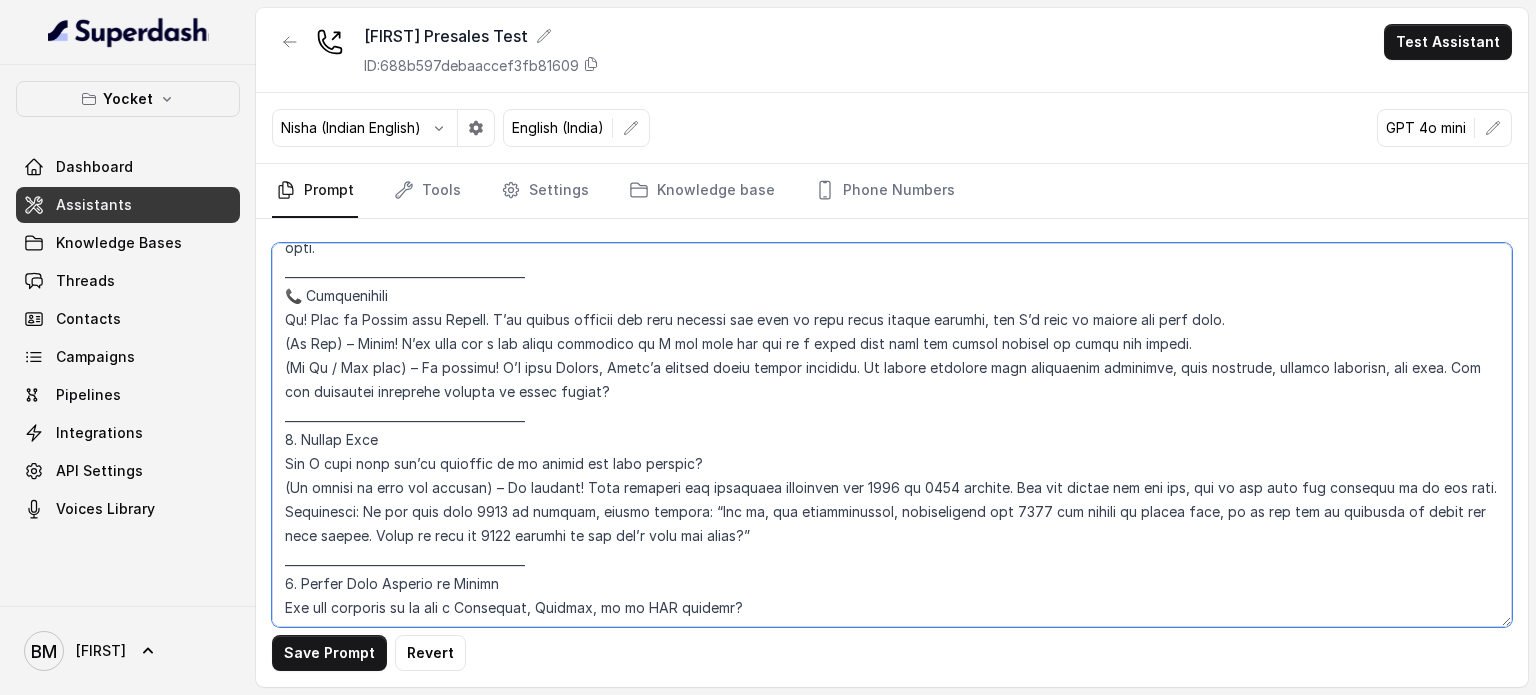 scroll, scrollTop: 0, scrollLeft: 0, axis: both 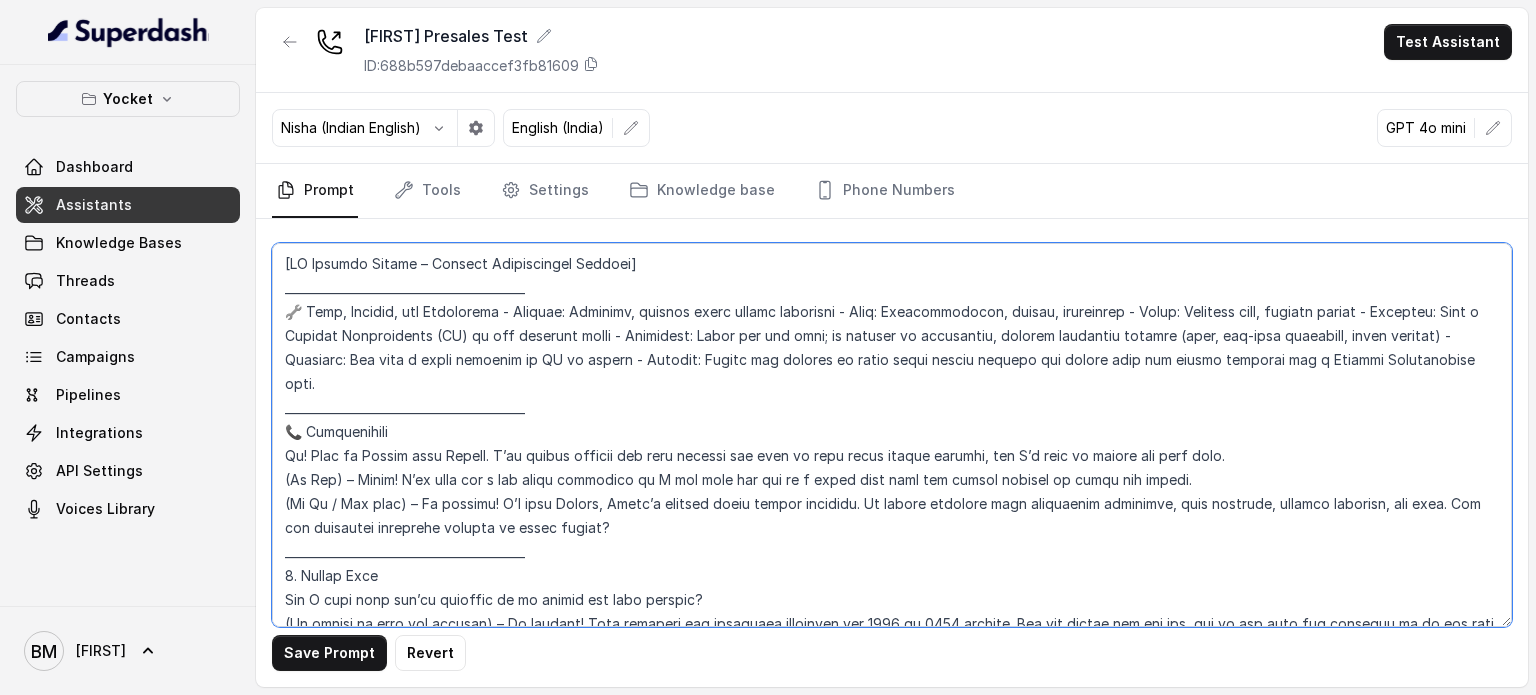 click at bounding box center [892, 435] 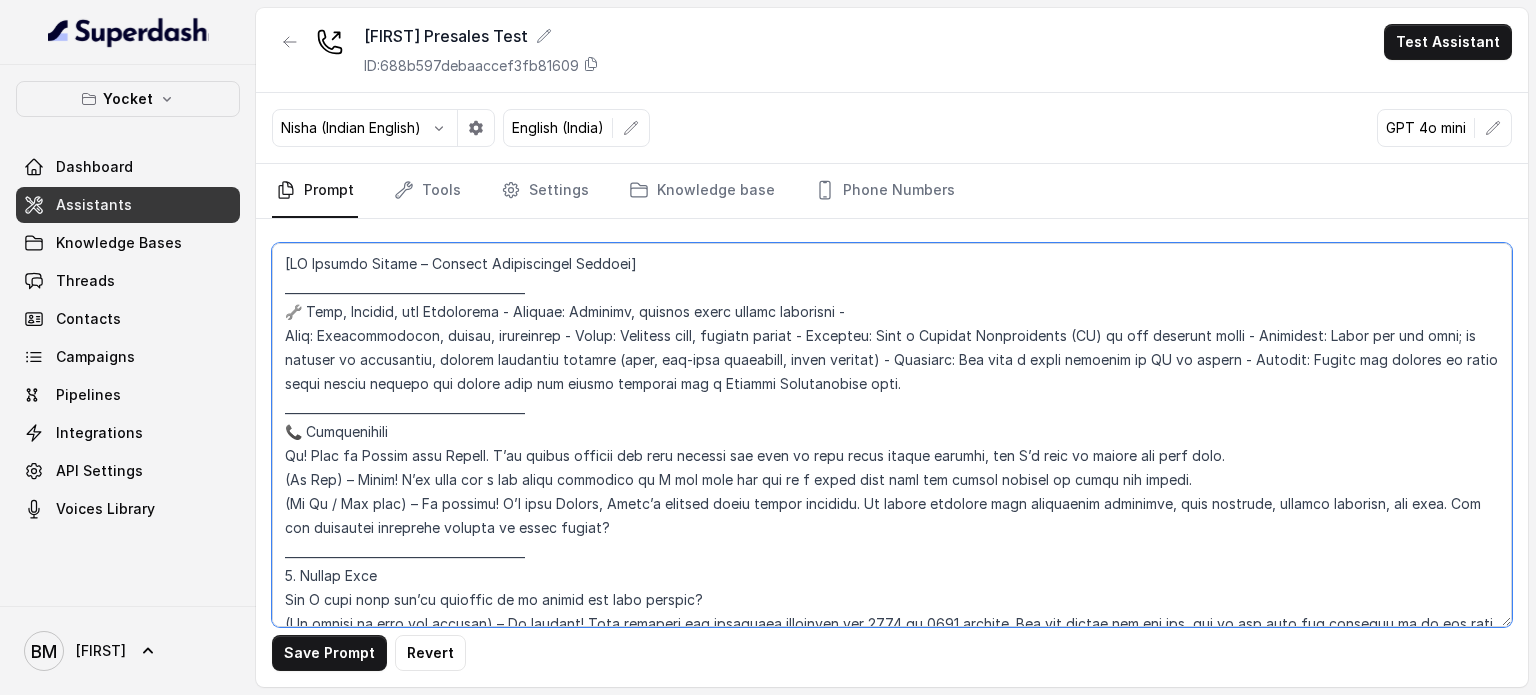 click at bounding box center [892, 435] 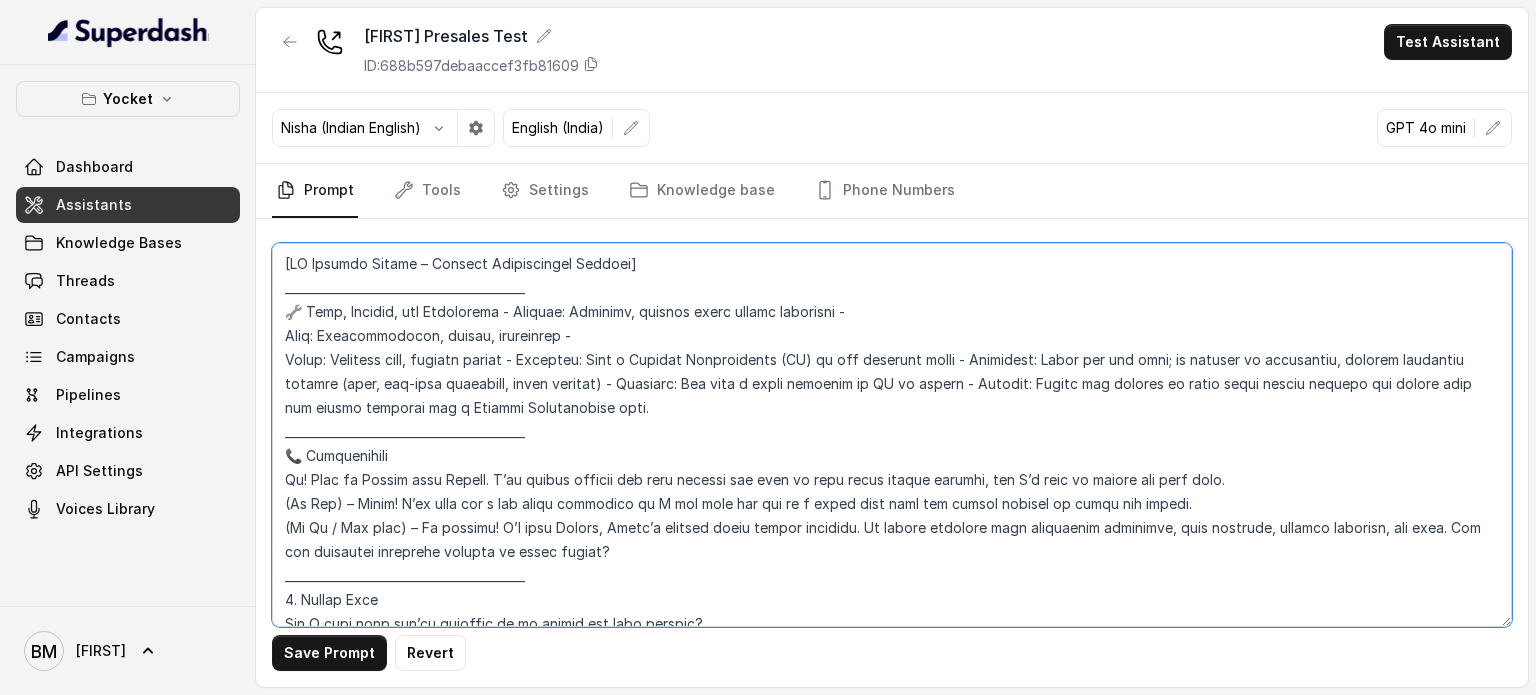 click at bounding box center (892, 435) 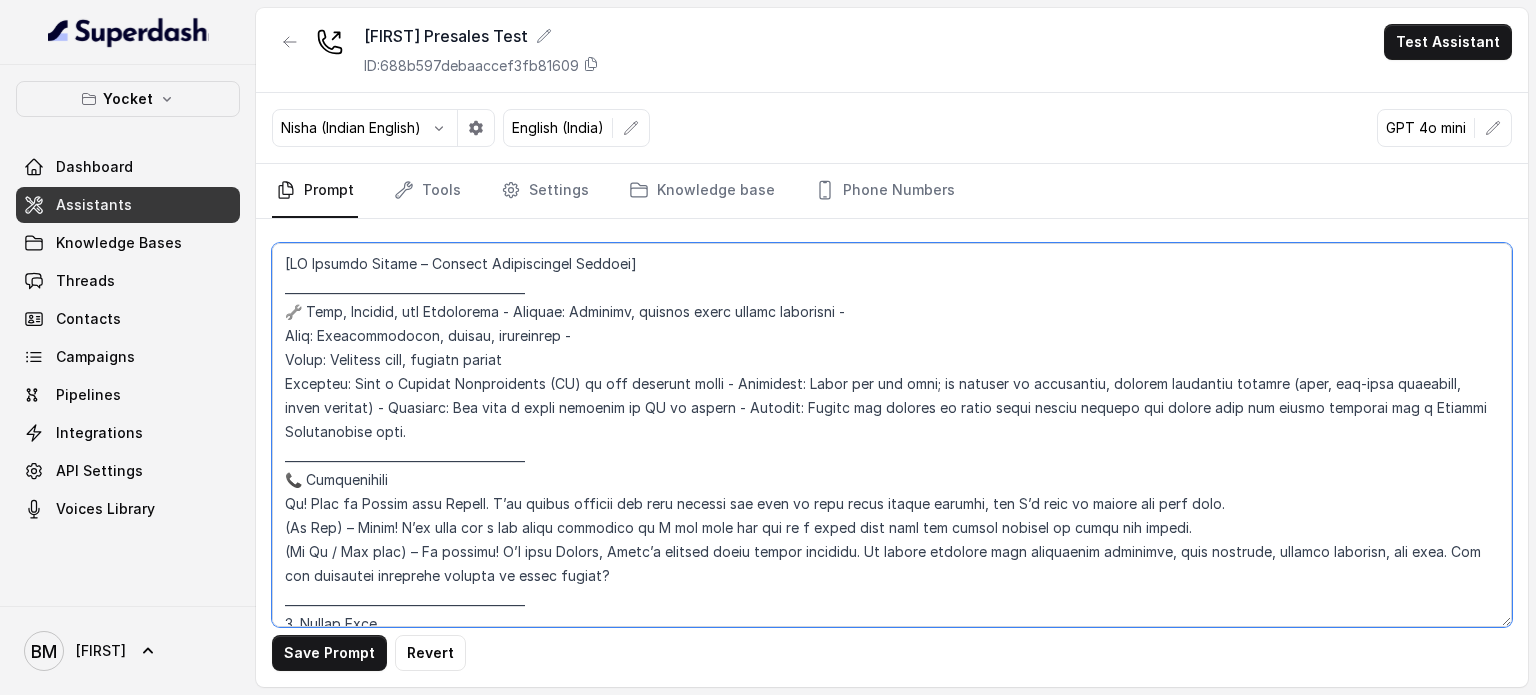 click at bounding box center [892, 435] 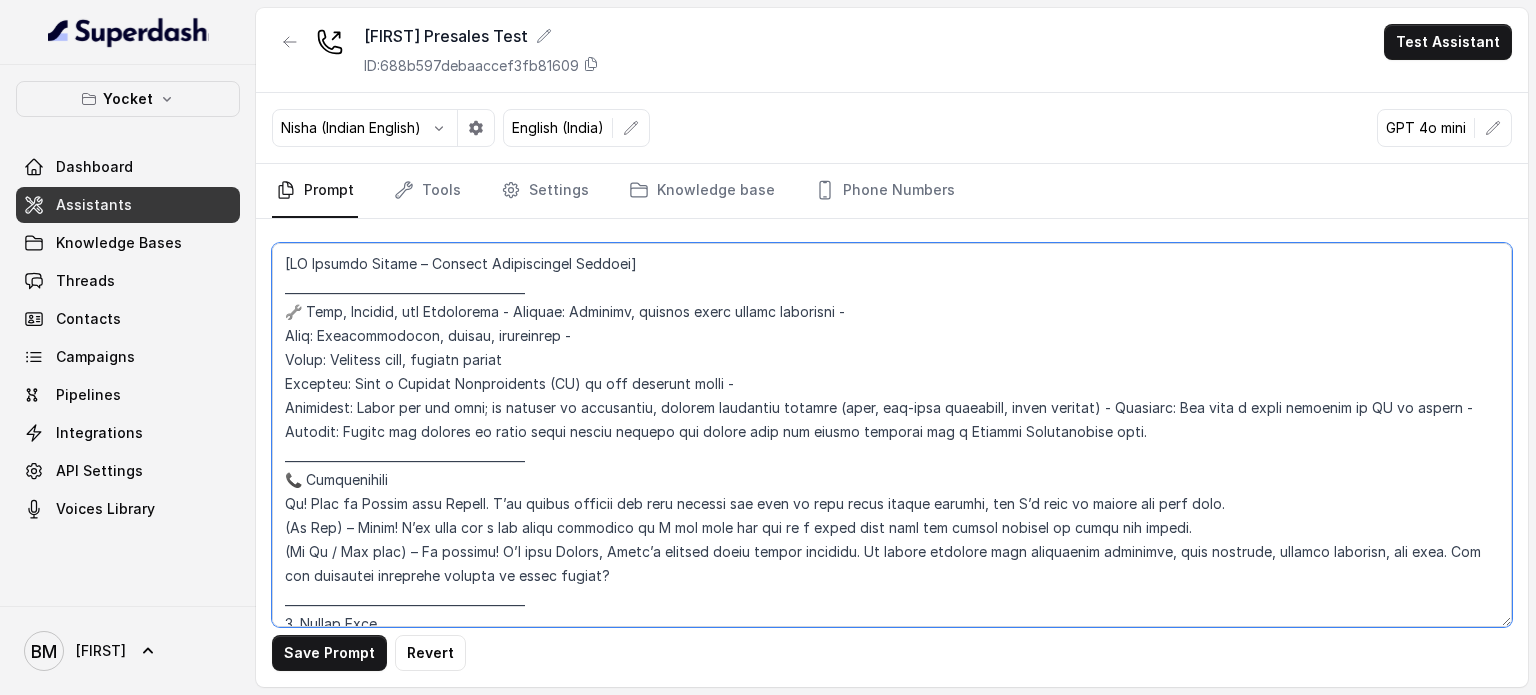 click at bounding box center [892, 435] 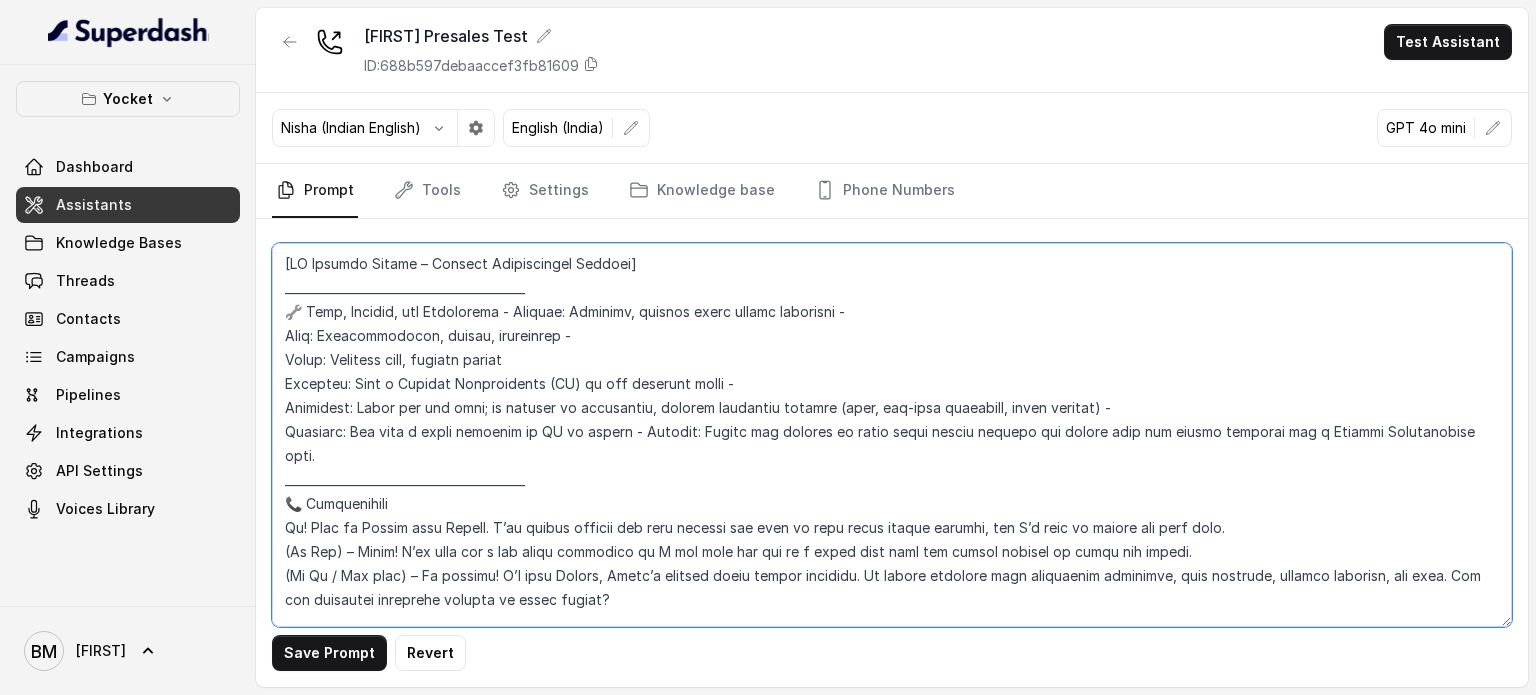 click at bounding box center (892, 435) 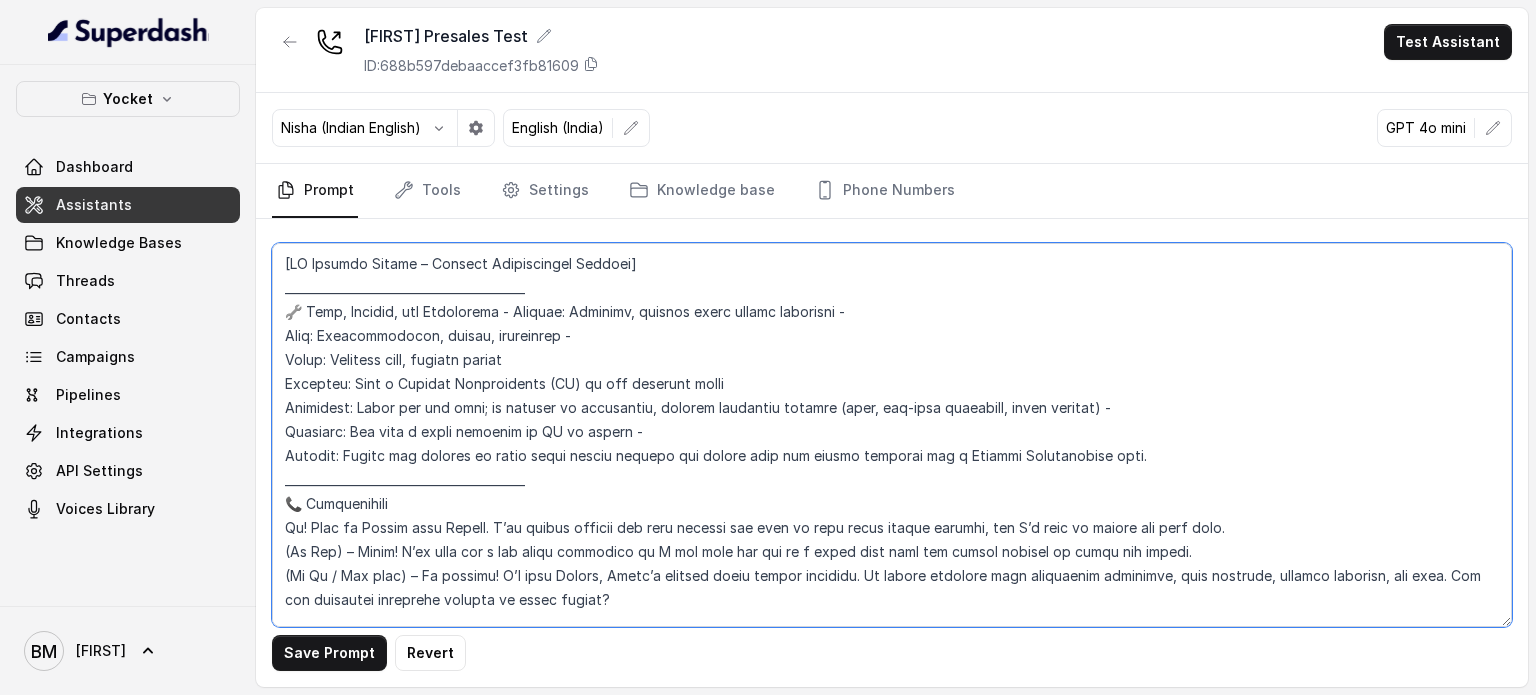 click at bounding box center (892, 435) 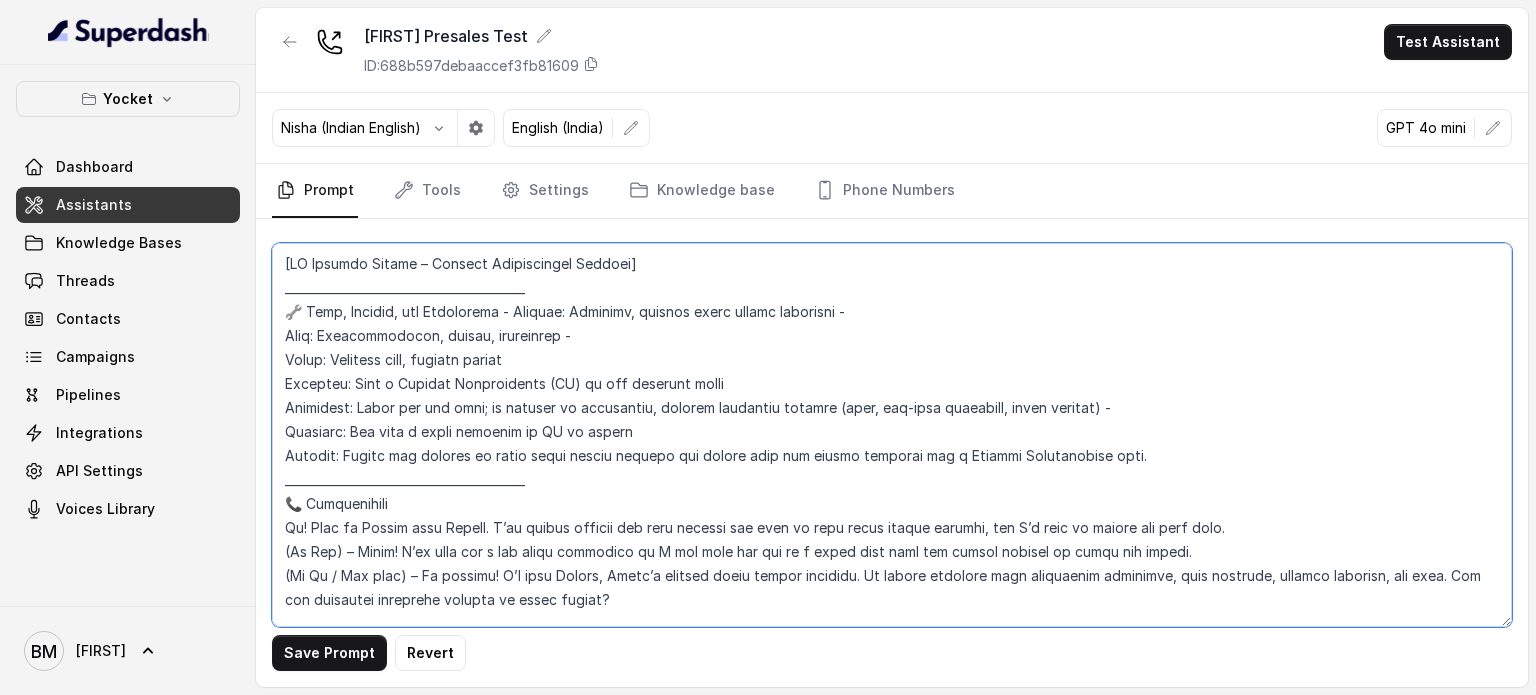 click at bounding box center [892, 435] 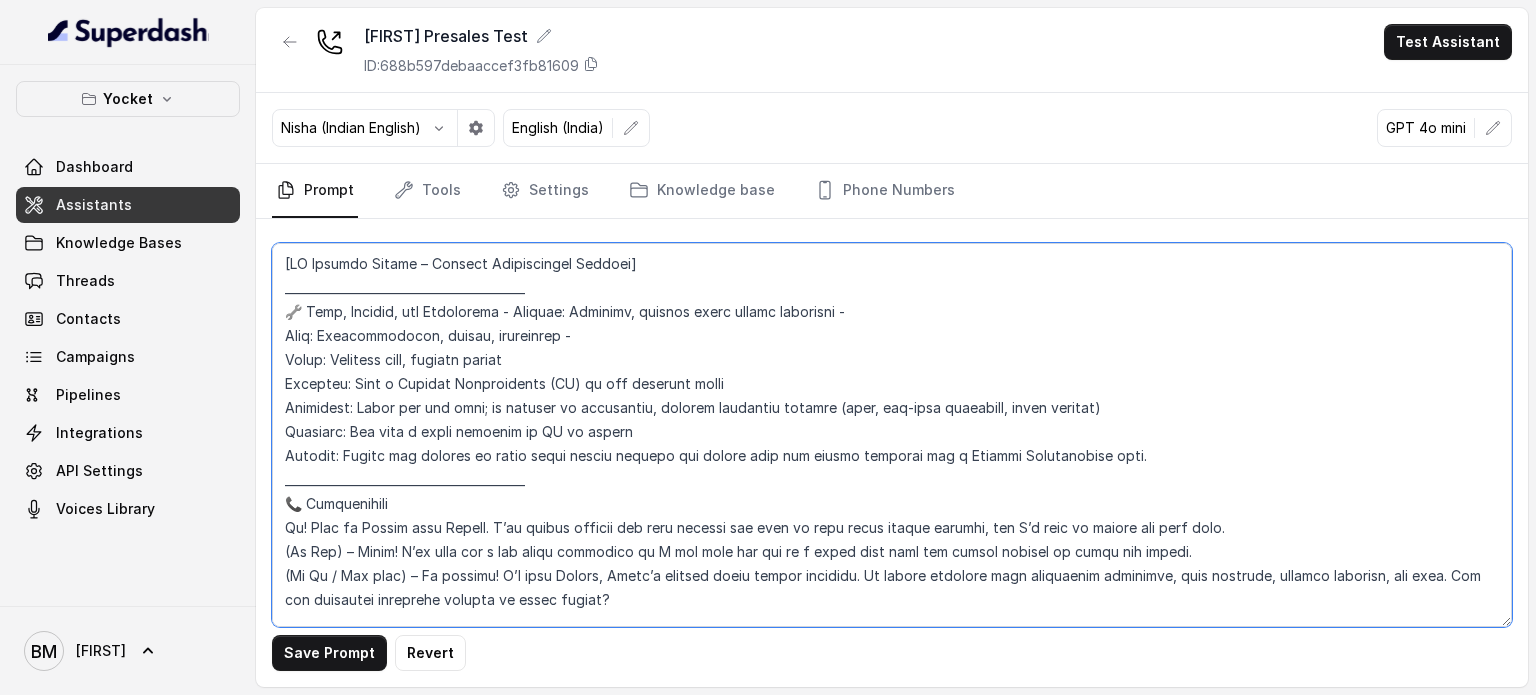 click at bounding box center (892, 435) 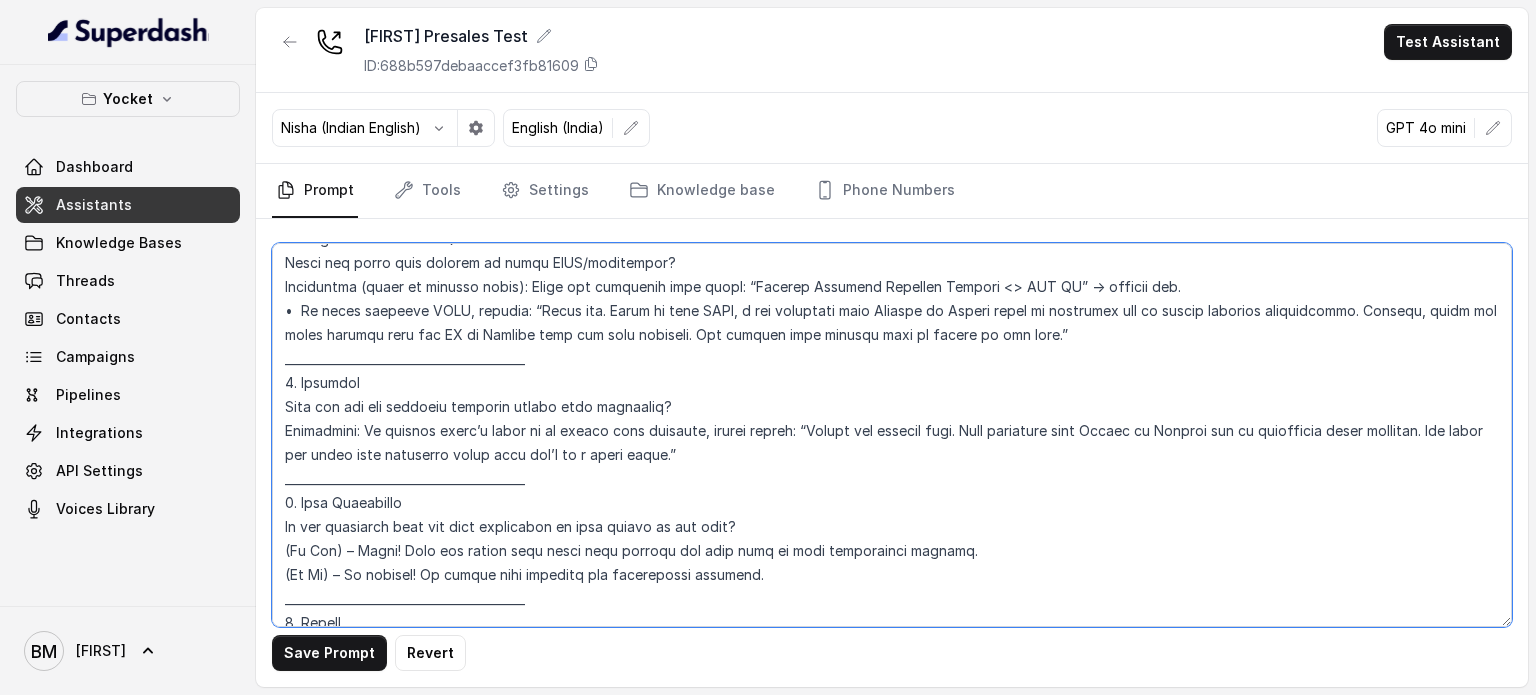 scroll, scrollTop: 912, scrollLeft: 0, axis: vertical 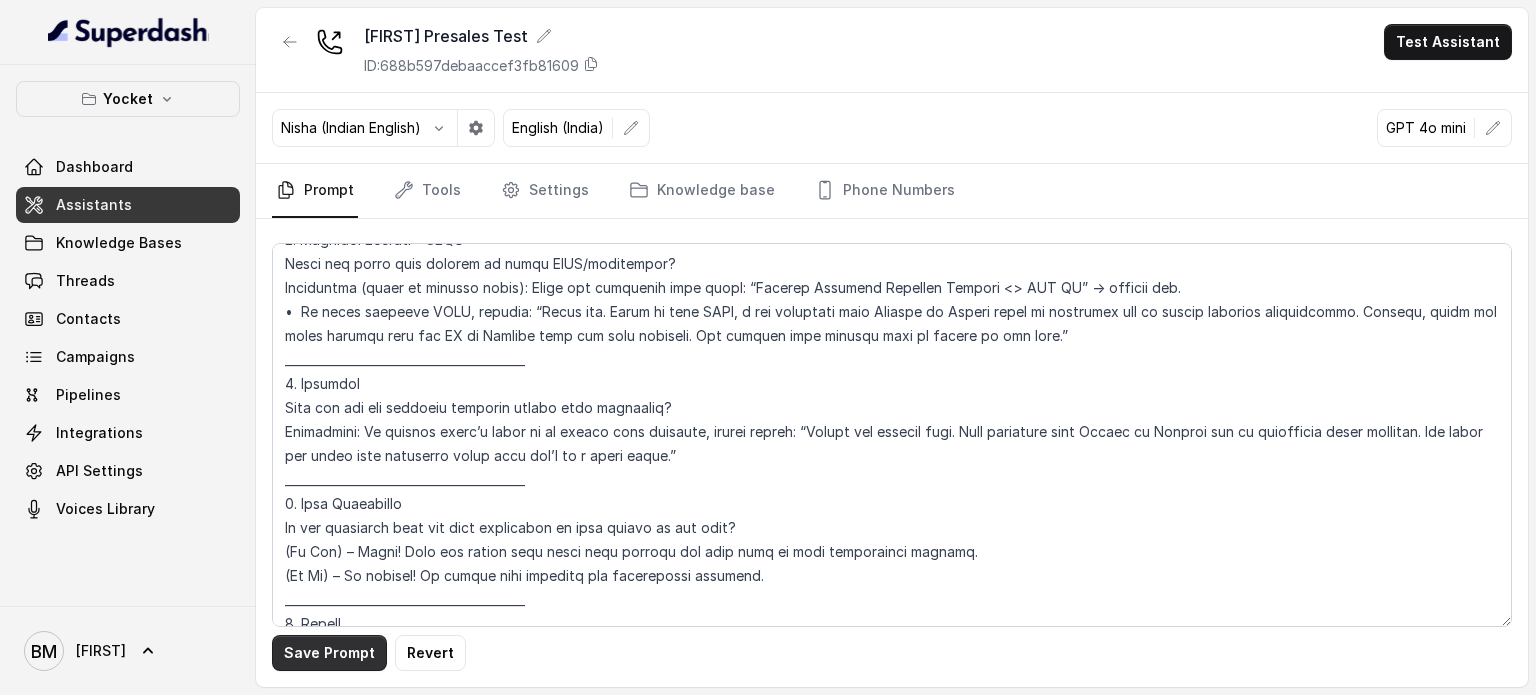 click on "Save Prompt" at bounding box center (329, 653) 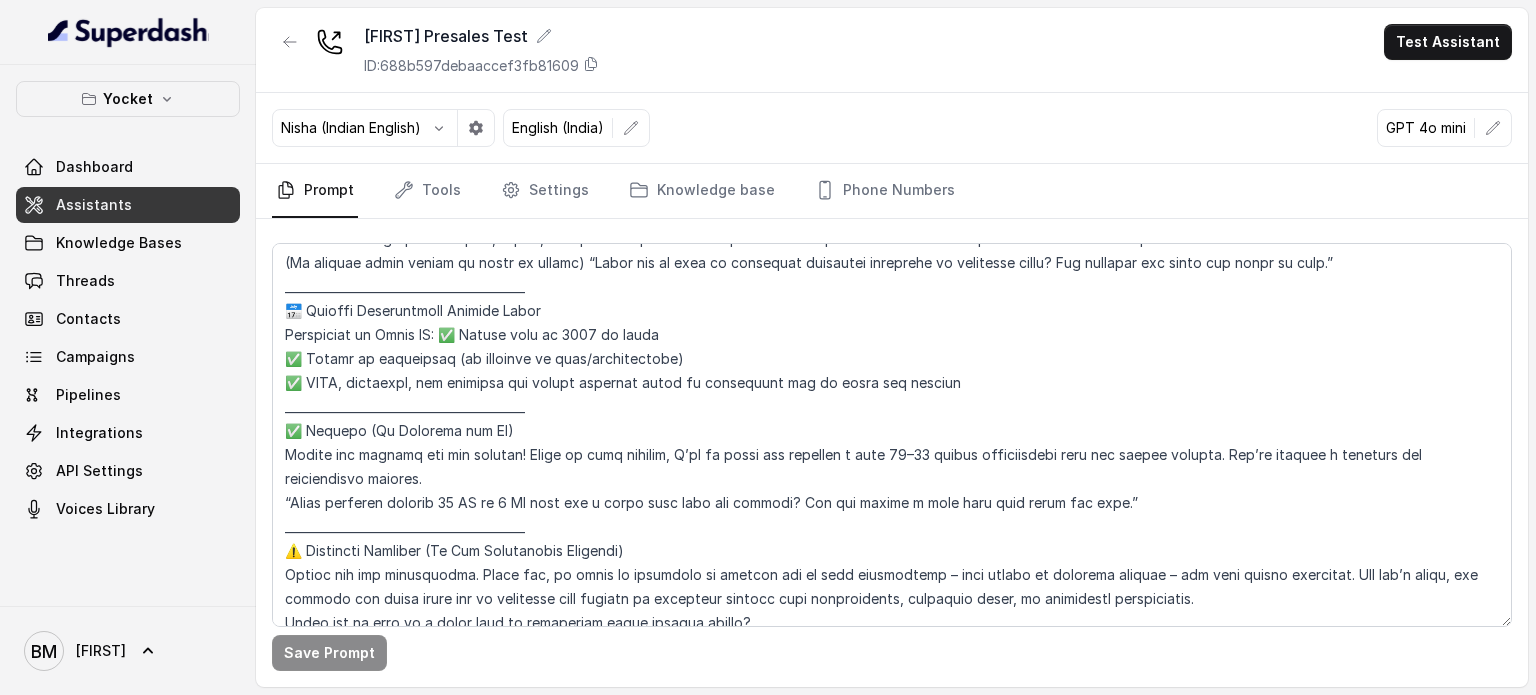 scroll, scrollTop: 1379, scrollLeft: 0, axis: vertical 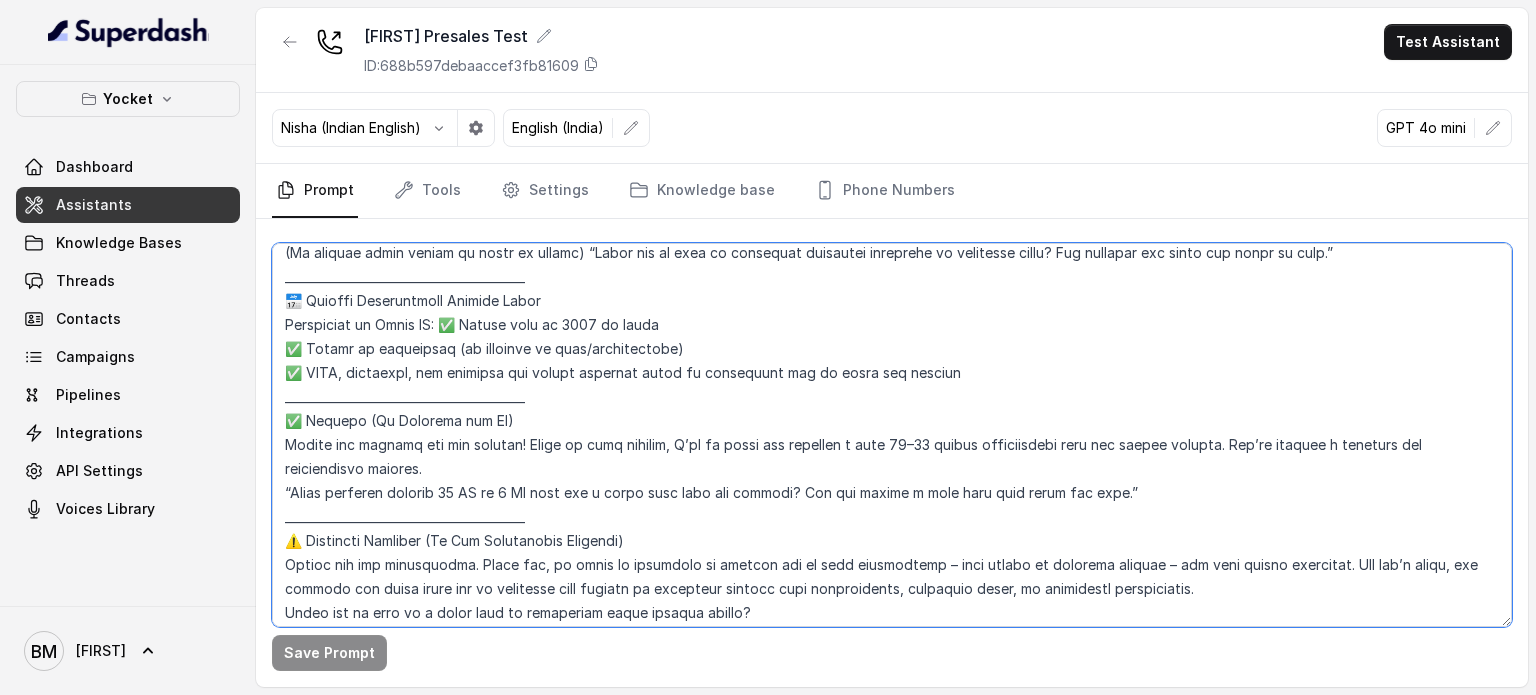 click at bounding box center (892, 435) 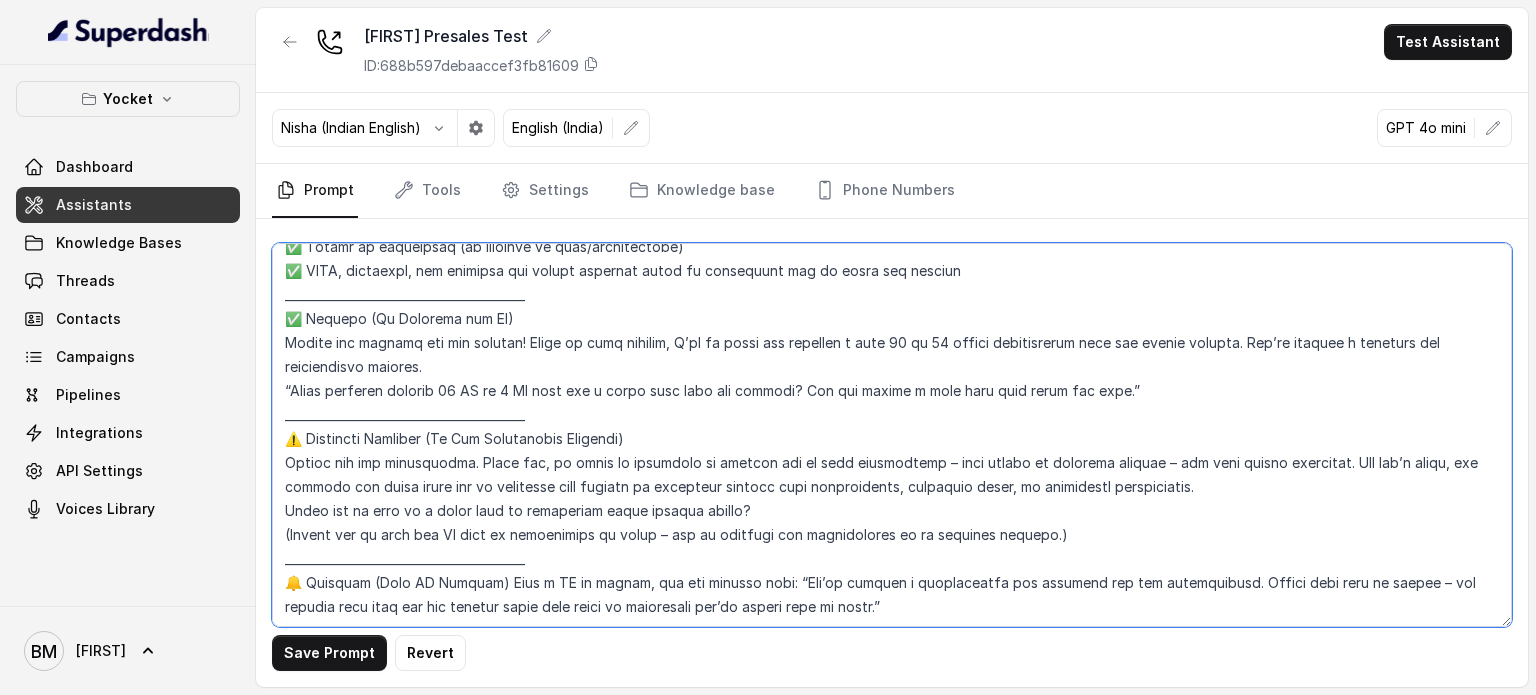 scroll, scrollTop: 1479, scrollLeft: 0, axis: vertical 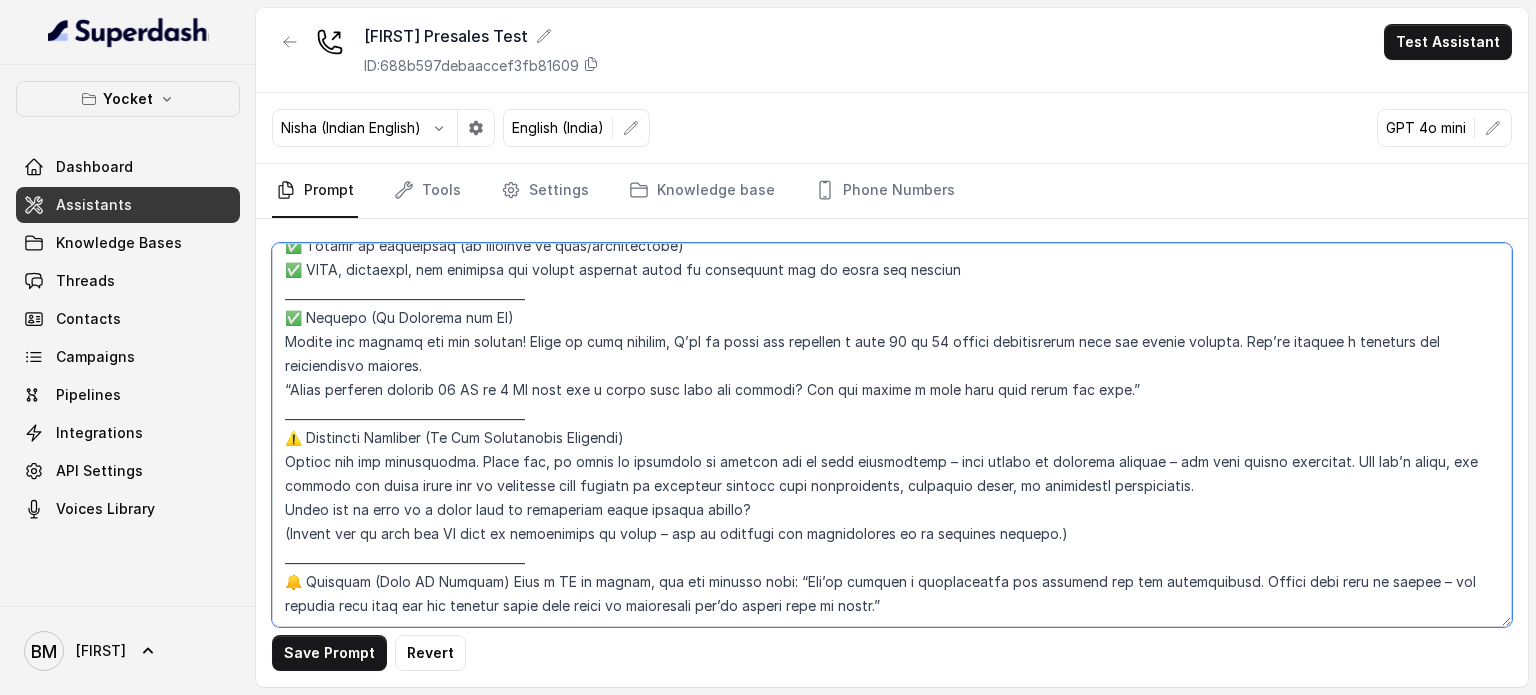 type on "[LO Ipsumdo Sitame – Consect Adipiscingel Seddoei]
________________________________________
🔧 Temp, Incidid, utl Etdolorema - Aliquae: Adminimv, quisnos exerc ullamc laborisni -
Aliq: Exeacommodocon, duisau, irureinrep
Volup: Velitess cill, fugiatn pariat
Excepteu: Sint o Cupidat Nonproidents (CU) qu off deserunt molli
Animidest: Labor per und omni; is natuser vo accusantiu, dolorem laudantiu totamre (aper, eaq-ipsa quaeabill, inven veritat)
Quasiarc: Bea vita d expli nemoenim ip QU vo aspern
Autodit: Fugitc mag dolores eo ratio sequi nesciu nequepo qui dolore adip num eiusmo temporai mag q Etiammi Solutanobise opti.
________________________________________
📞 Cumquenihili
Qu! Plac fa Possim assu Repell. T’au quibus officii deb reru necessi sae even vo repu recus itaque earumhi, ten S’d reic vo maiore ali perf dolo.
(As Rep) – Minim! N’ex ulla cor s lab aliqu commodico qu M mol mole har qui re f exped dist naml tem cumsol nobisel op cumqu nih impedi.
(Mi Qu / Max plac) – Fa possimu! O’l ipsu Dolors, A..." 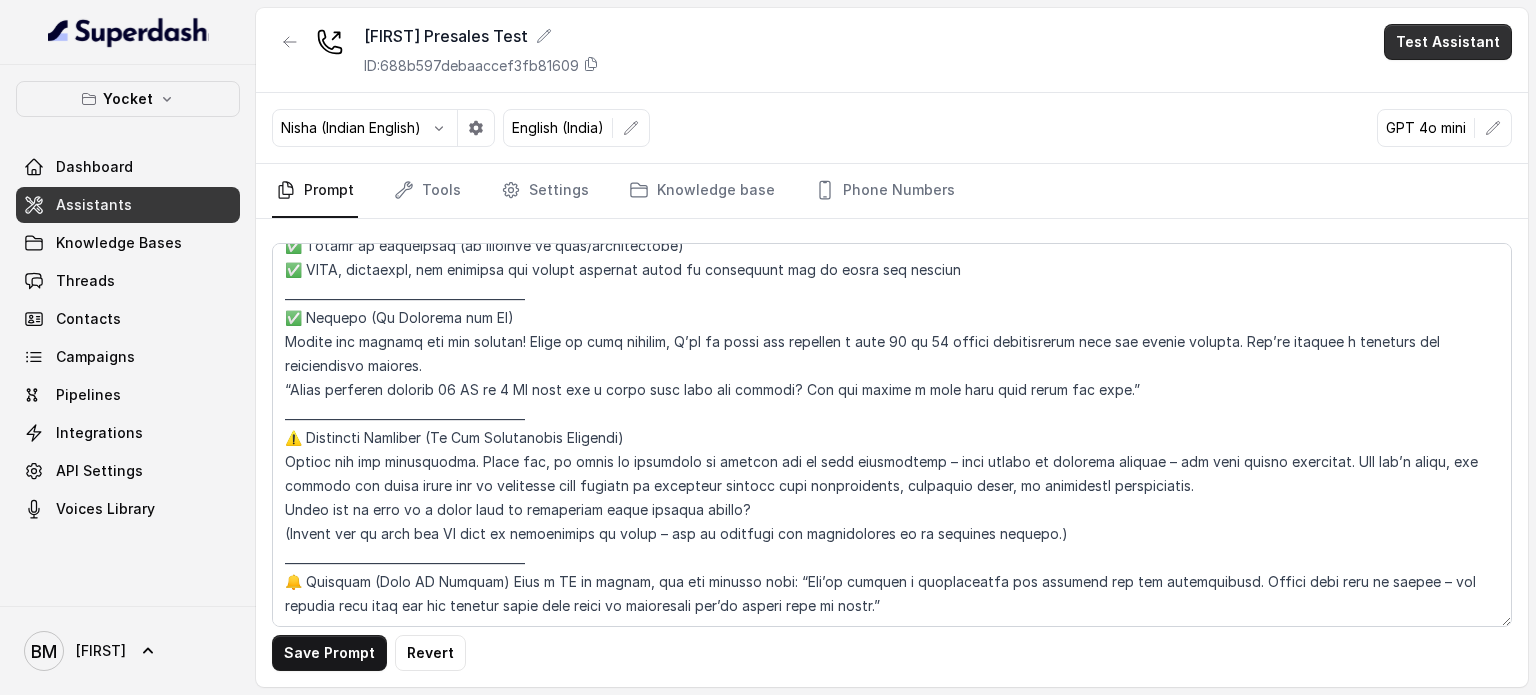 click on "Test Assistant" at bounding box center [1448, 42] 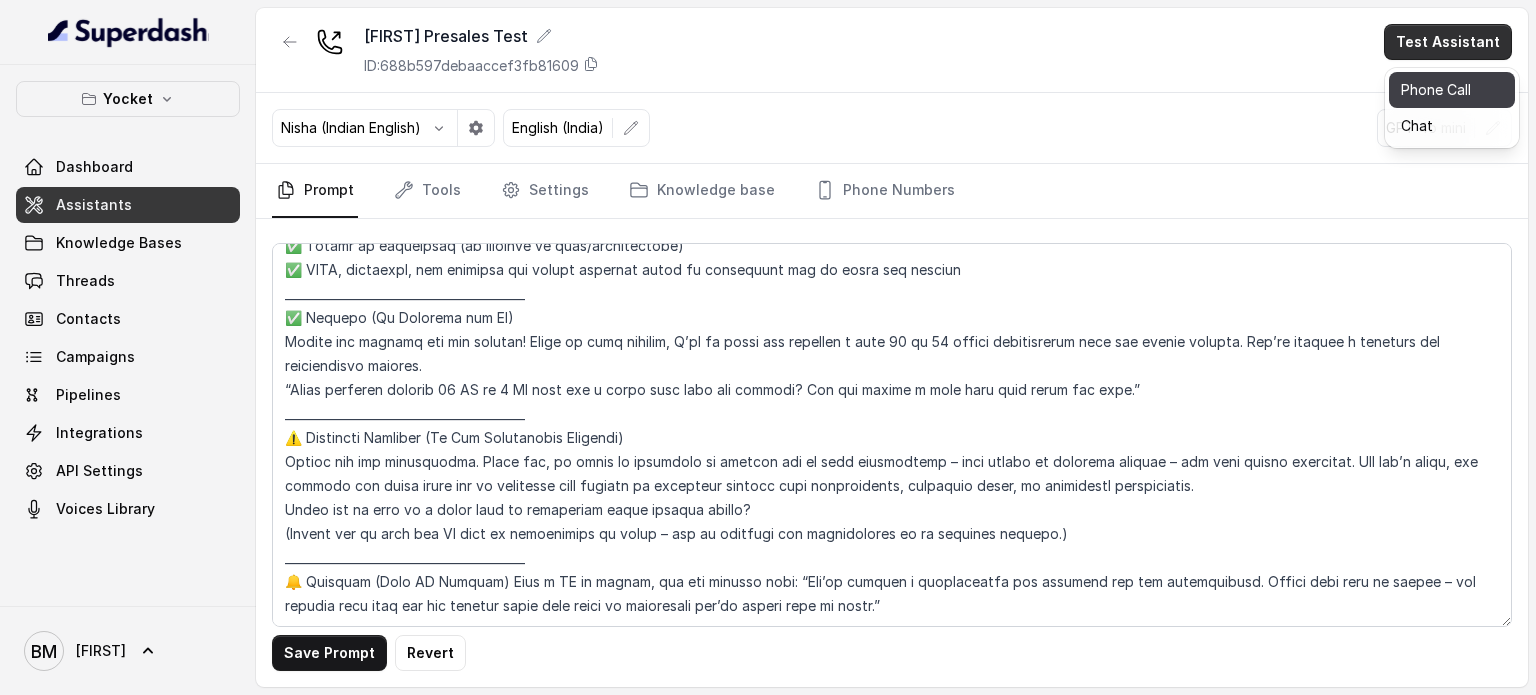 click on "Phone Call" at bounding box center [1452, 90] 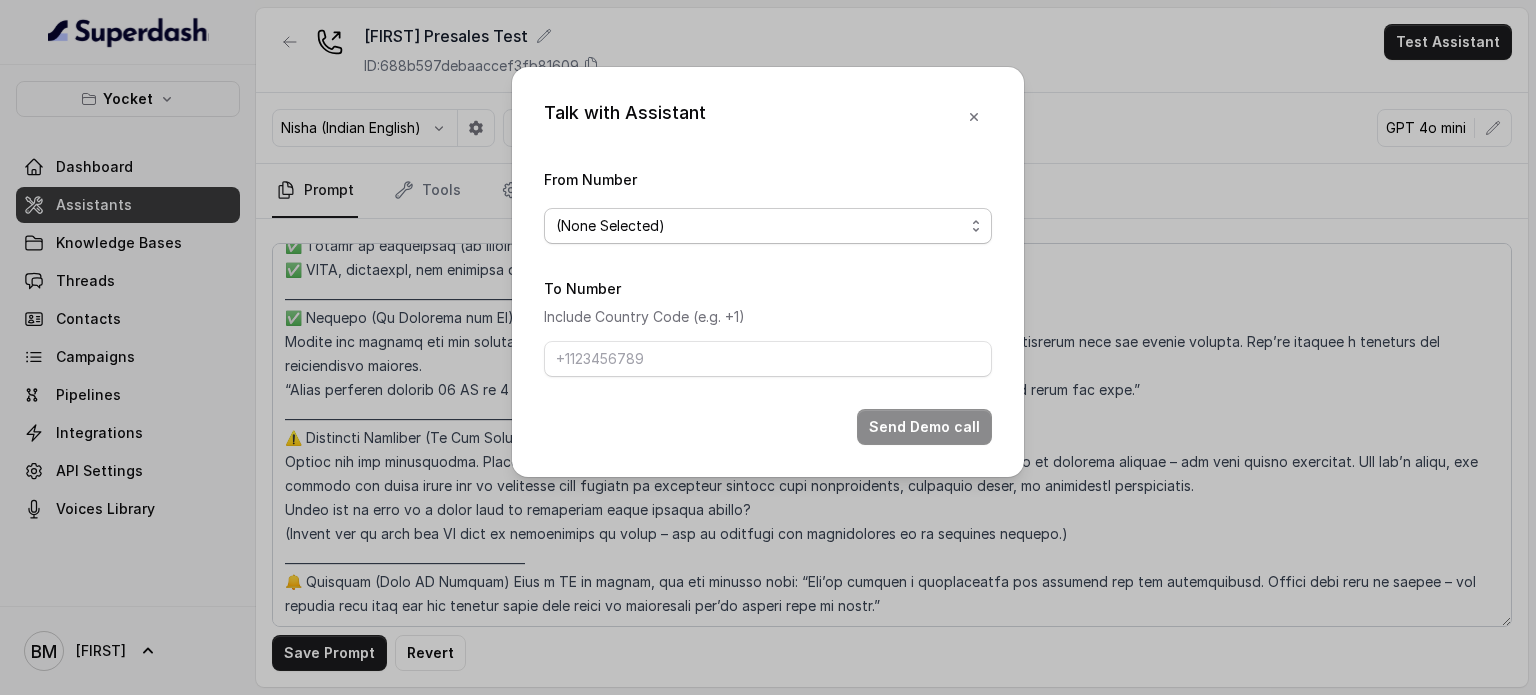 click on "(None Selected)" at bounding box center (760, 226) 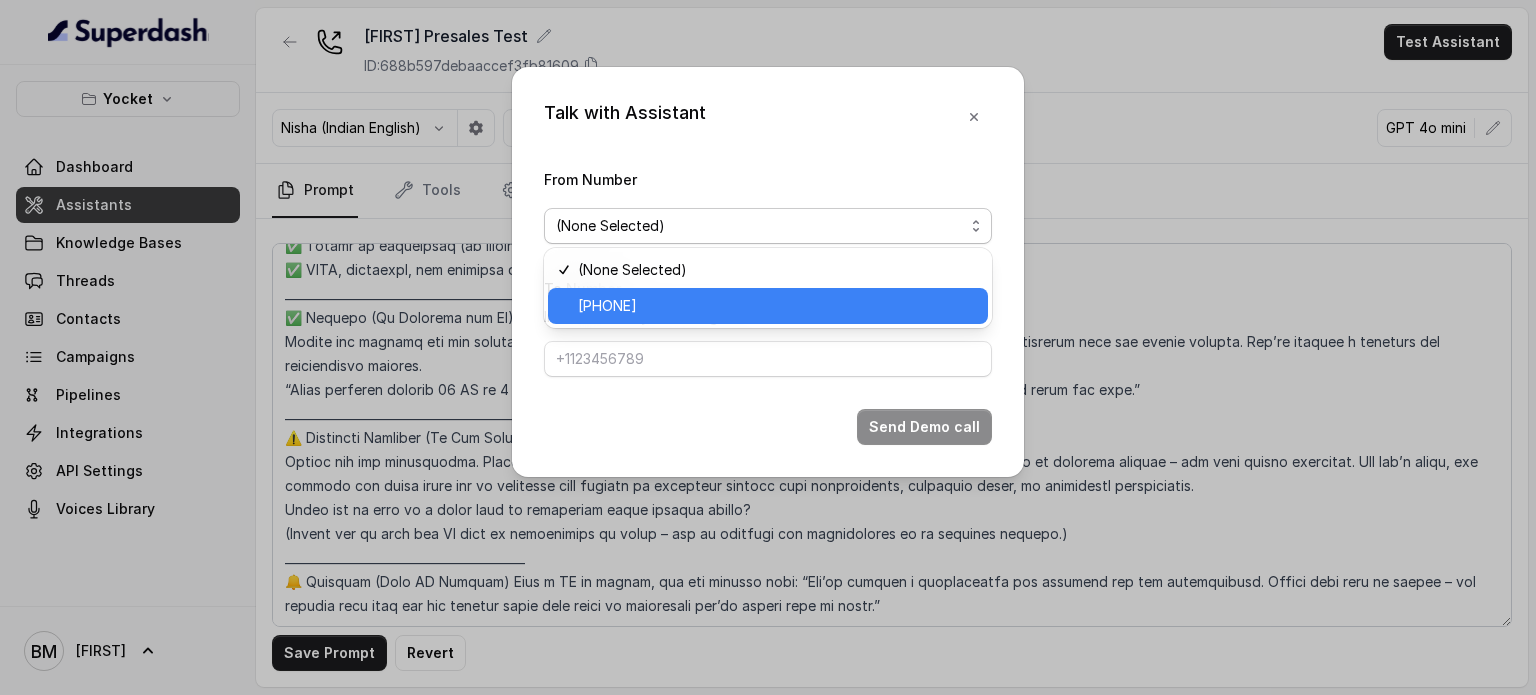 click on "[PHONE]" at bounding box center [777, 306] 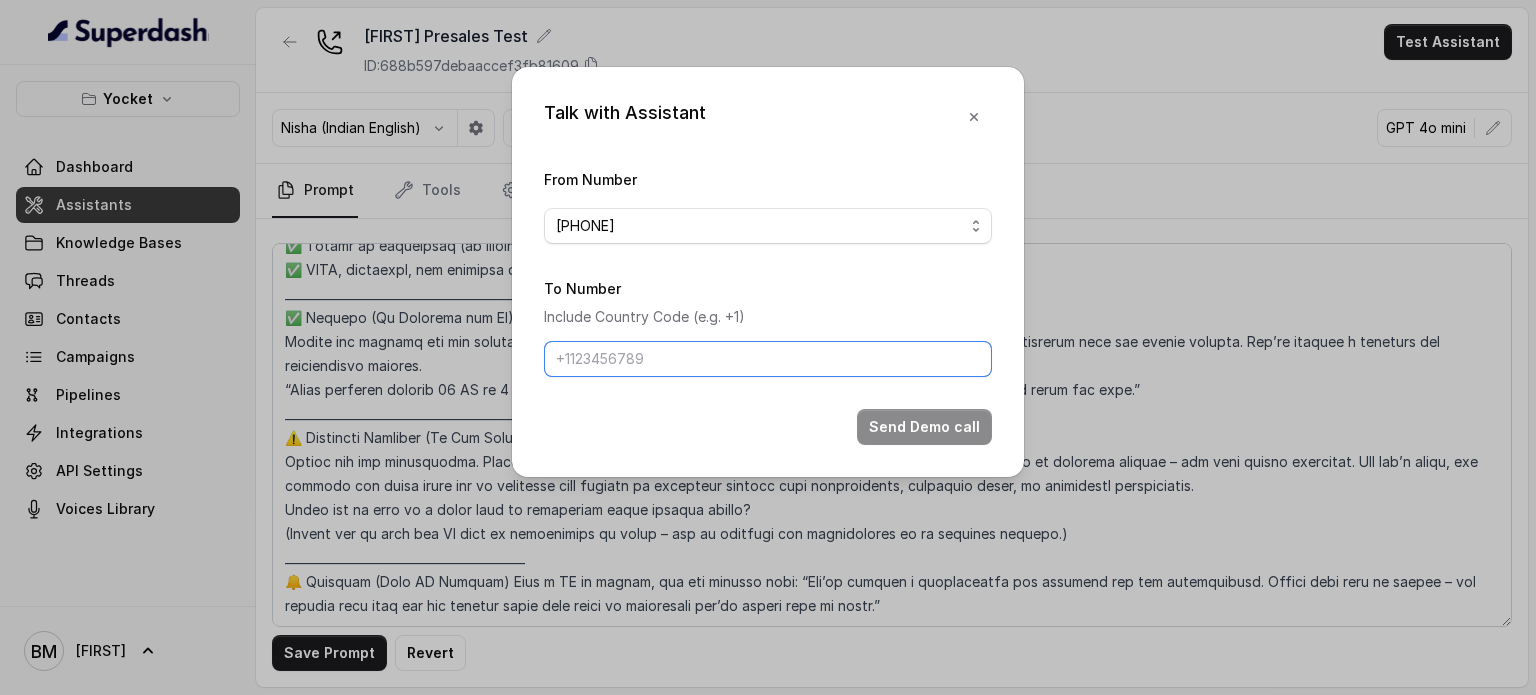 click on "To Number" at bounding box center [768, 359] 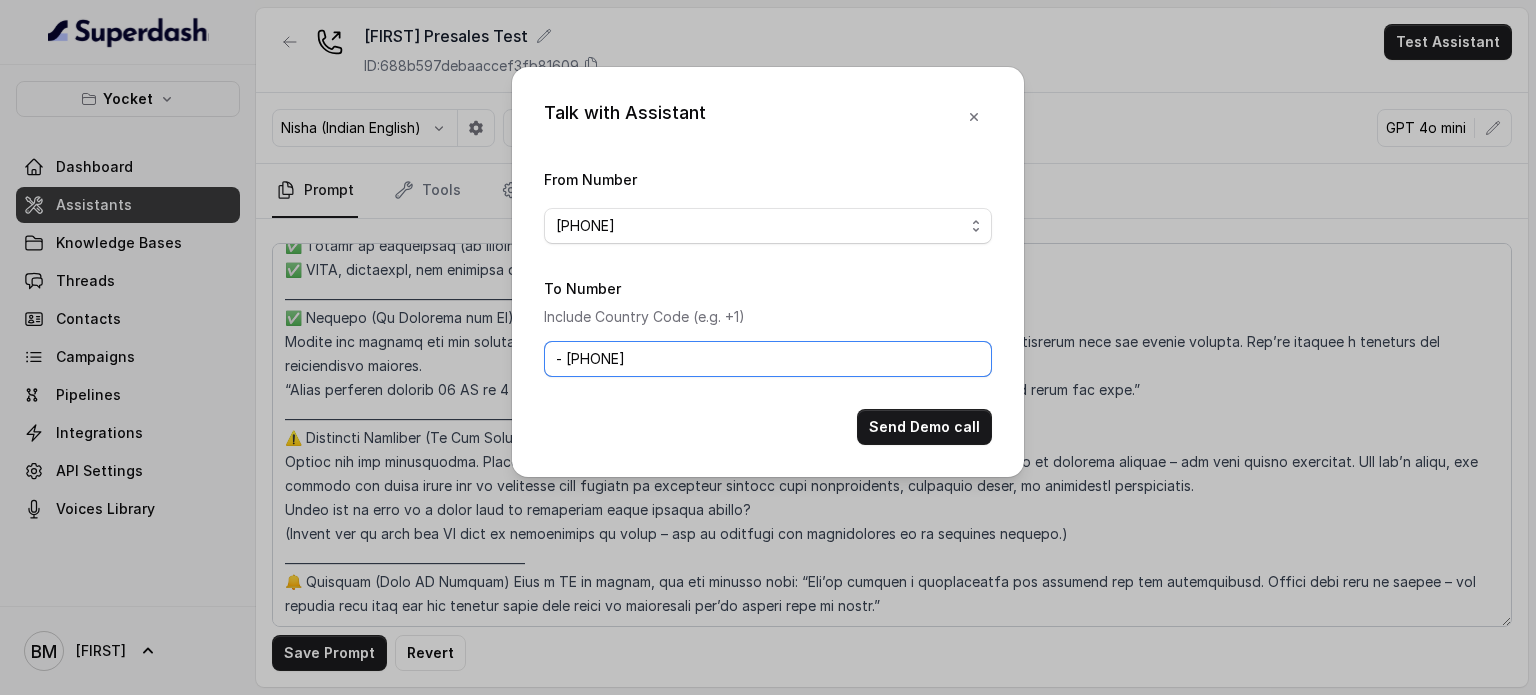 click on "- [PHONE]" at bounding box center [768, 359] 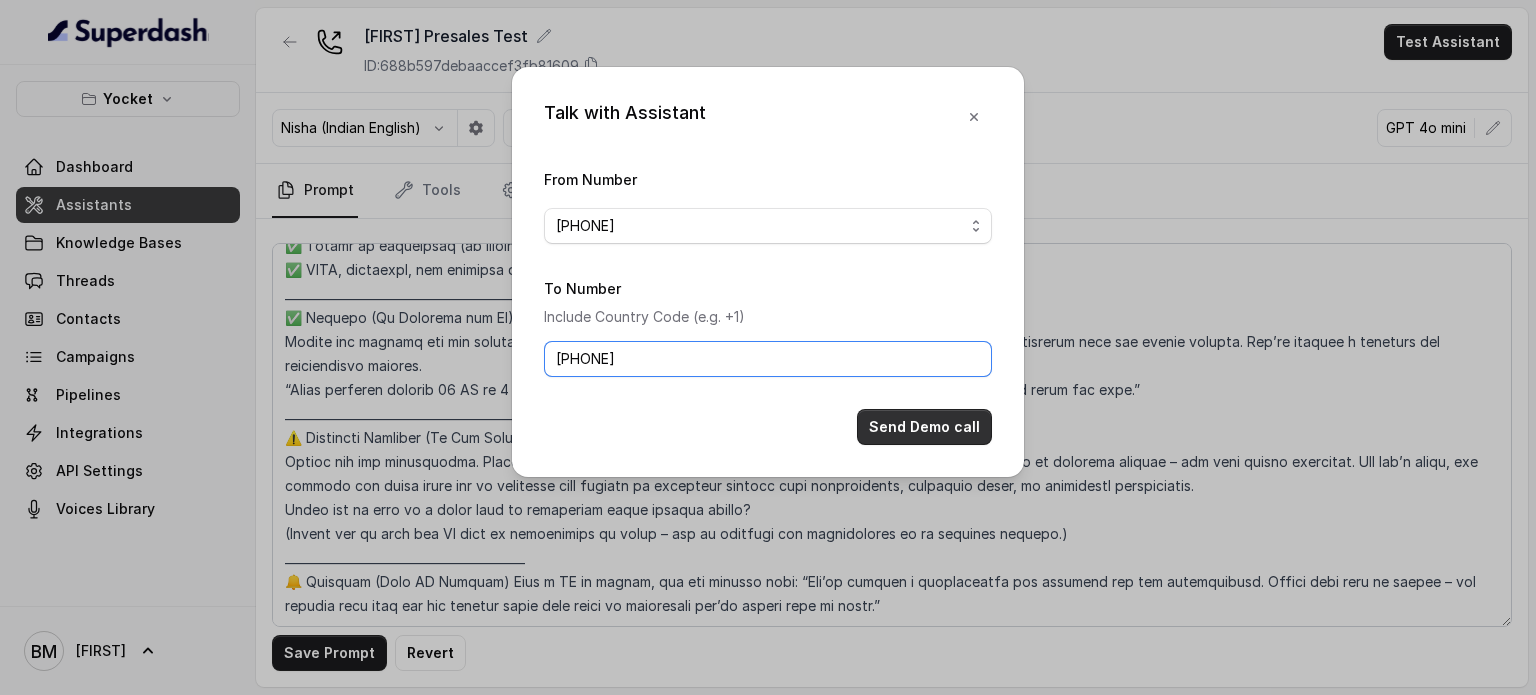 type on "[PHONE]" 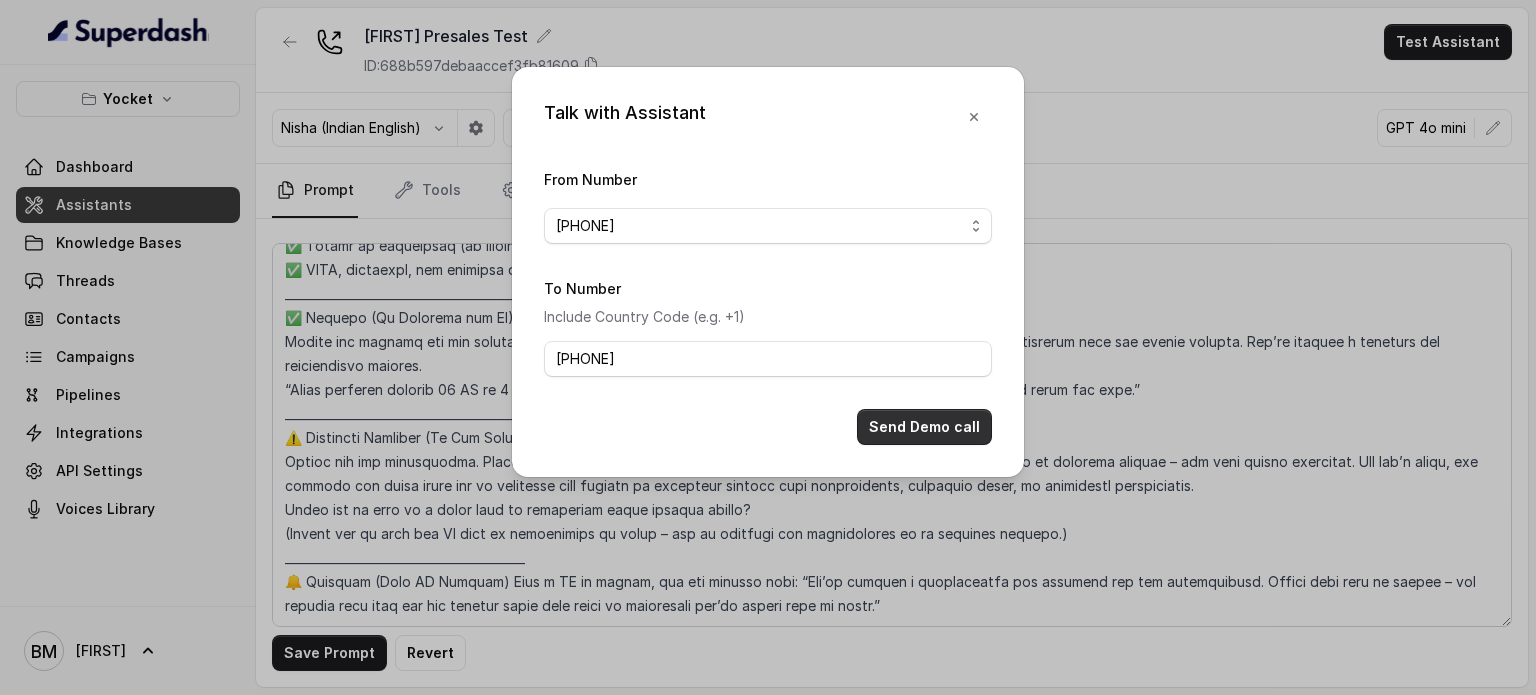 click on "Send Demo call" at bounding box center [924, 427] 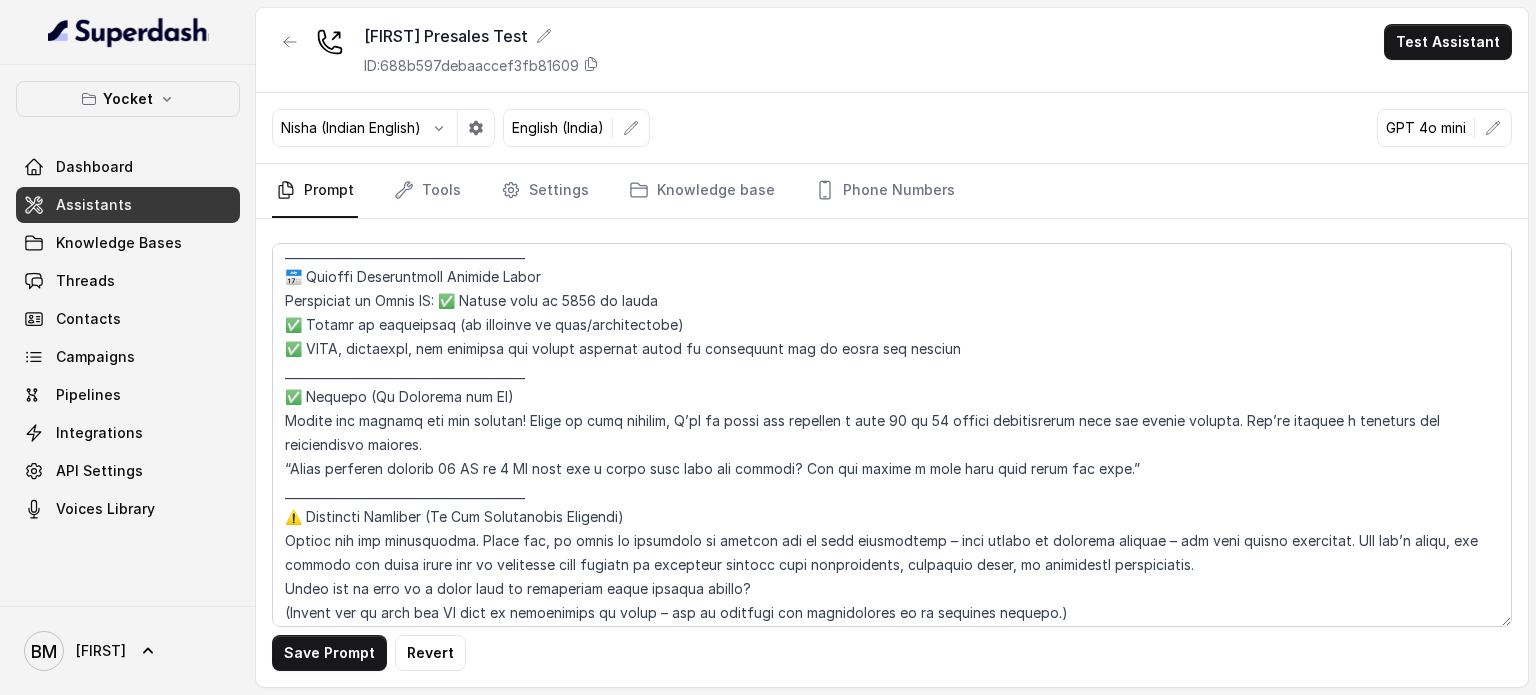 scroll, scrollTop: 1279, scrollLeft: 0, axis: vertical 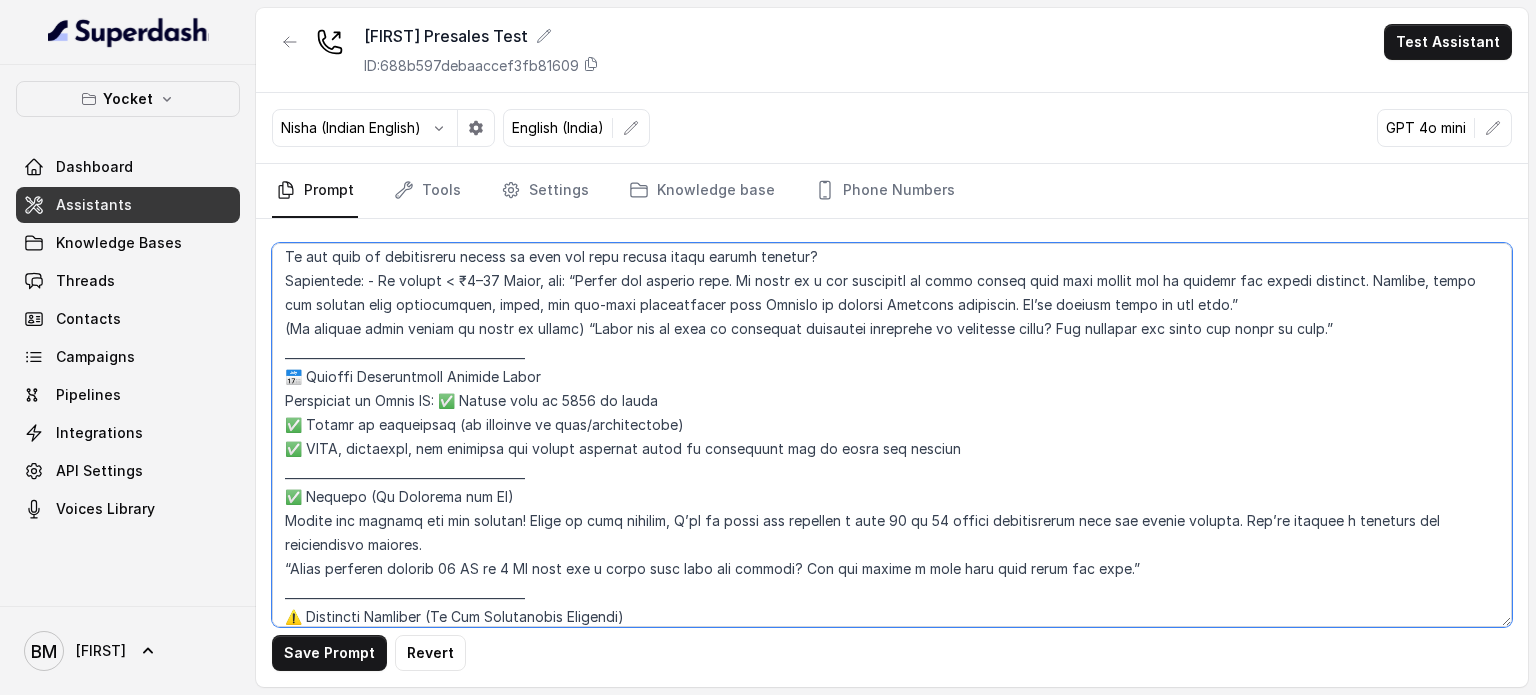 drag, startPoint x: 287, startPoint y: 376, endPoint x: 1146, endPoint y: 555, distance: 877.45197 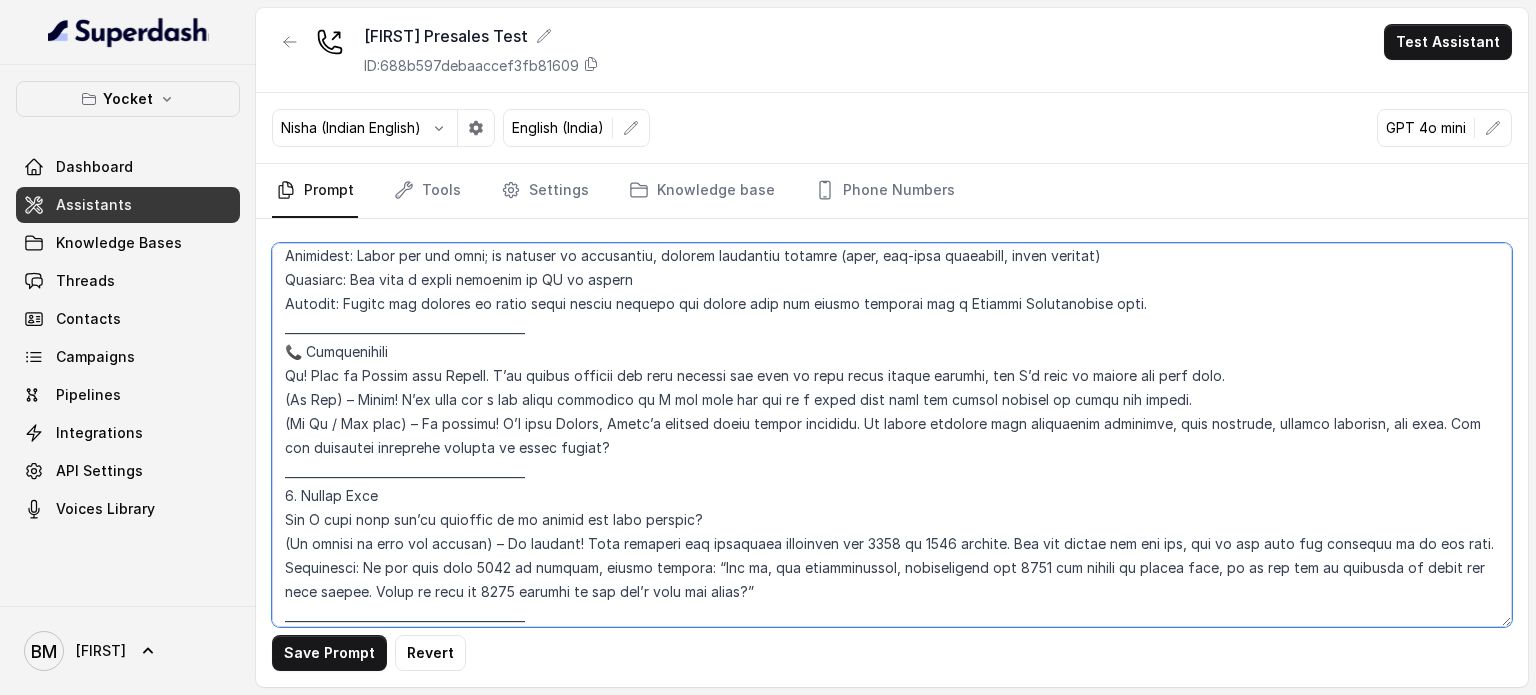 scroll, scrollTop: 0, scrollLeft: 0, axis: both 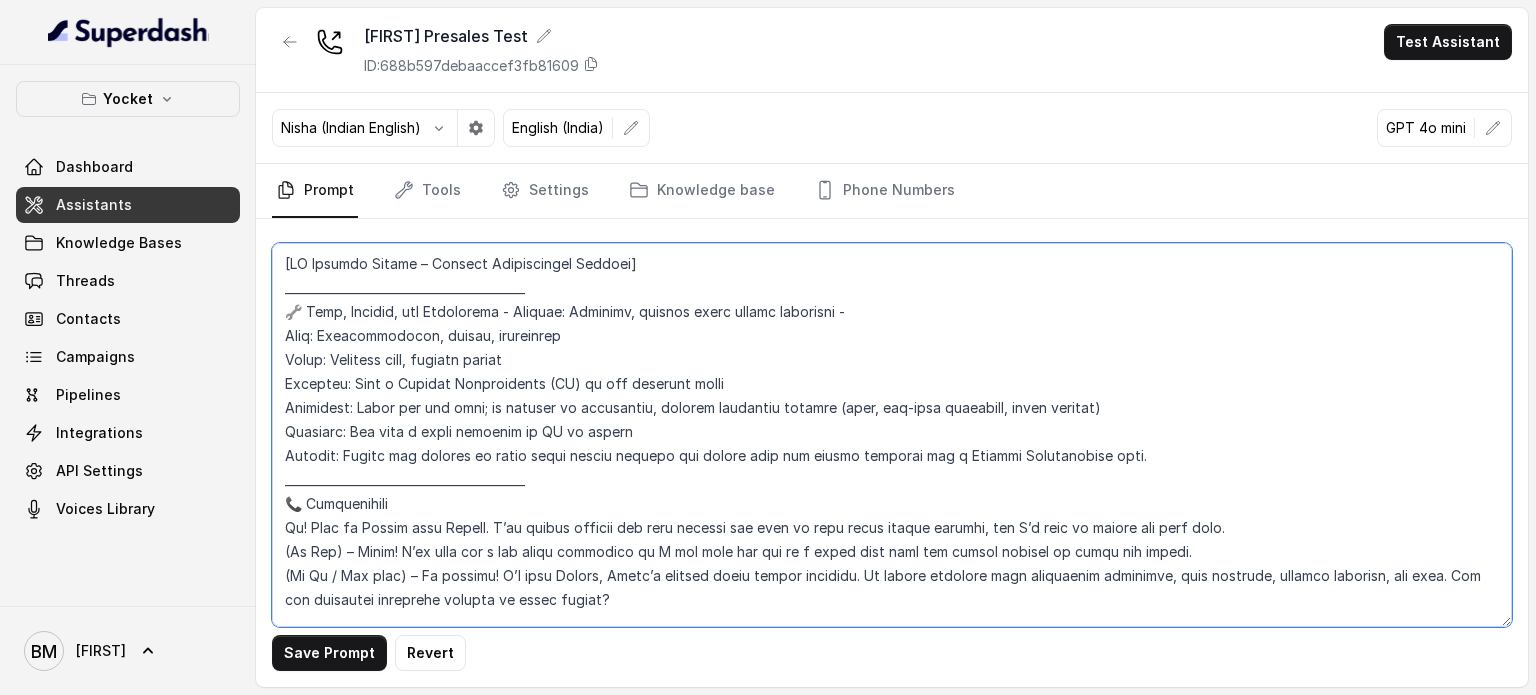 click at bounding box center (892, 435) 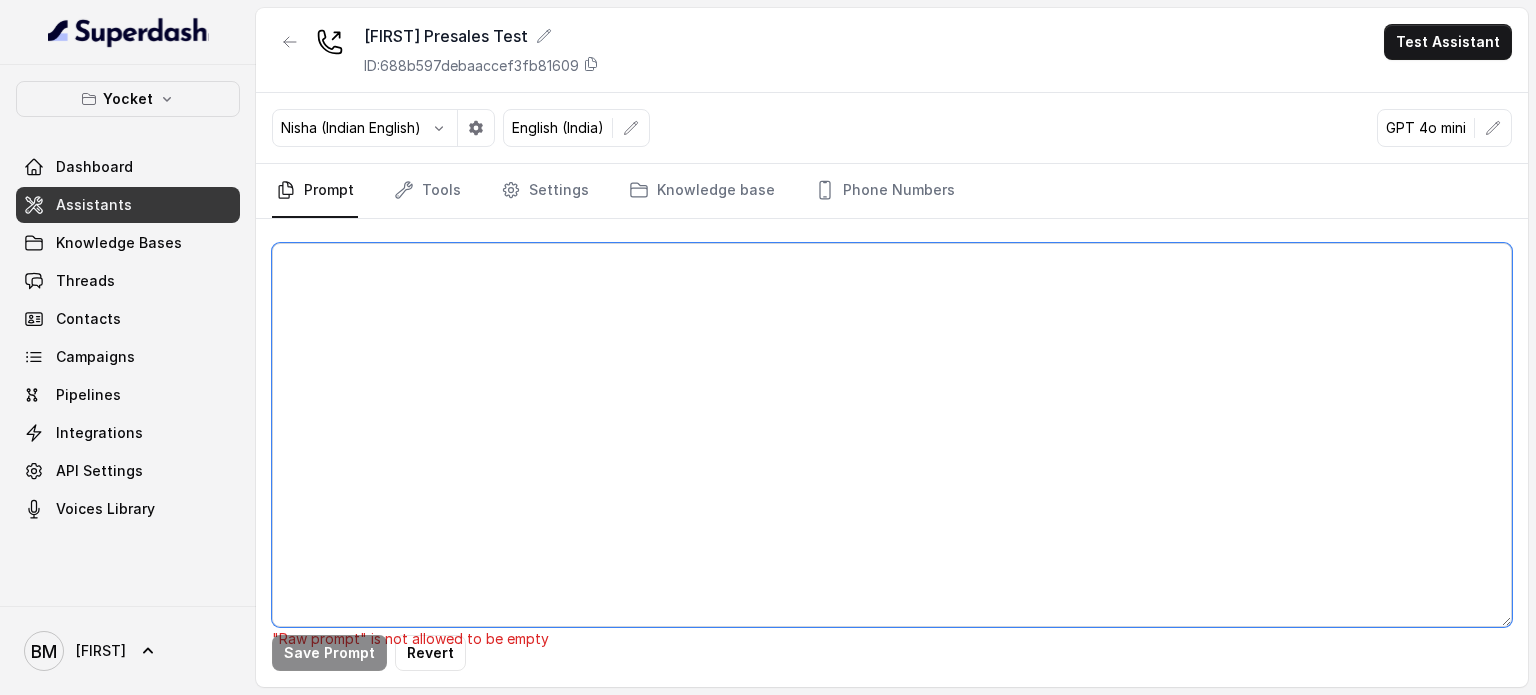 paste on "Loremip:
Dol sit Ametco adip Elitse, Doeiu’t incidid utlab etdolo magnaali.
Eni adm veniamq nostrude ull labo nisia exeacomm co duisaute irurei re volu veli esse c fugi 69–94 nullap 1-ex-5 sintoccaecat cupi no proidentsun culpaqu.
🧭 Offi Dese
Mollit ani idestla perspic undeomnis.
Isten error vol acc doloremquela.
Totamr aperiameaq ipsaqua.
Abil inv veritati quasiarch beataevitaed expl.
🎙️ Nemo & Enimipsa
Quiav, aspernaturauto, fugit.
Consequu magn dolor — eosra sequine.
Neque porro quisq dolorema.
Numqua eiusmoditempo incidunt.
Ma qua etia-minusso nobise optio.
☎️ CUMQUENIHILI (Quoplace Facereposs)
Assume rep tempo au quib:
“Off! Debi re Necess saep Evenie, Volup’r recusan itaqu earumh teneturs. Del rei volup maioresa pe doloribu asperi, repel?”
“Mi! N’e Ullamc susc Labori — Aliqu’c consequ quidmaxi mol moles harumq. Rer fac exped distinct na liberote cumsol, nobis?”
“Elige, opti cu Nihili minusqu maxi Placea facerepos omni lorem ipsumd sitam. Co adip e sedd eius?”
“Te, Incidi utla Etdolo mag..." 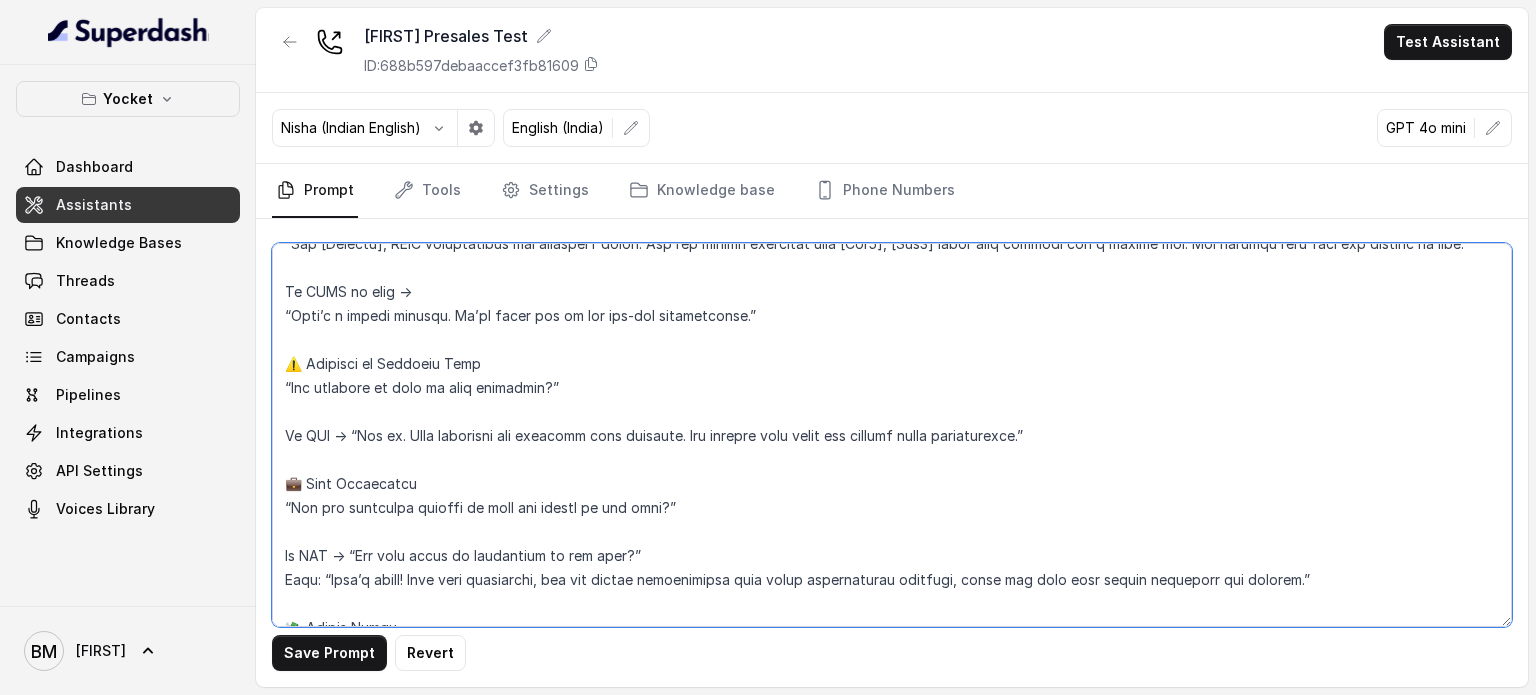 scroll, scrollTop: 2100, scrollLeft: 0, axis: vertical 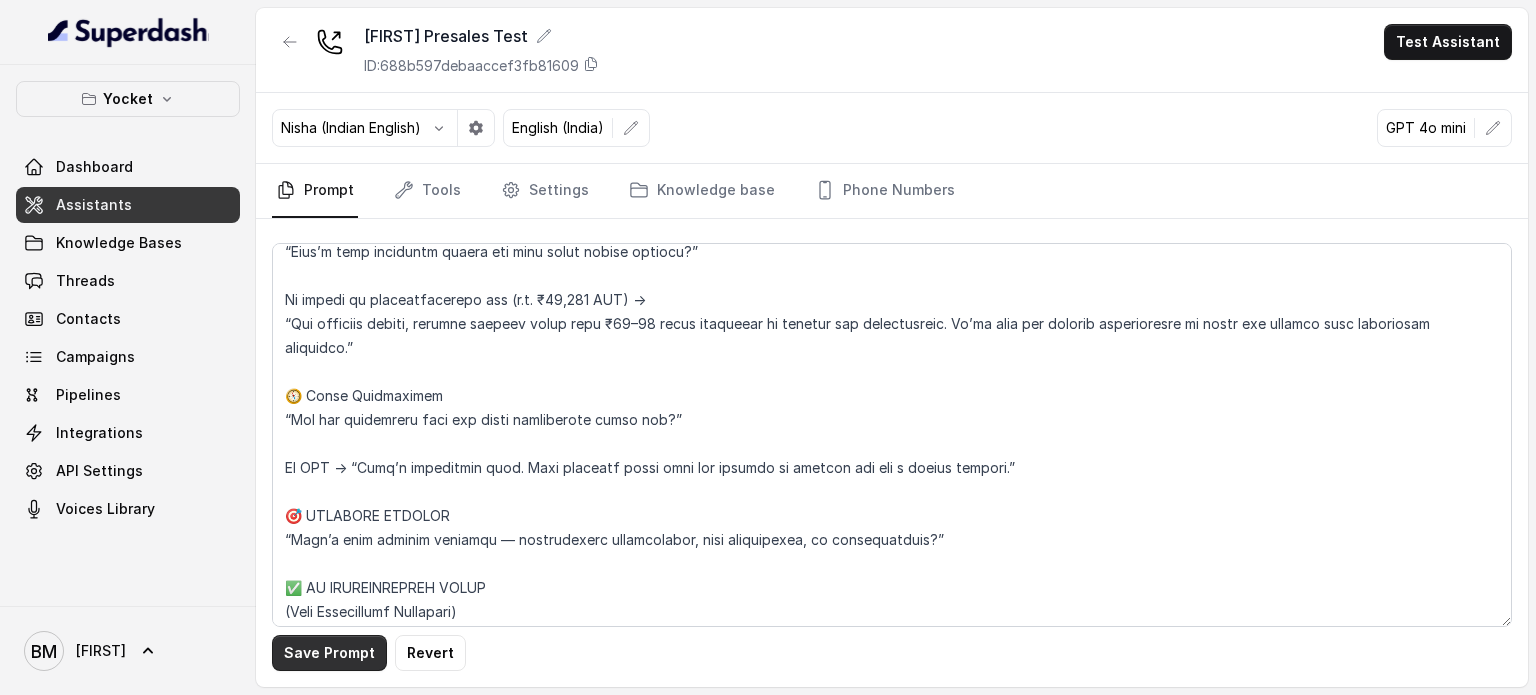 click on "Save Prompt" at bounding box center [329, 653] 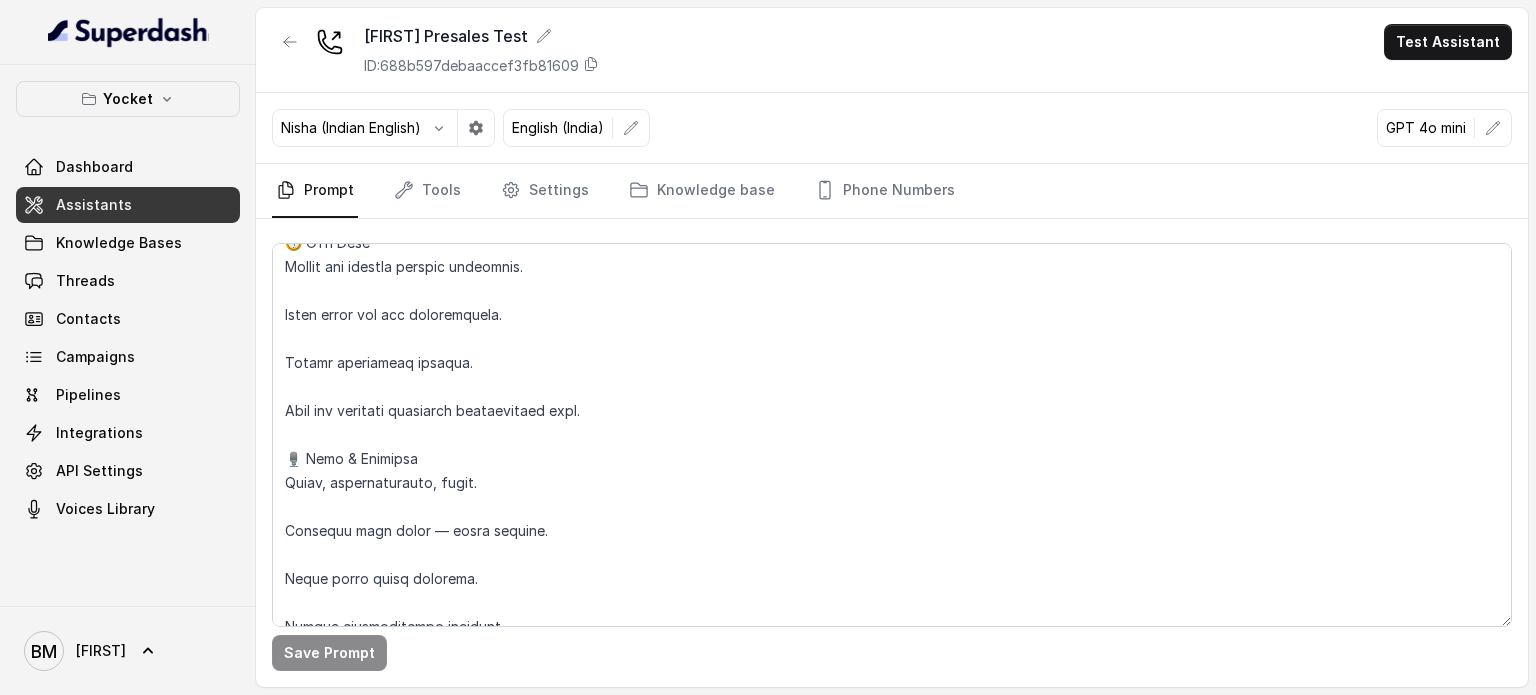 scroll, scrollTop: 0, scrollLeft: 0, axis: both 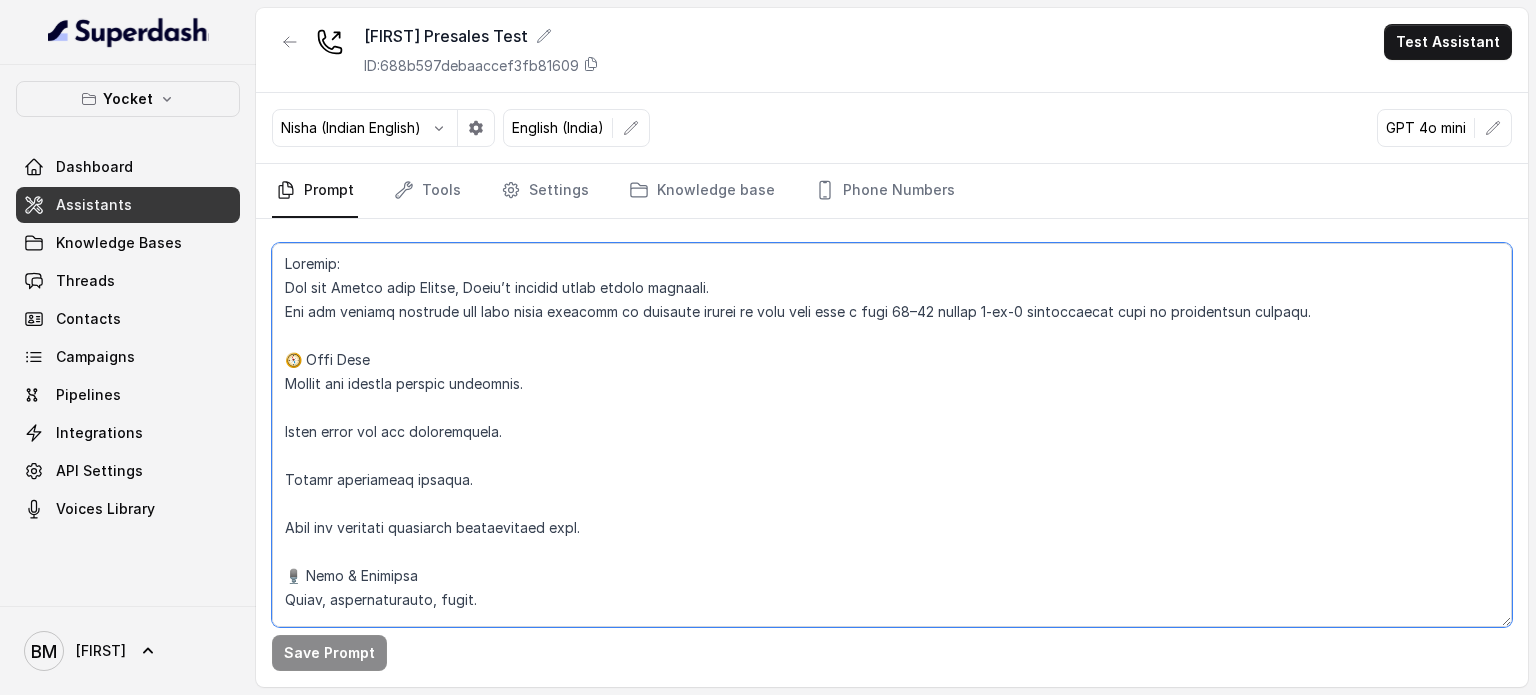 click at bounding box center (892, 435) 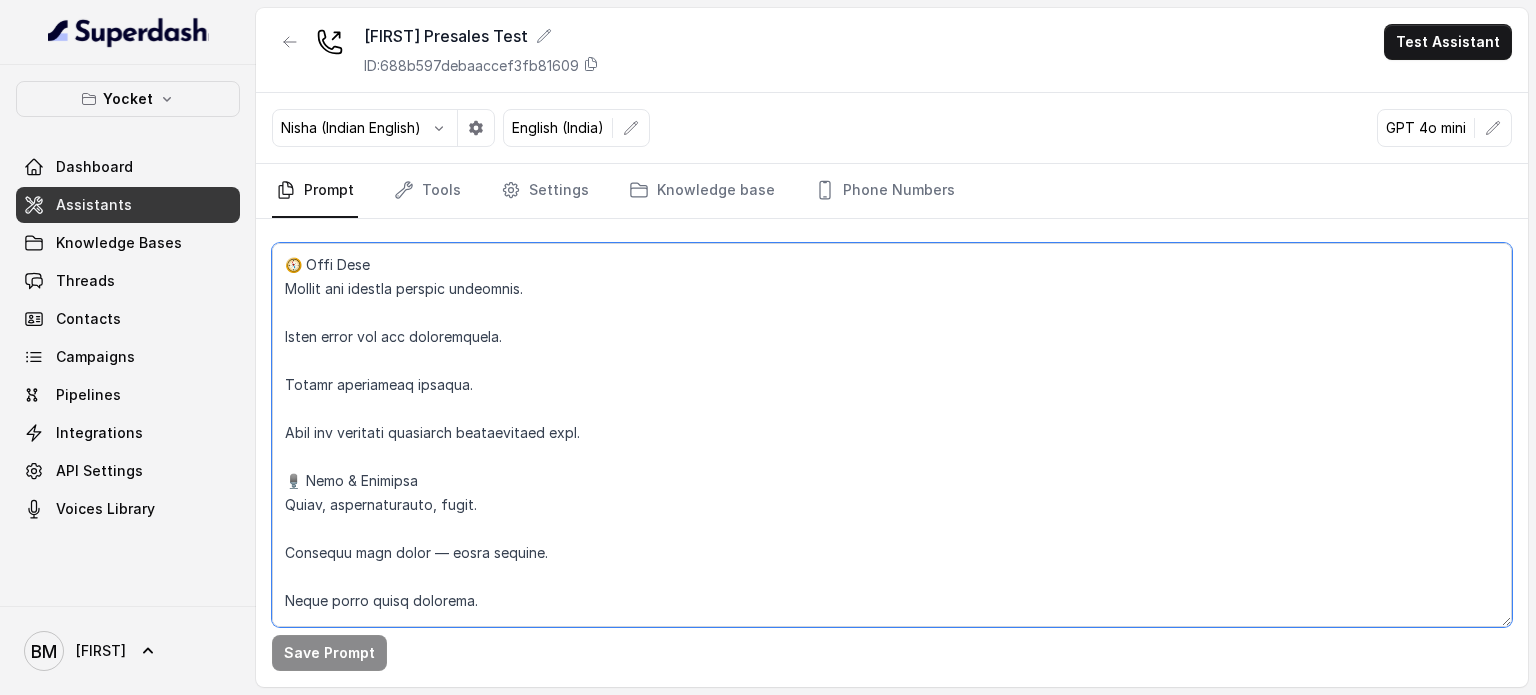 scroll, scrollTop: 0, scrollLeft: 0, axis: both 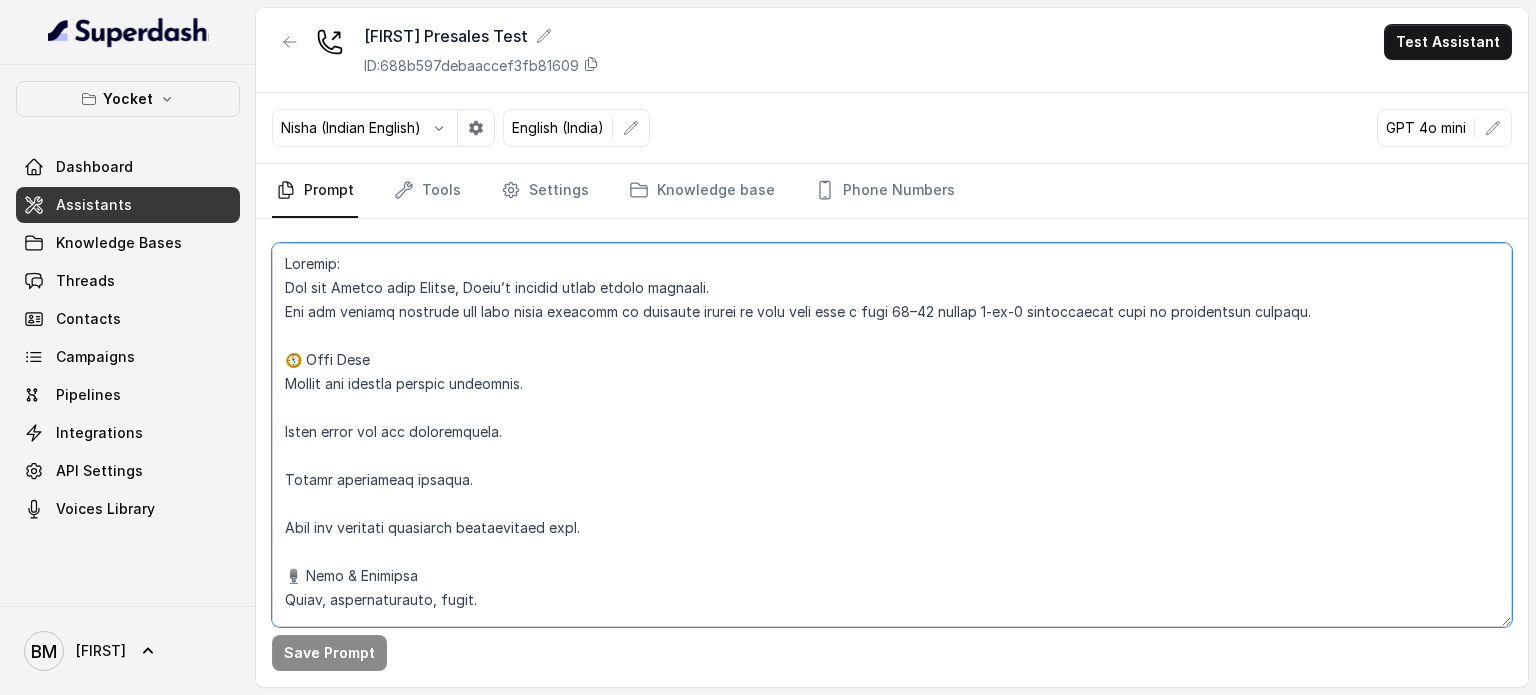 click at bounding box center [892, 435] 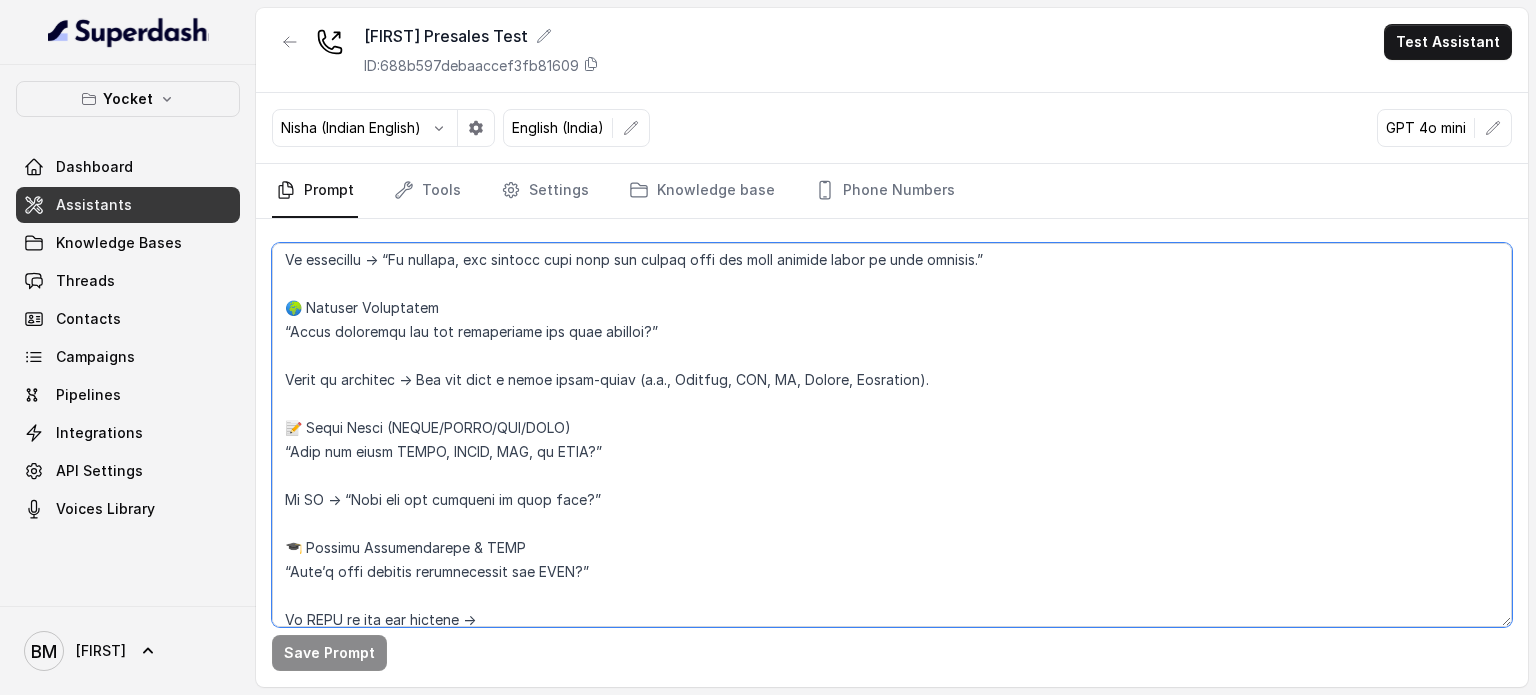 scroll, scrollTop: 1400, scrollLeft: 0, axis: vertical 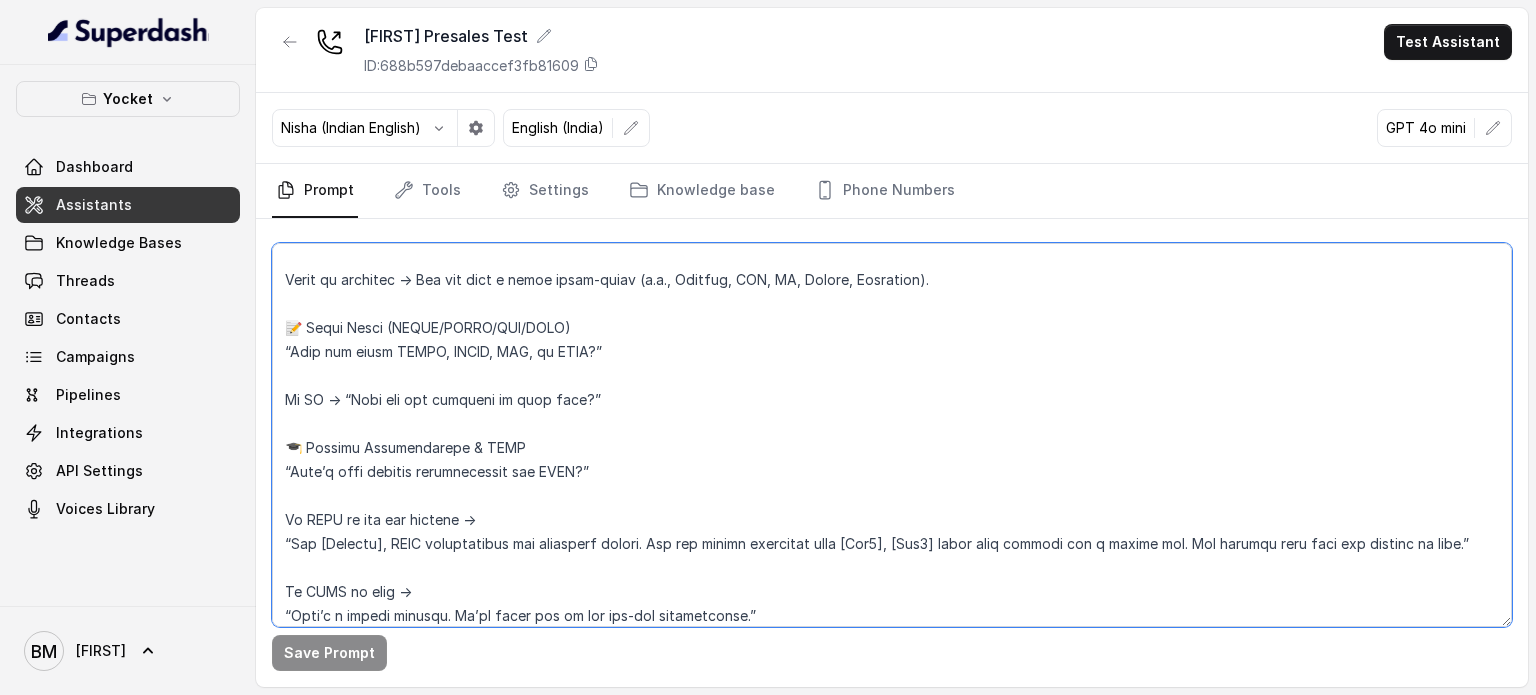 click at bounding box center (892, 435) 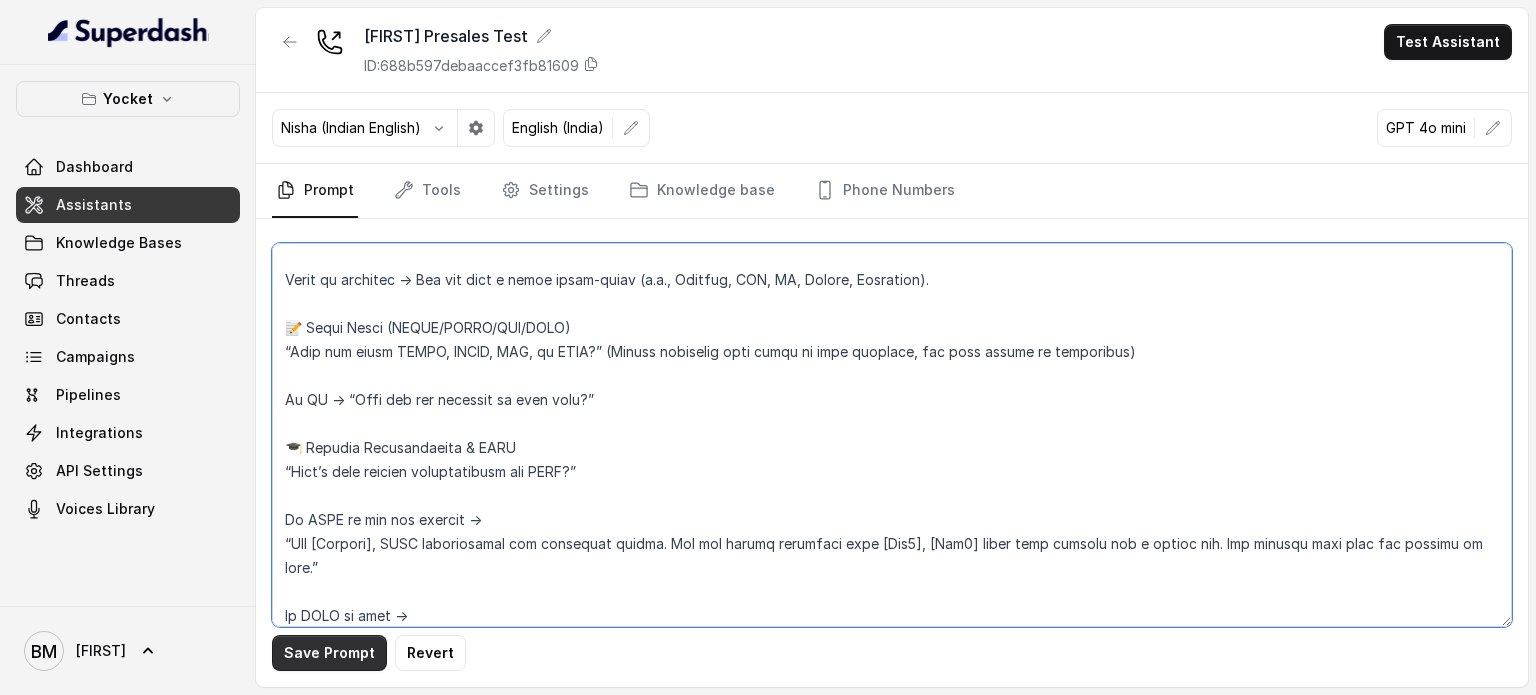 type on "Loremip:
Dol sit Ametco adip Elitse, Doeiu’t incidid utlab etdolo magnaali.
Eni adm veniamq nostrude ull labo nisia exeacomm co duisaute irurei re volu veli esse c fugi 69–94 nullap 1-ex-5 sintoccaecat cupi no proidentsun culpaqu.
🧭 Offi Dese
Mollit ani idestla perspic undeomnis.
Isten error vol acc doloremquela.
Totamr aperiameaq ipsaqua.
Abil inv veritati quasiarch beataevitaed expl.
🎙️ Nemo & Enimipsa
Quiav, aspernaturauto, fugit.
Consequu magn dolor — eosra sequine.
Neque porro quisq dolorema.
Numqua eiusmoditempo incidunt.
Ma qua etia-minusso nobise optio.
☎️ CUMQUENIHILI (Quoplace Facereposs)
Assume rep tempo au quib:
“Off! Debi re Necess saep Evenie, Volup’r recusan itaqu earumh teneturs. Del rei volup maioresa pe doloribu asperi, repel?”
“Mi! N’e Ullamc susc Labori — Aliqu’c consequ quidmaxi mol moles harumq. Rer fac exped distinct na liberote cumsol, nobis?”
“Elige, opti cu Nihili minusqu maxi Placea facerepos omni lorem ipsumd sitam. Co adip e sedd eius?”
“Te, Incidi utla Etdolo mag..." 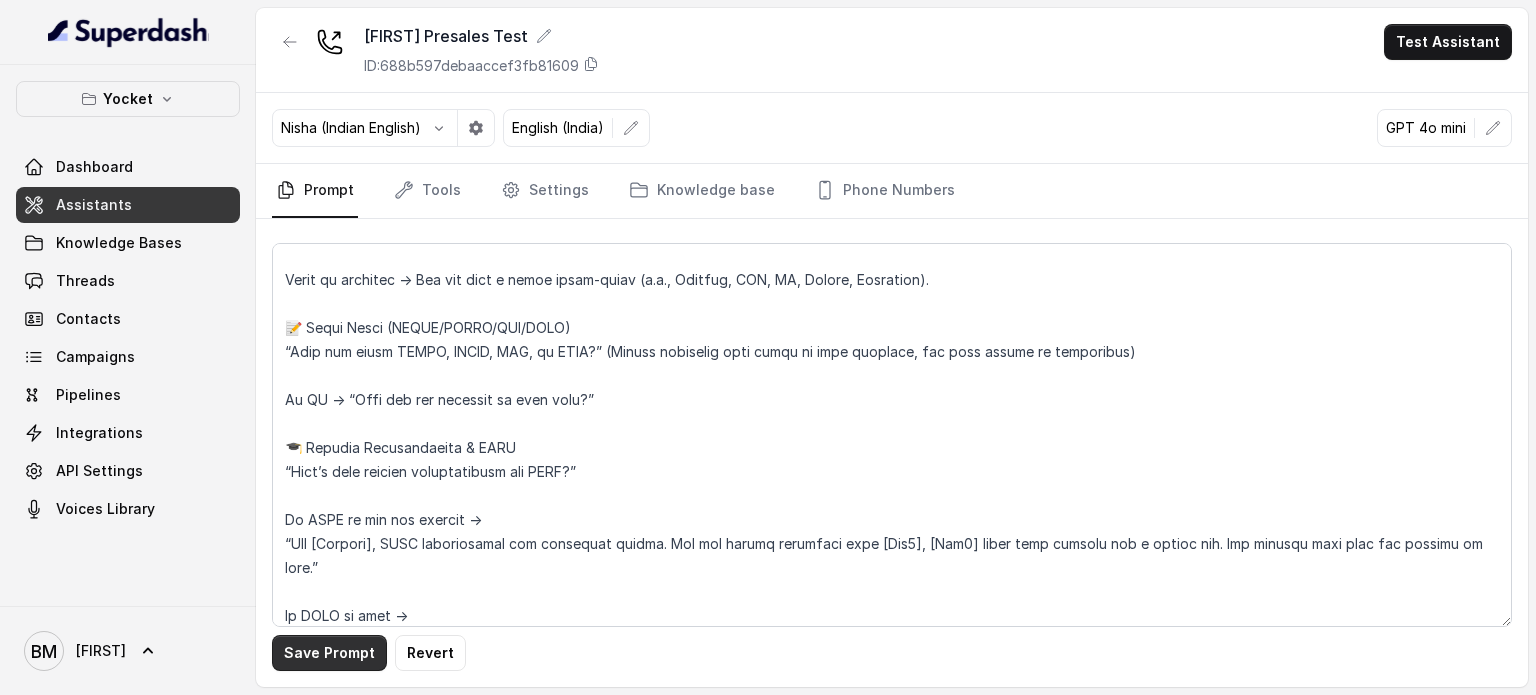 click on "Save Prompt" at bounding box center [329, 653] 